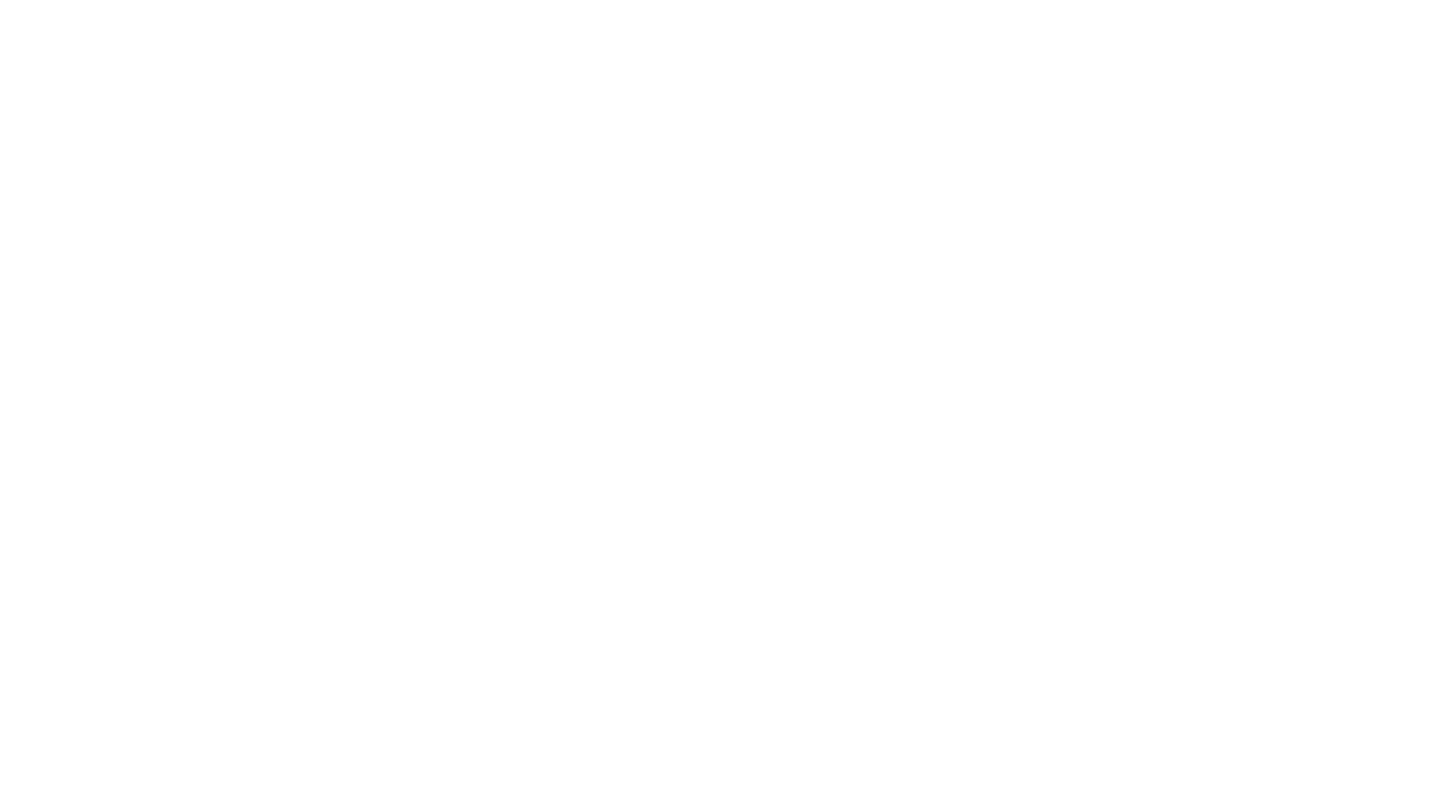 scroll, scrollTop: 0, scrollLeft: 0, axis: both 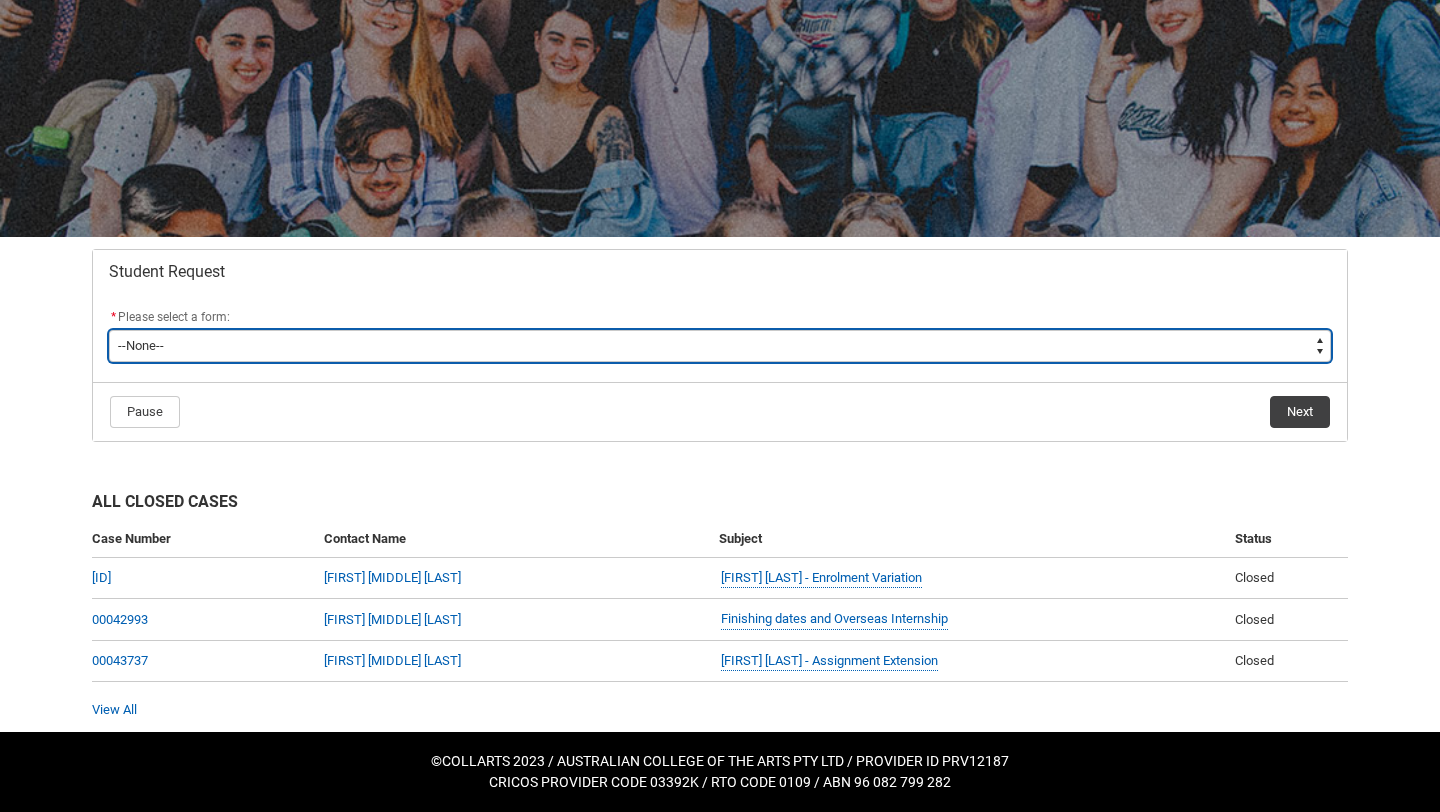 click on "--None-- Academic Transcript Application to Appeal Assignment Extension Change of Legal Name Course Credit / RPL Course Transfer Deferral / Leave of Absence Enrolment Variation Financial Hardship Program General Enquiry Grievance Reasonable Adjustment Return to Study Application Special Consideration Tuition Fee Refund Withdraw & Cancel Enrolment Information Release" at bounding box center (720, 346) 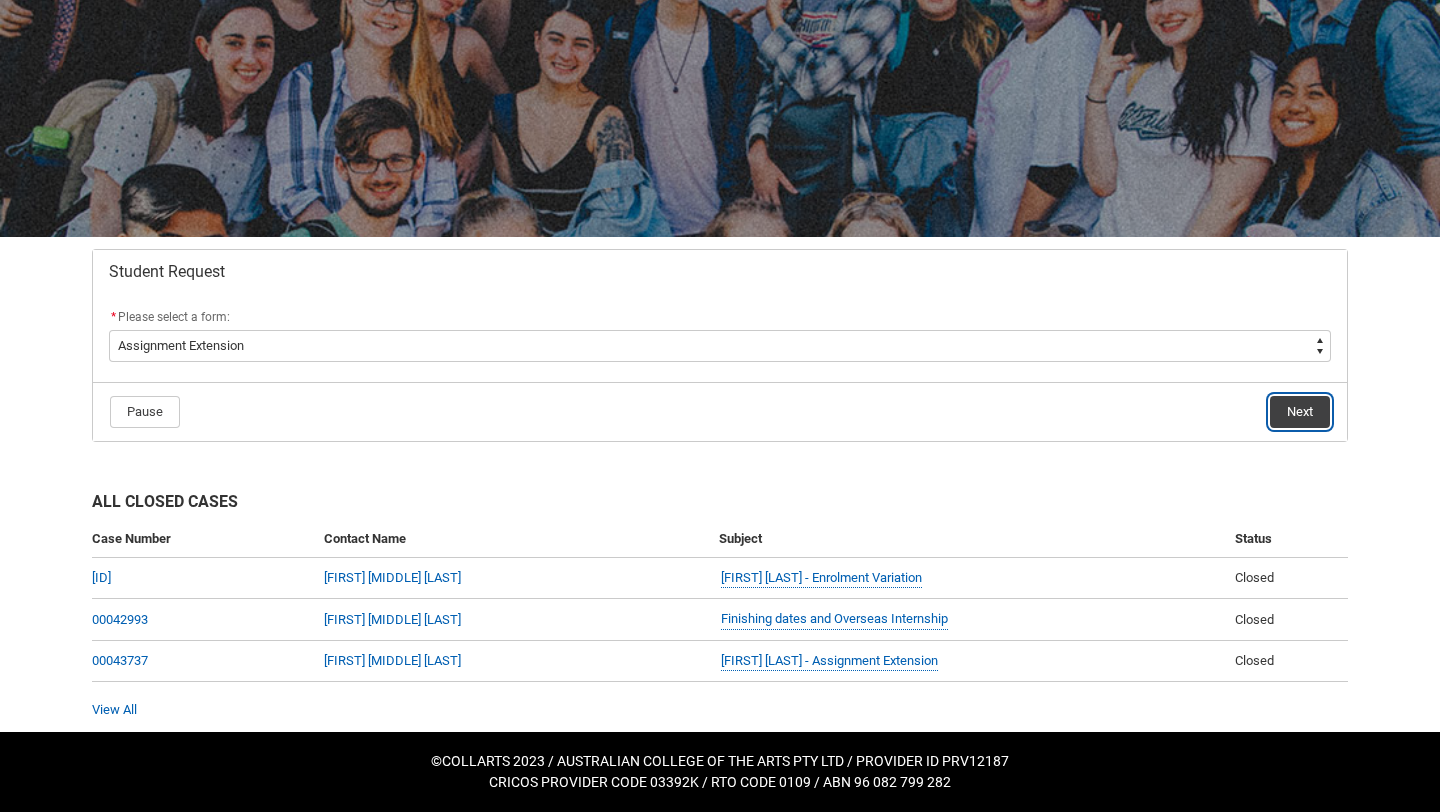 click on "Next" 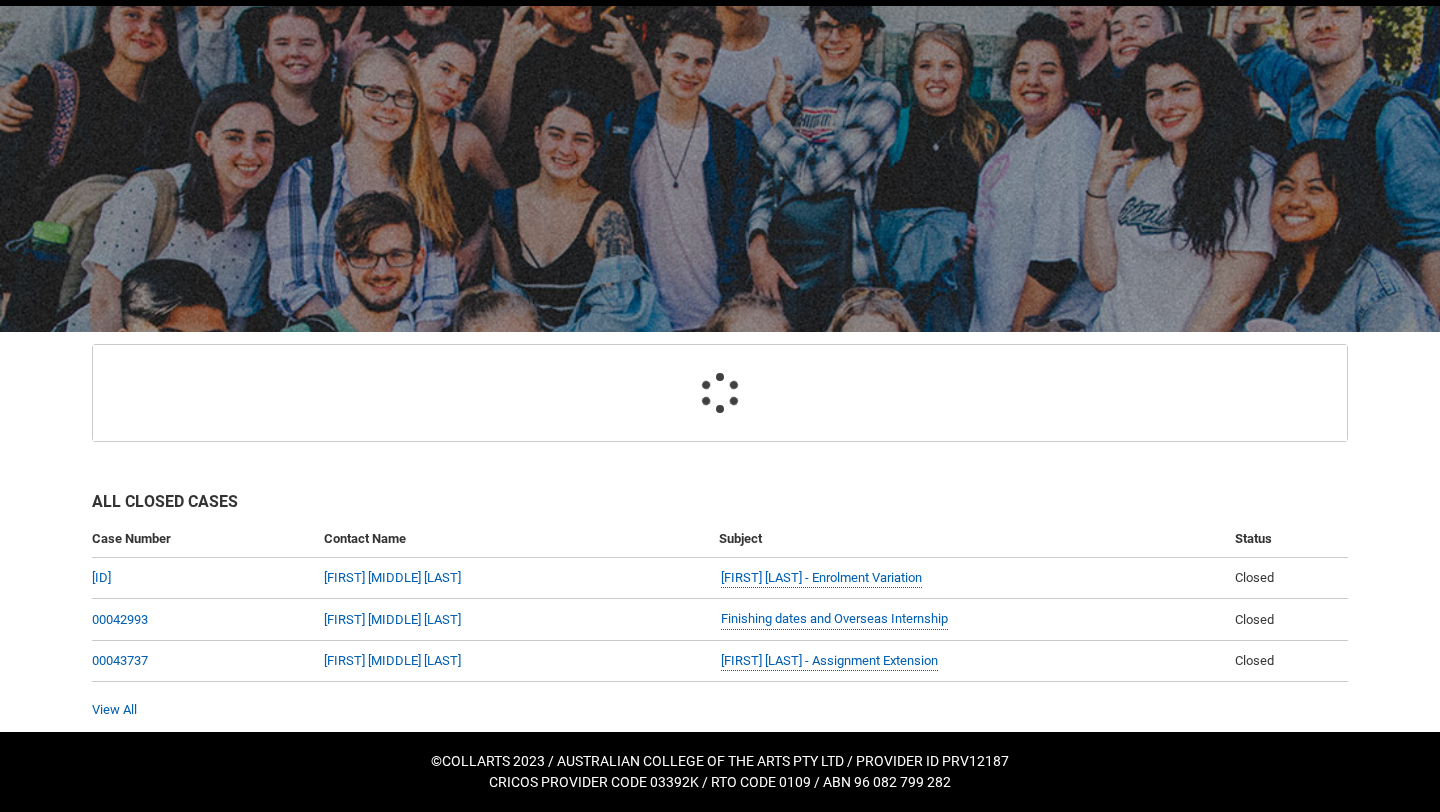 scroll, scrollTop: 202, scrollLeft: 0, axis: vertical 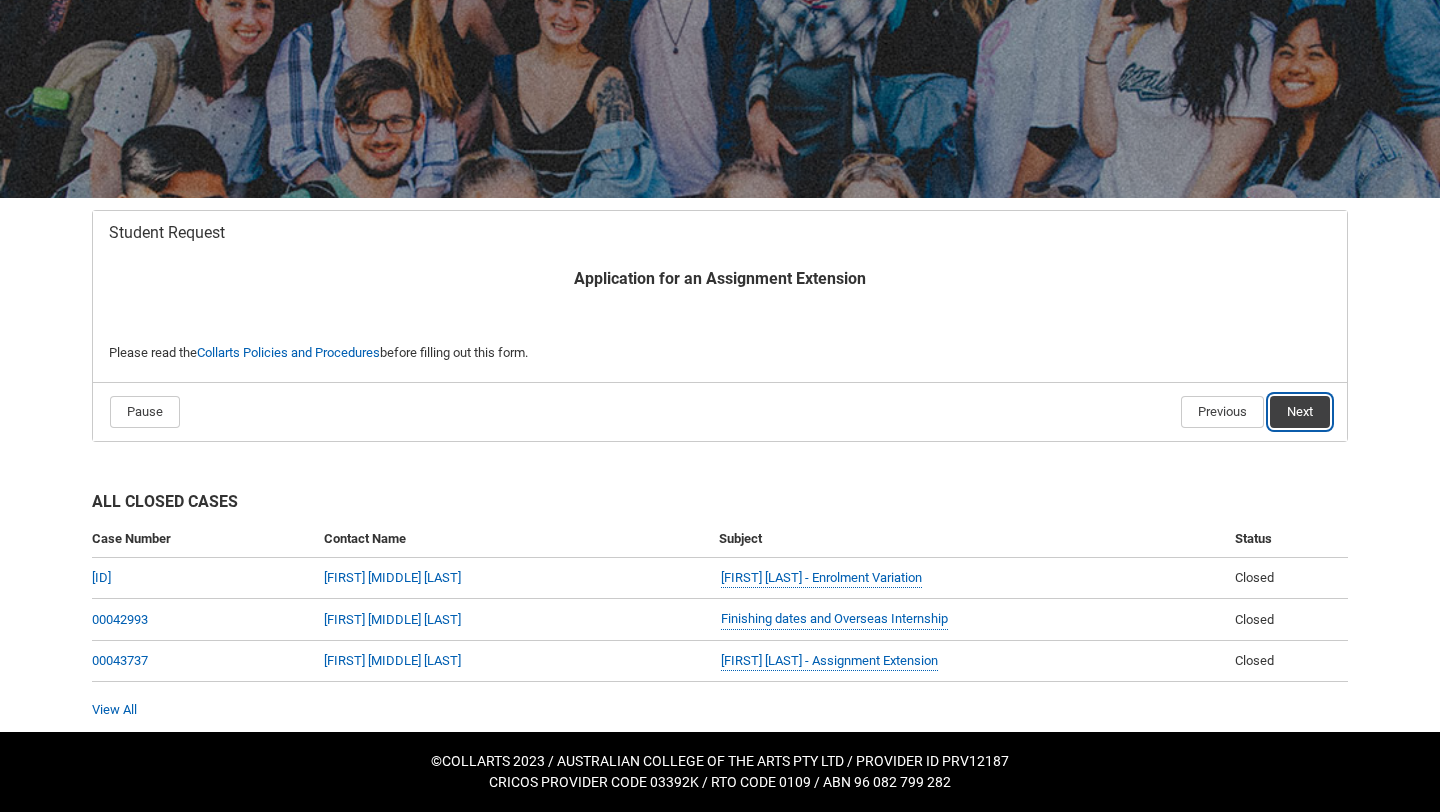click on "Next" 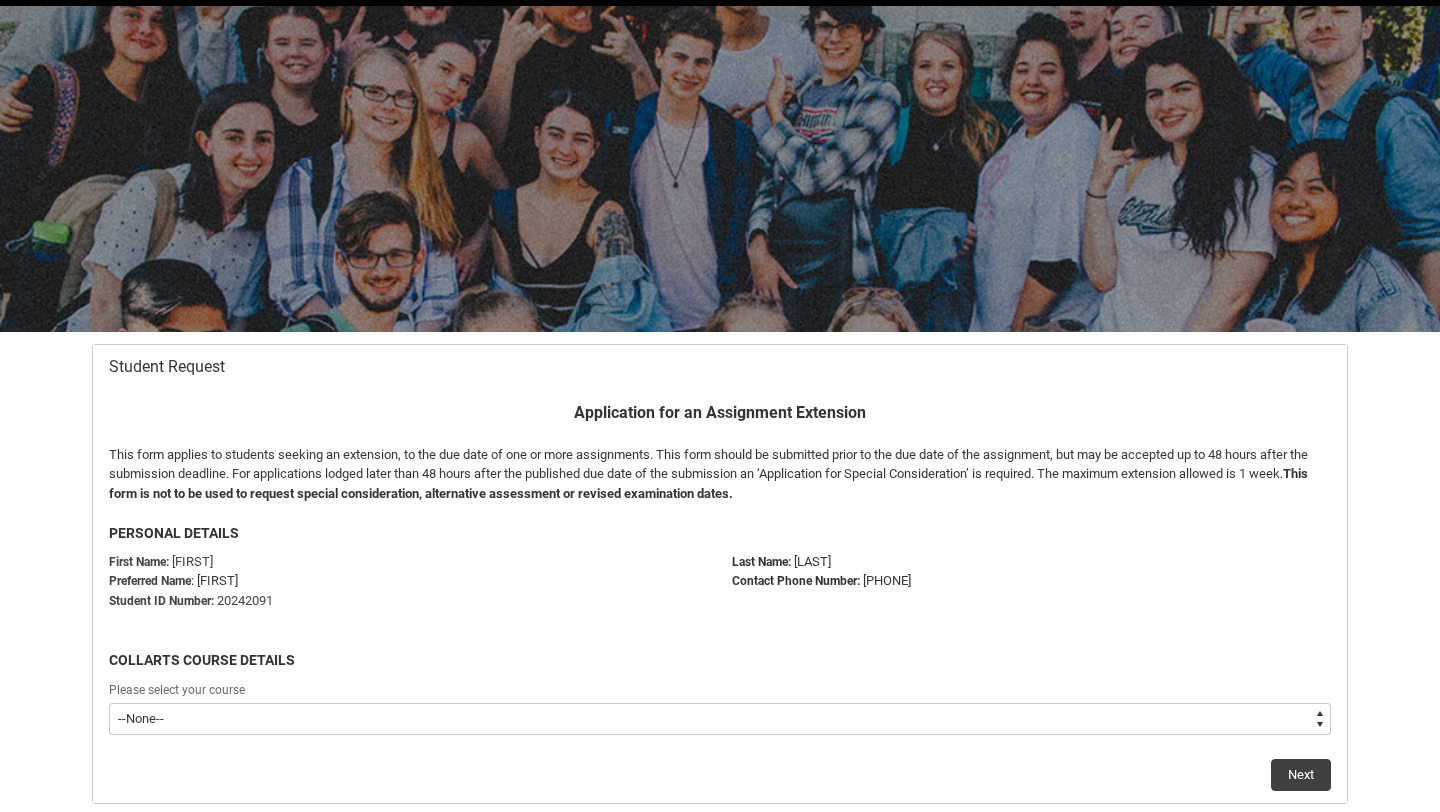 scroll, scrollTop: 213, scrollLeft: 0, axis: vertical 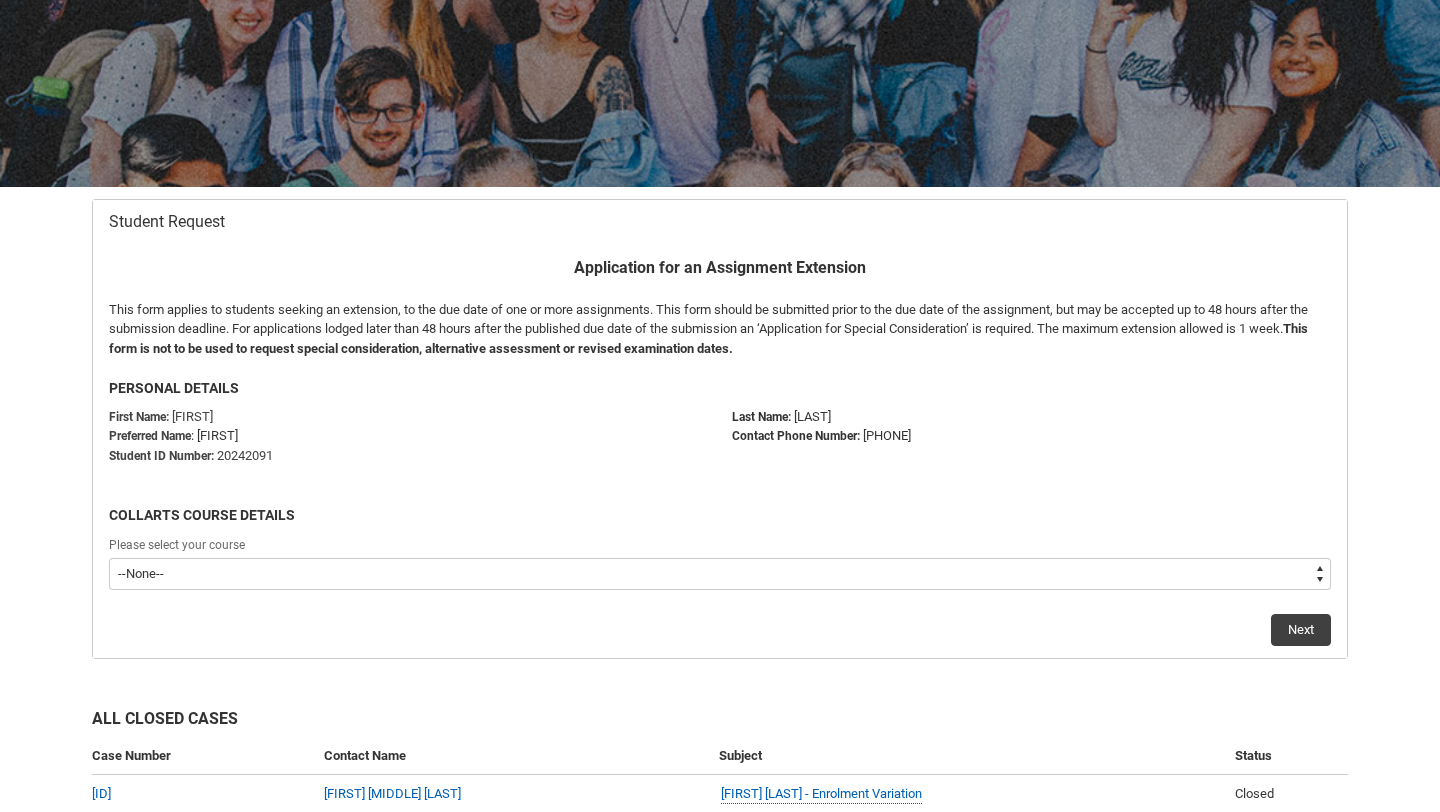 click on "--None-- Bachelor of Fashion Marketing (Branding and Communications) V1" at bounding box center (720, 574) 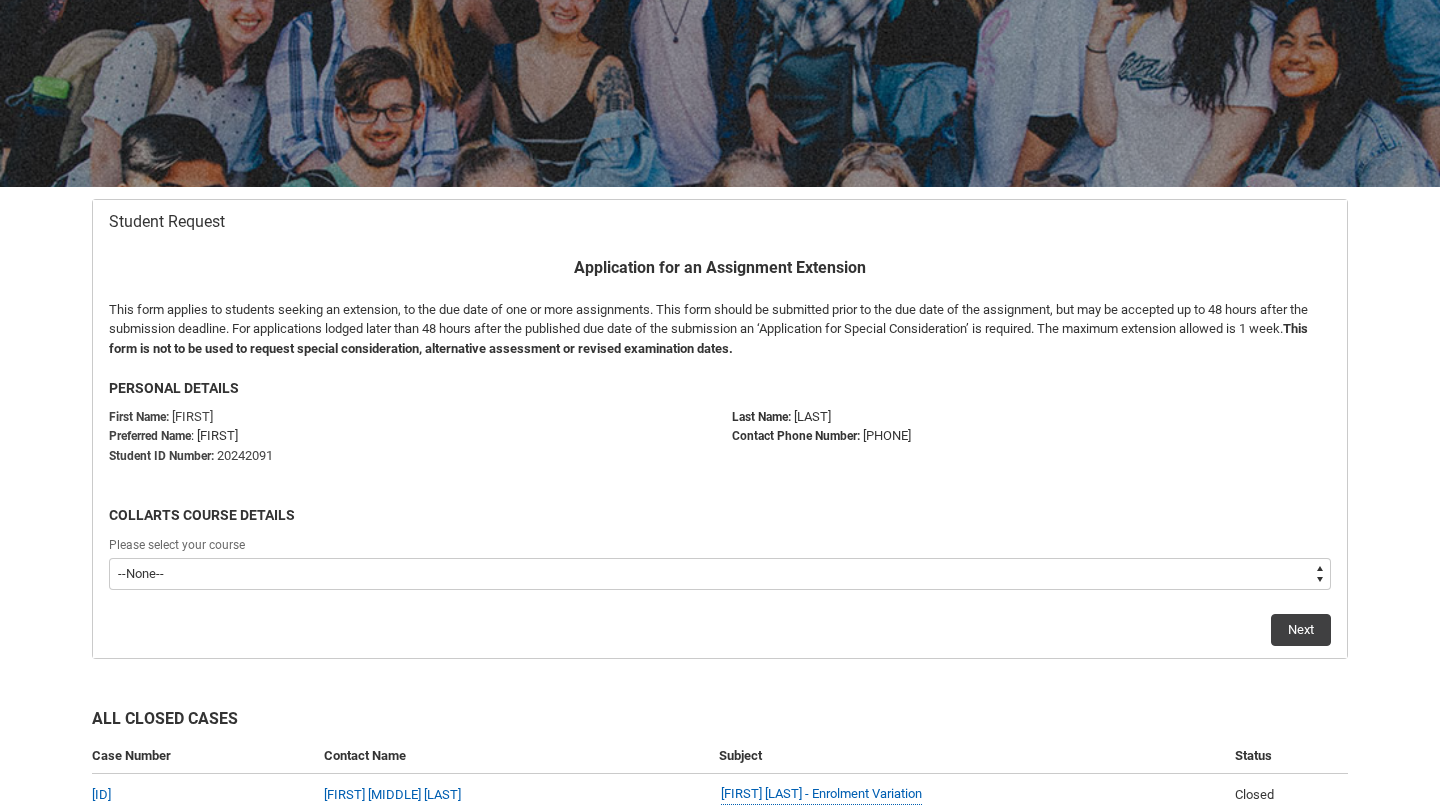 type on "recordPicklist_ProgramEnrollment.a0jOZ000003IopSYAS" 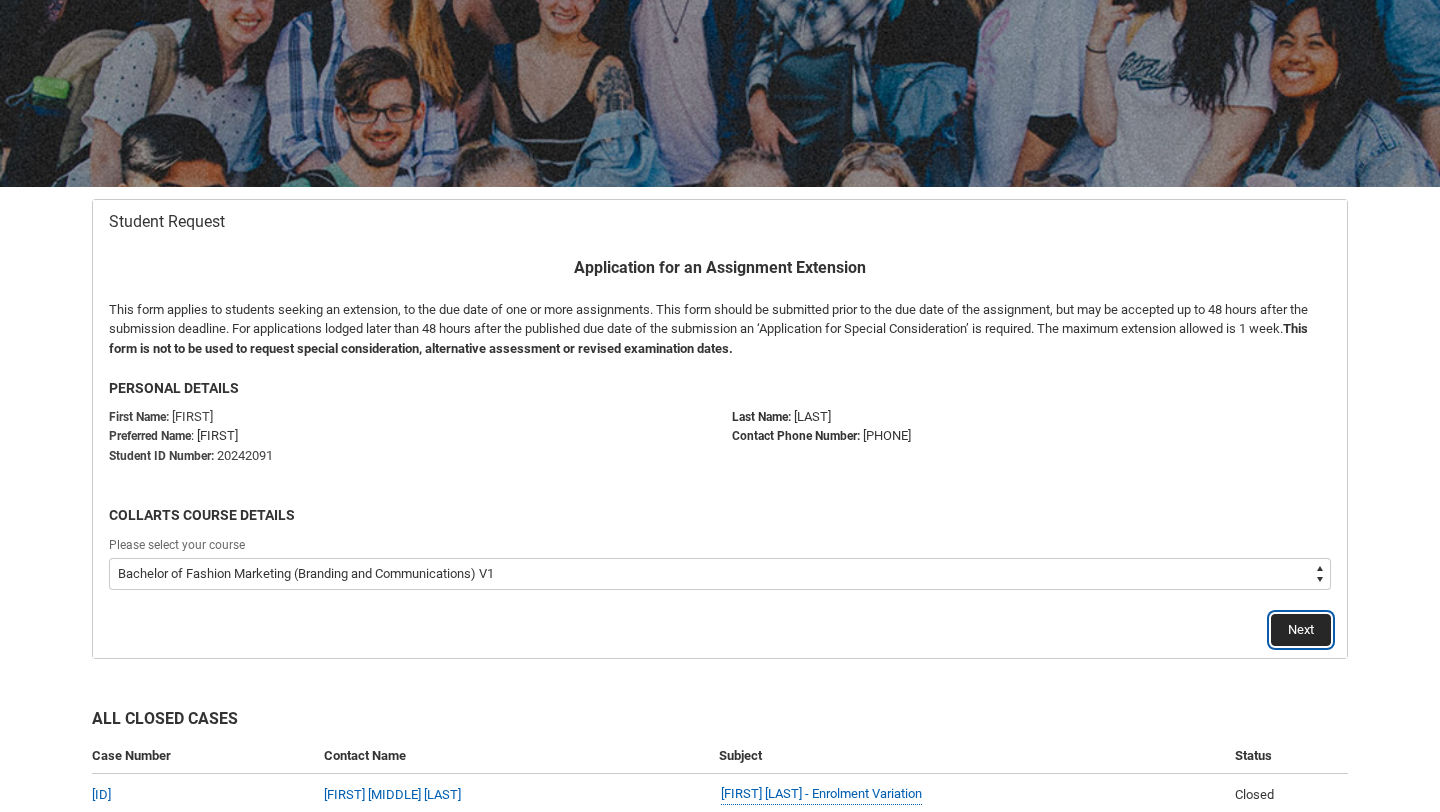 click on "Next" 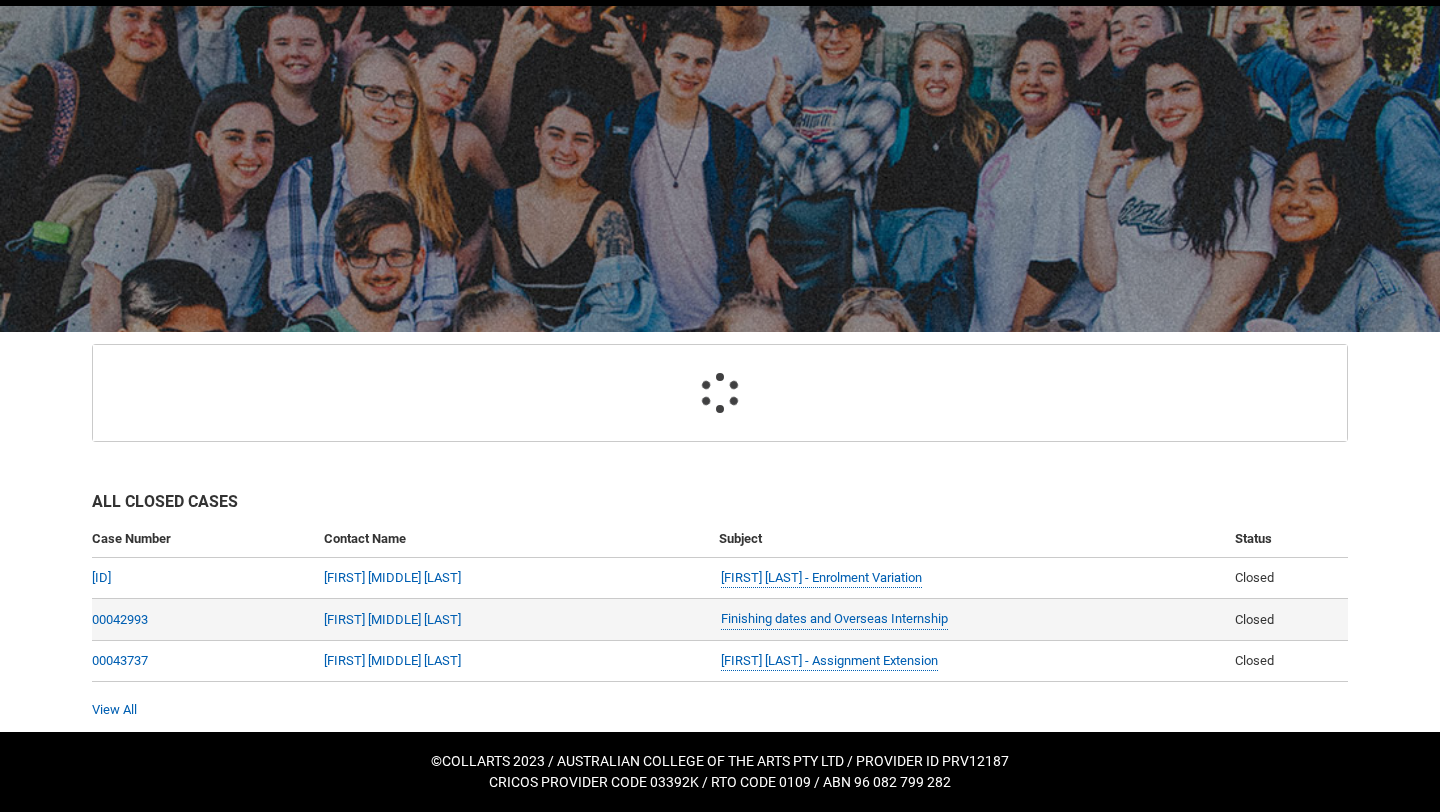 scroll, scrollTop: 213, scrollLeft: 0, axis: vertical 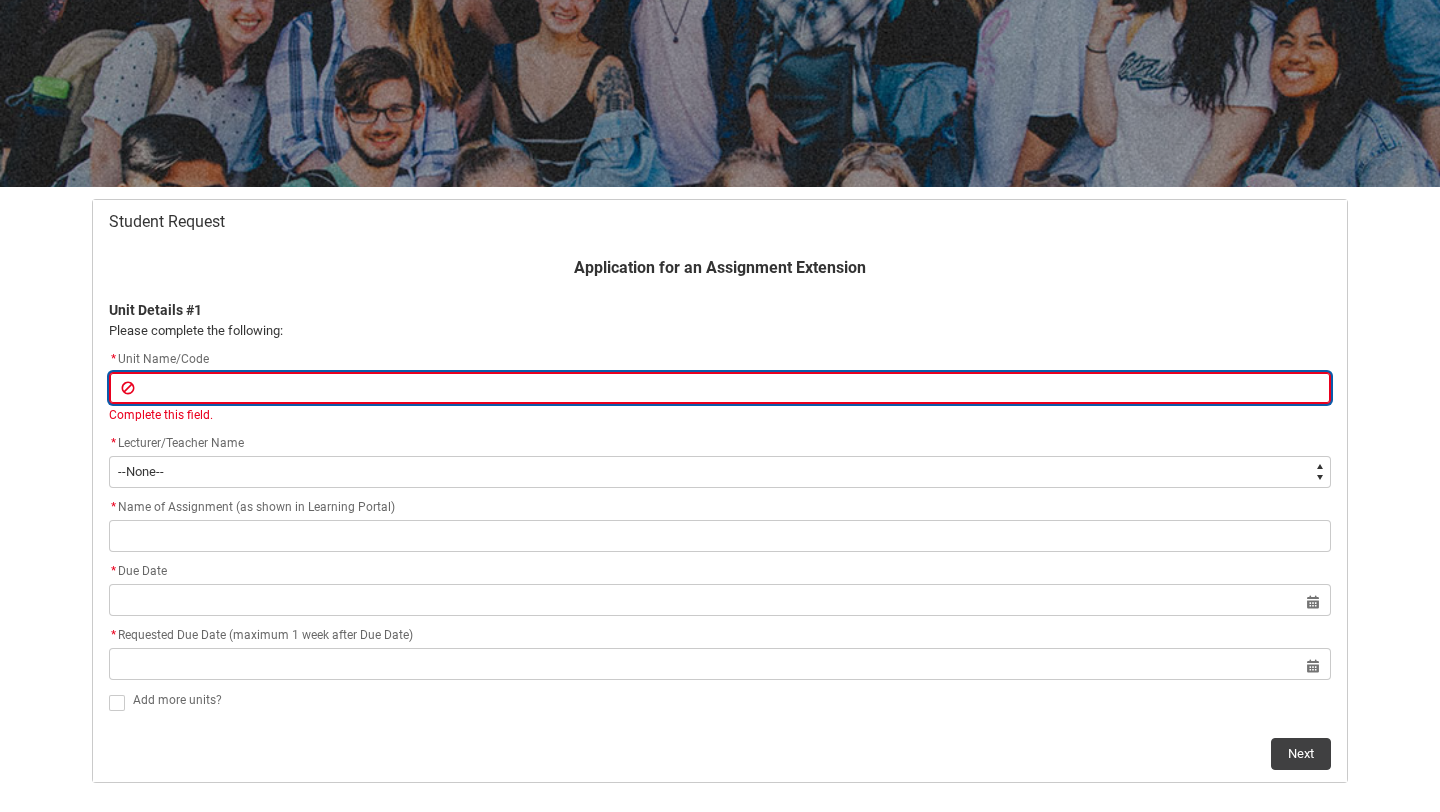 type on "F" 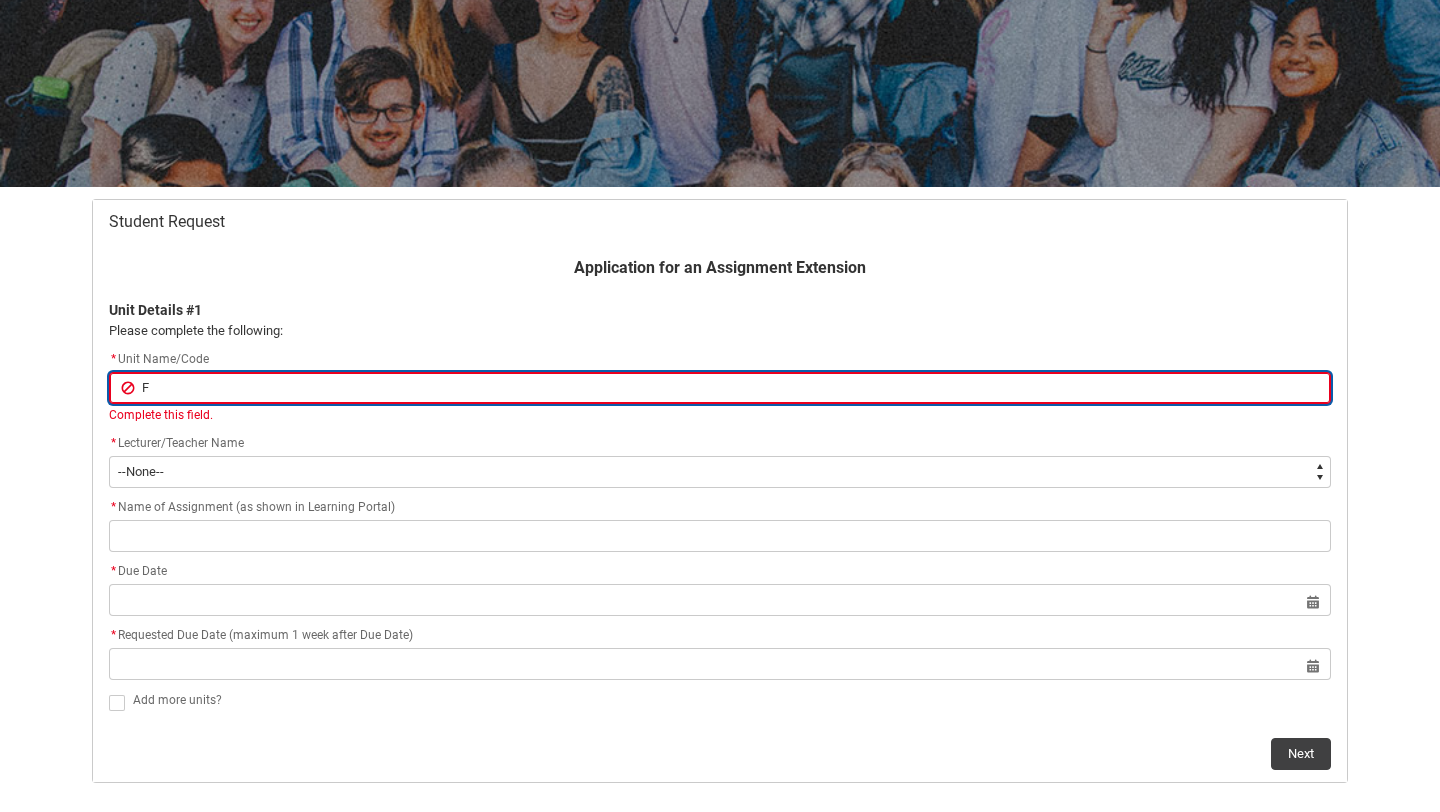 type on "FM" 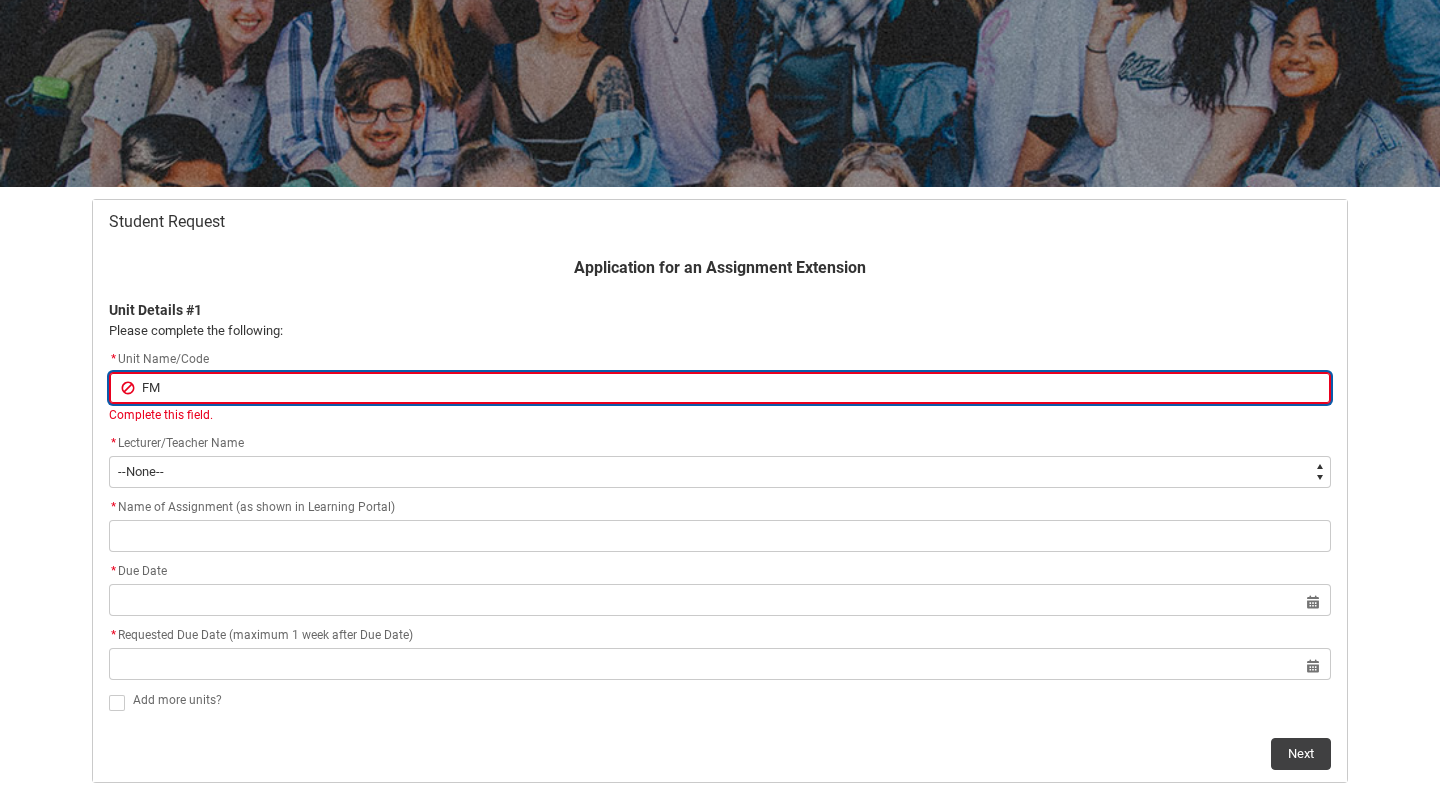 type on "FME" 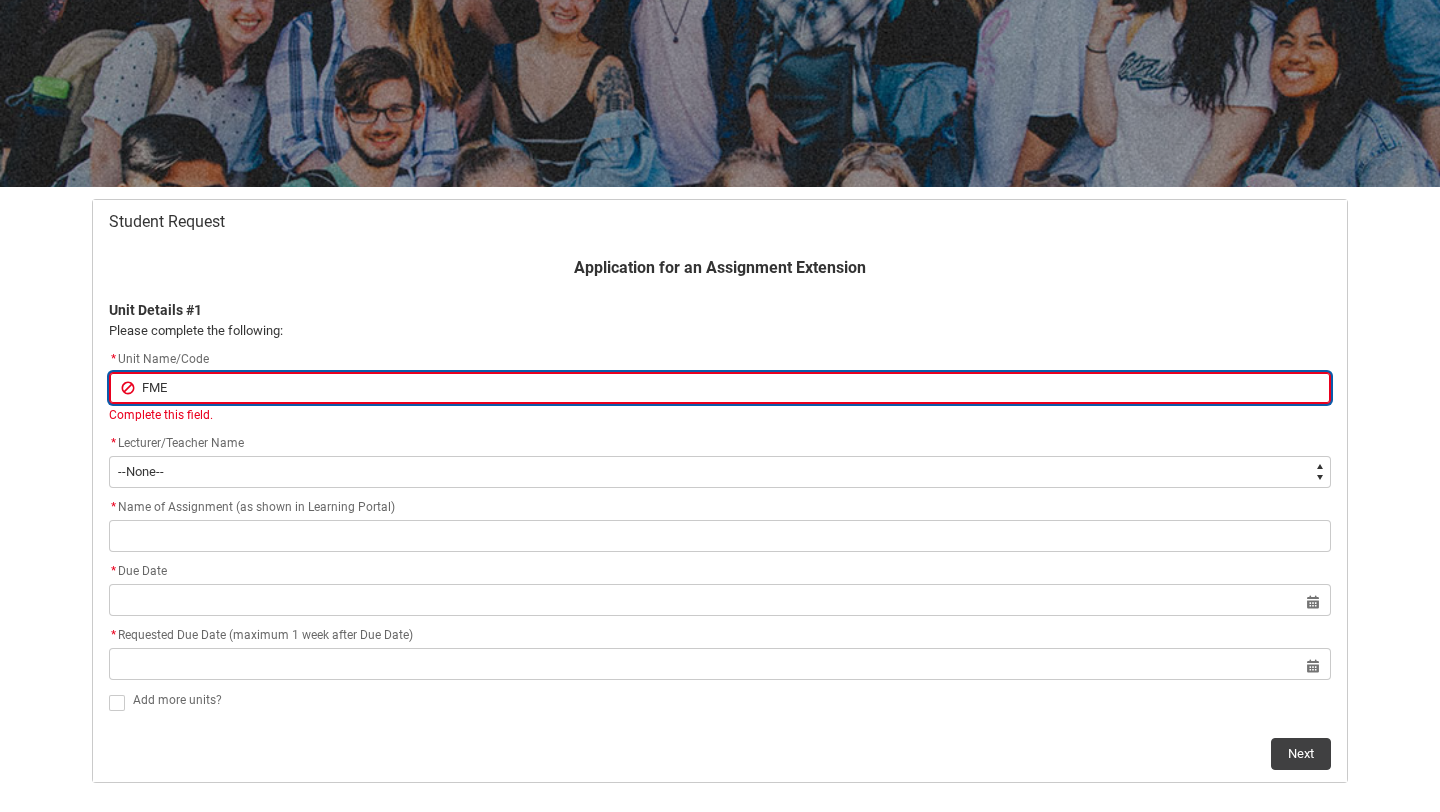 type on "FMEN" 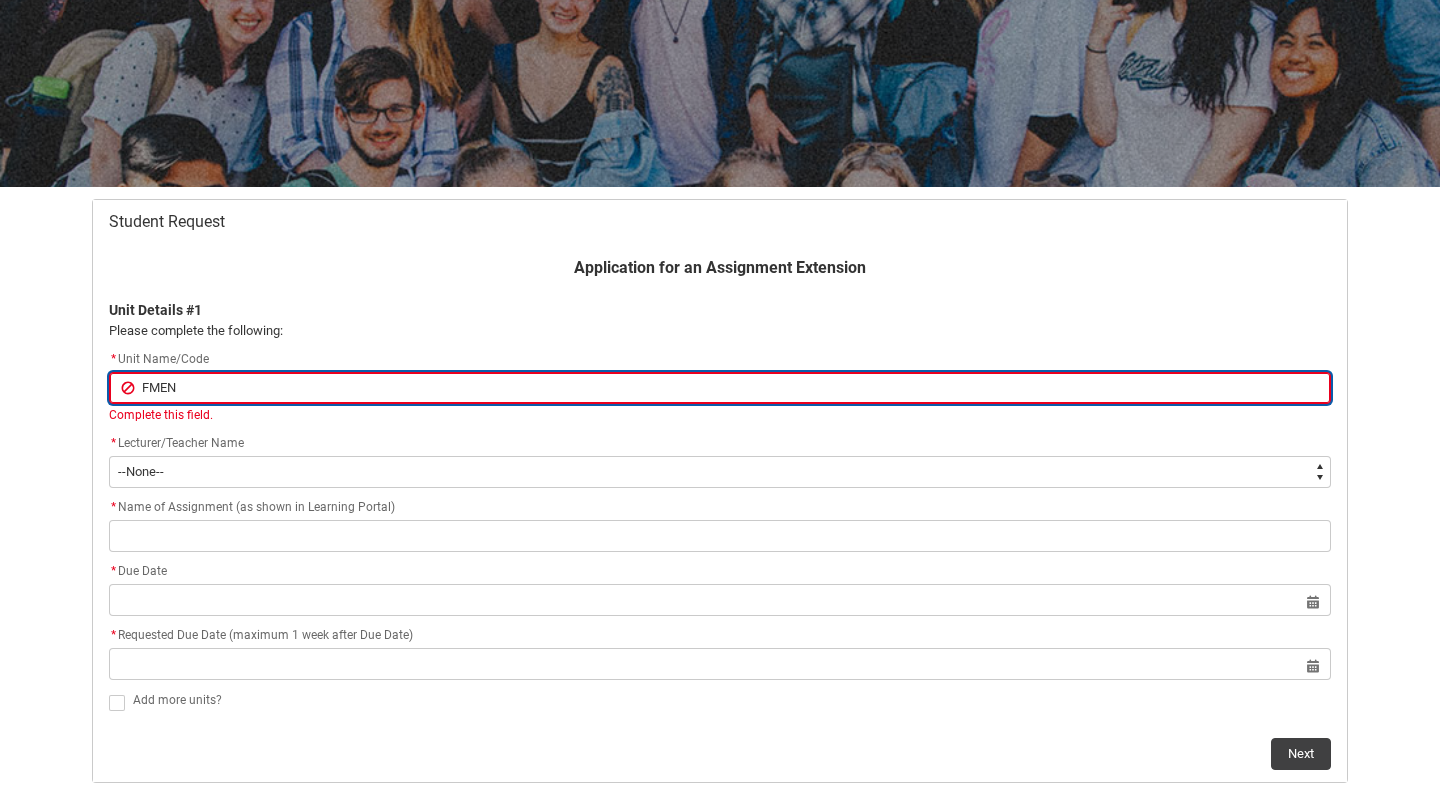 type on "FMENT" 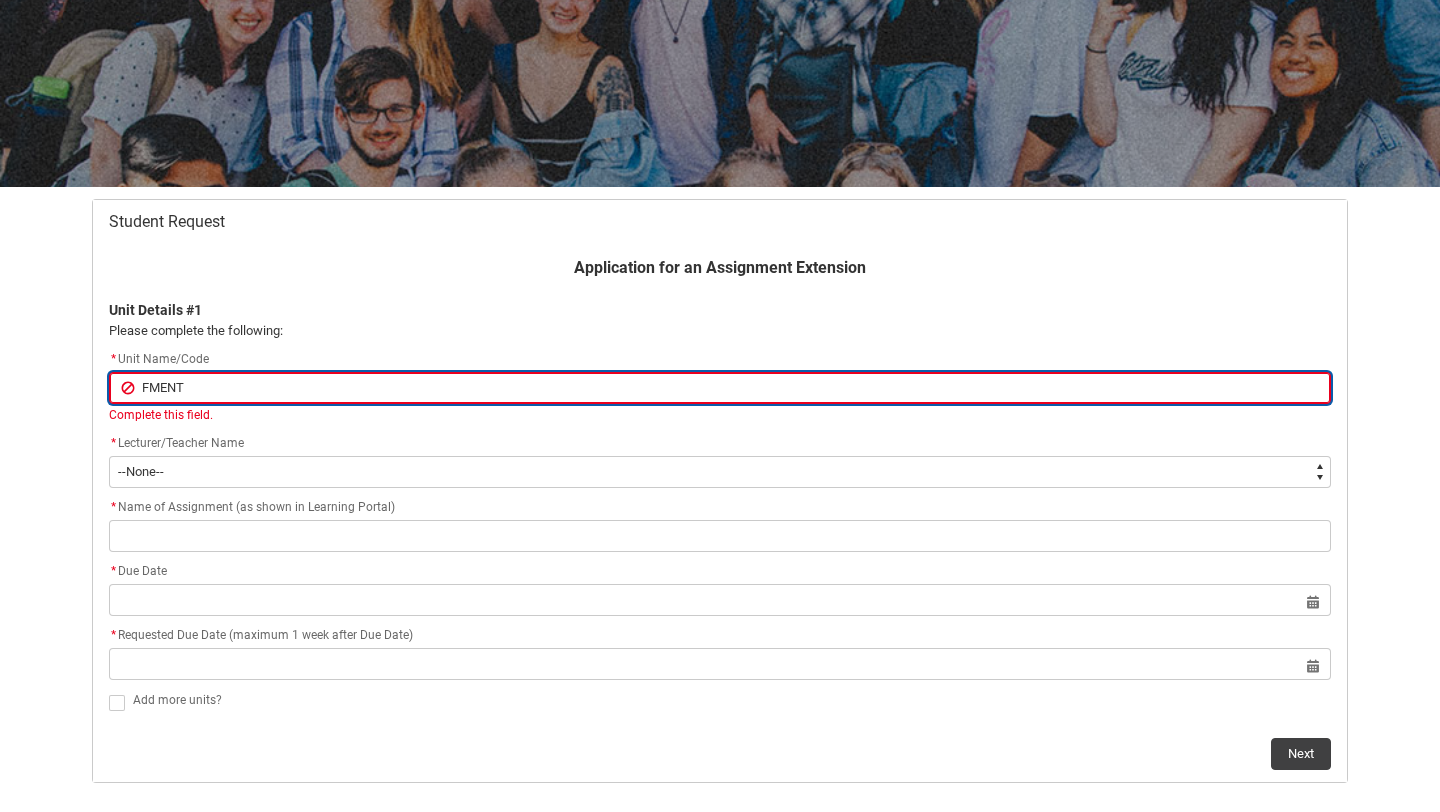 type on "FMENT3" 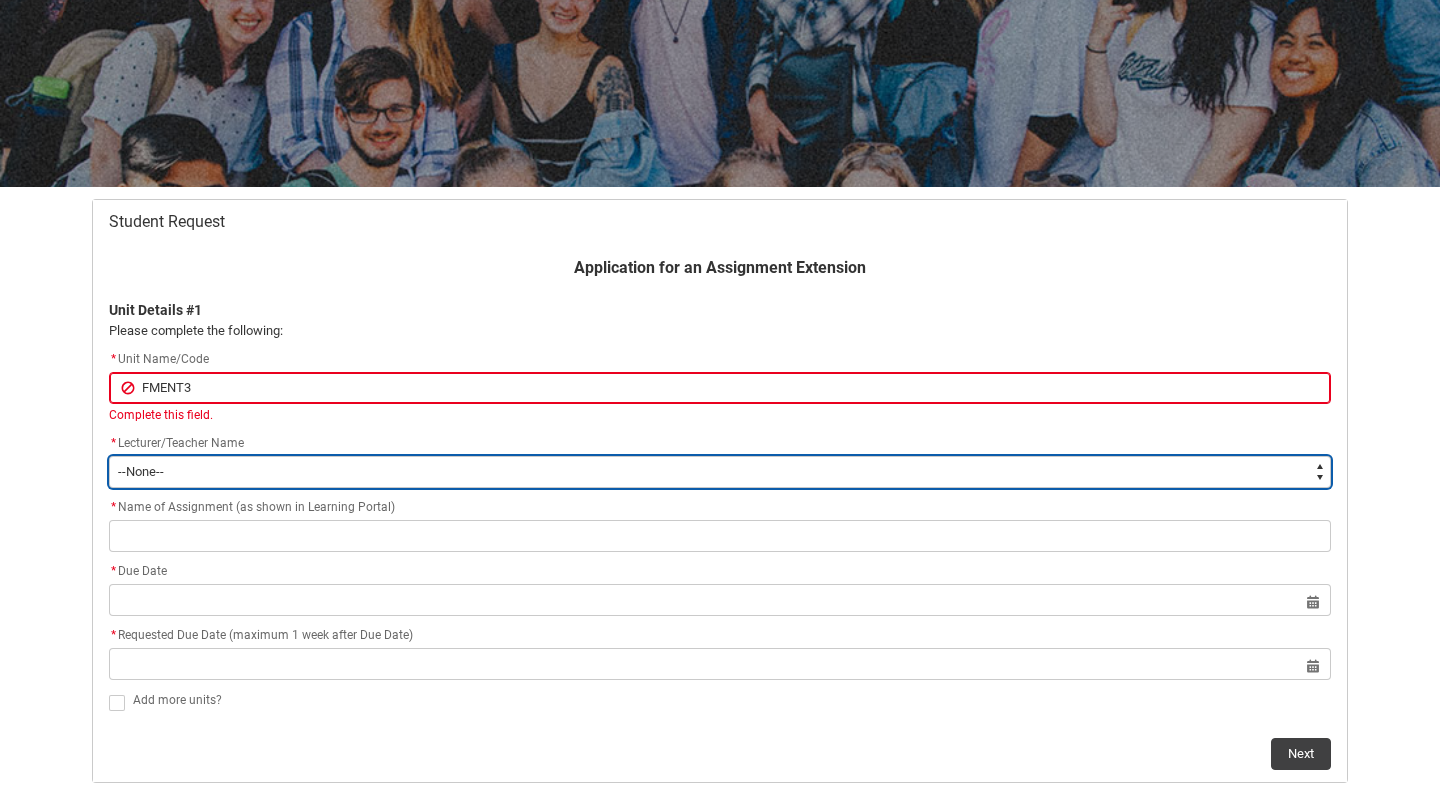 click on "Application for an Assignment Extension Unit Details #1 Please complete the following: * Unit Name/Code FMENT3   Complete this field. * Lecturer/Teacher Name *   --None-- Aaron Walker Adam King Adam McKenzie Adriana Perri Adrienne Couper-Smith Afrodite Moulatsiotis Ainslie Wills Alan Harding Alex Duffy Alexandra Whitham Amanda Cumming Andrea Powell Anita Morgan Ann Benjamin Annabel Kilpatrick Antony Delecca Apsara Sabaratnam Ashleigh Flanders Beck Storer Belinda Woods Benjamin Colbourne Benjamin McKenzie Brett Langsford Brett Little Brianna Hallihan-Farias Briony Dunn Bronwyn Pringle Bruno Duval Cameron Lam Cameron ROSE Cara Williams Carlos Patino Rojas Carol Batchelor Carus Thompson Cassandra Fumi Cassandra Long Catherine Sison Cathy Muhling Chiara Hunwick Chris Kennett Christina Simons Christine Vincent Christopher Sandoe Clare Bartholomew Clare Lapworth Claudia Bergsdorf Clinton Scott Clio Renner Dallas Frasca Dana Miltins Daniel Lamech Daniel Murtagh Danni Liu David Jacob David Price Deborah Pratt * * *" 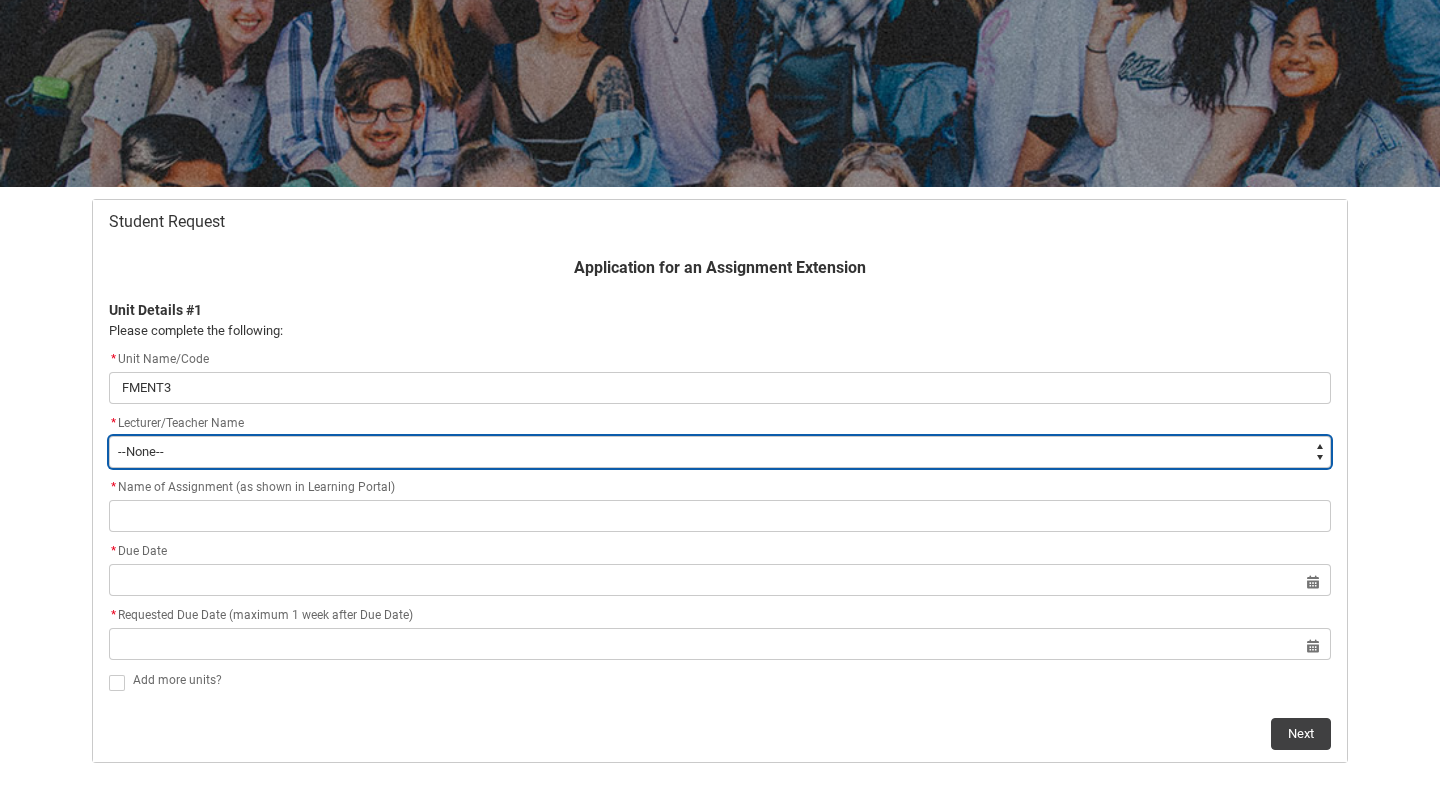type on "Faculty_NamefromNtoZ.000xxxxxx2" 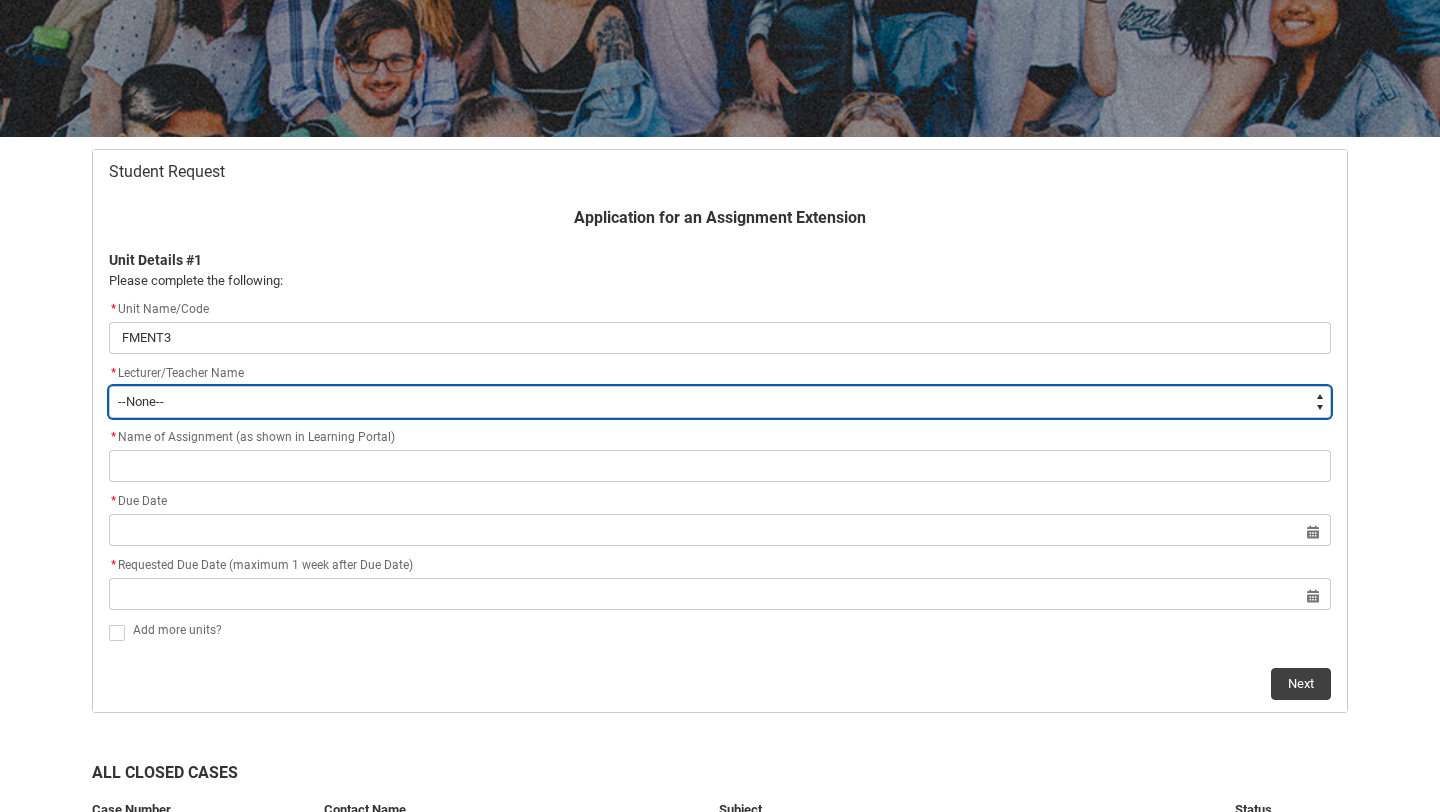 scroll, scrollTop: 268, scrollLeft: 0, axis: vertical 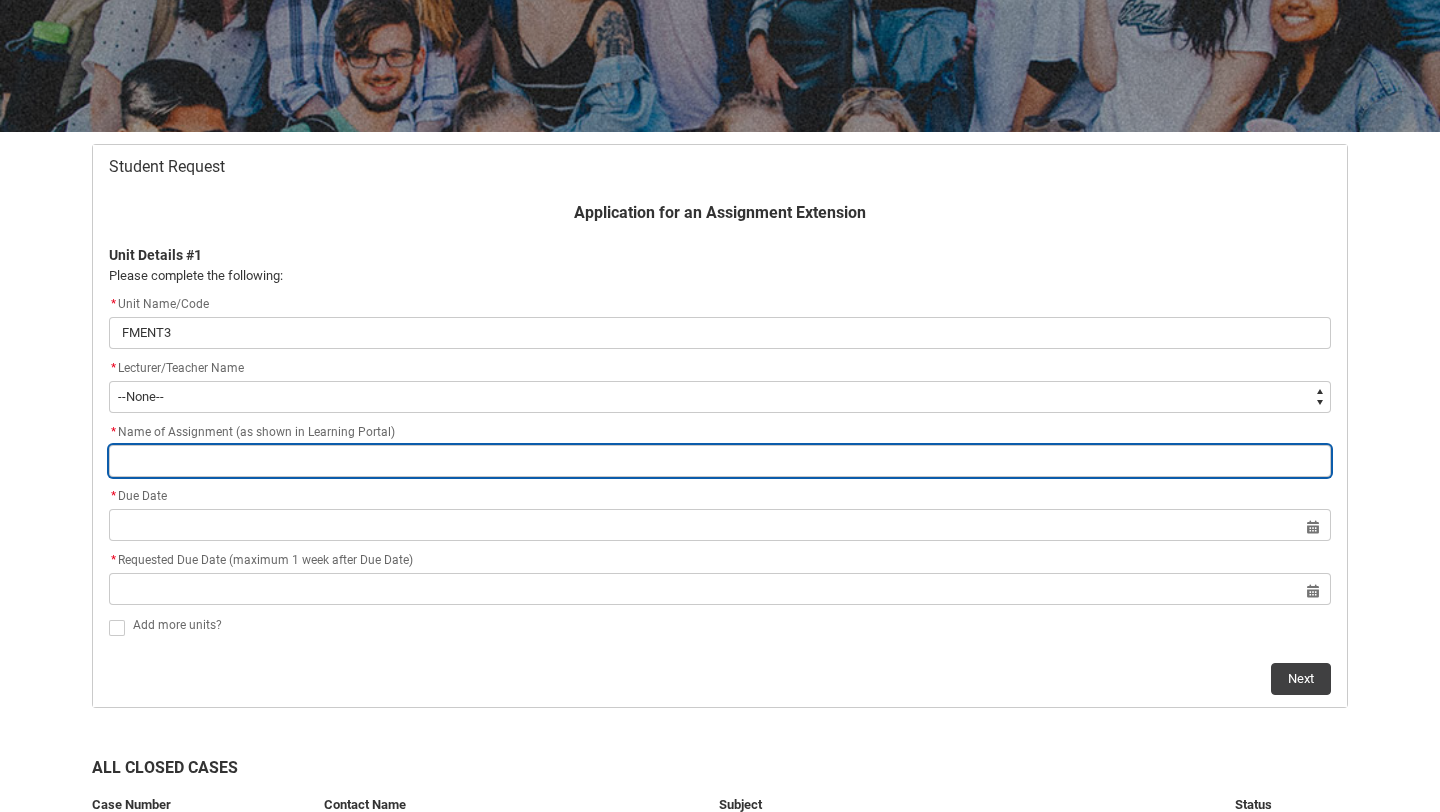click at bounding box center [720, 461] 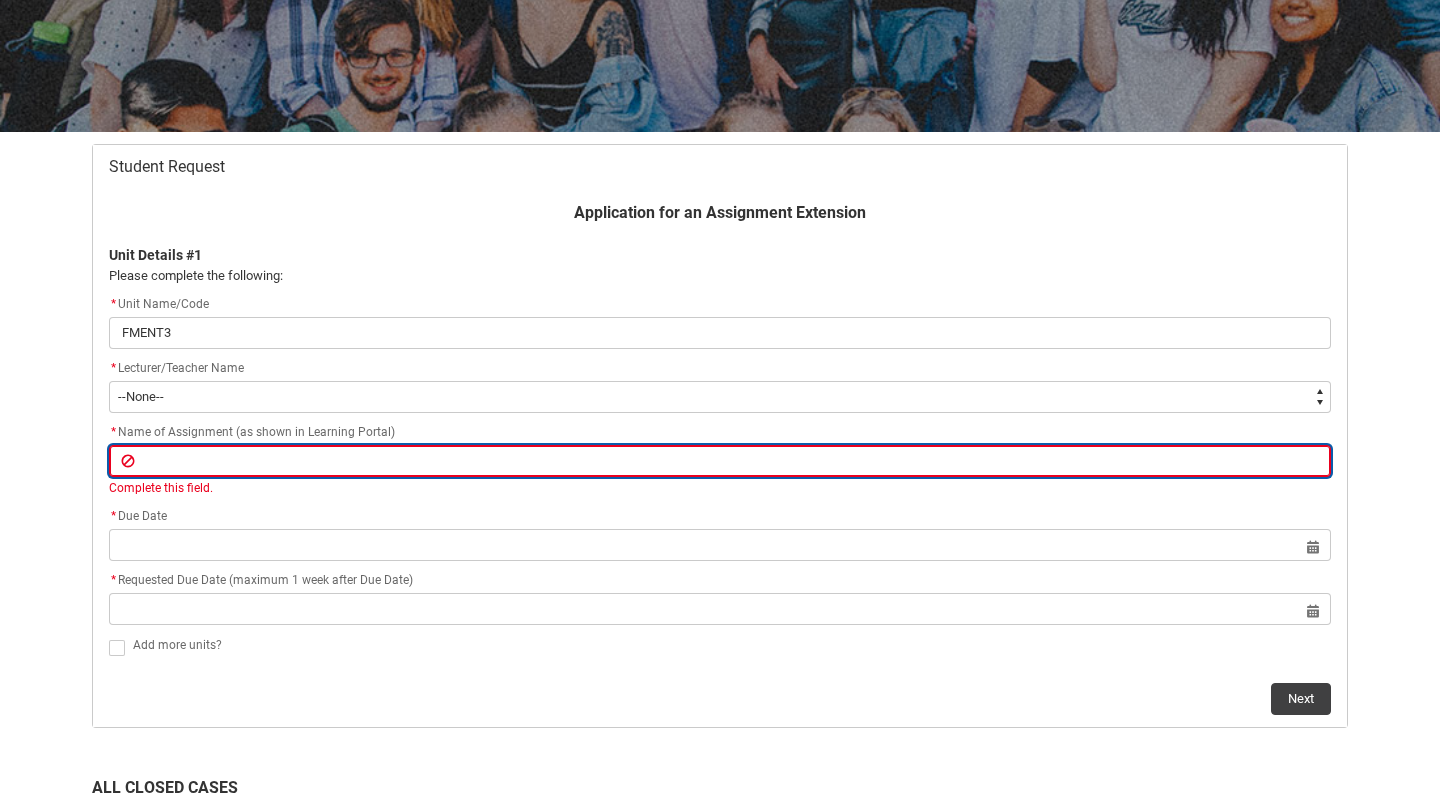 paste on "Assignment 3: Social Media Concept and Content Folio" 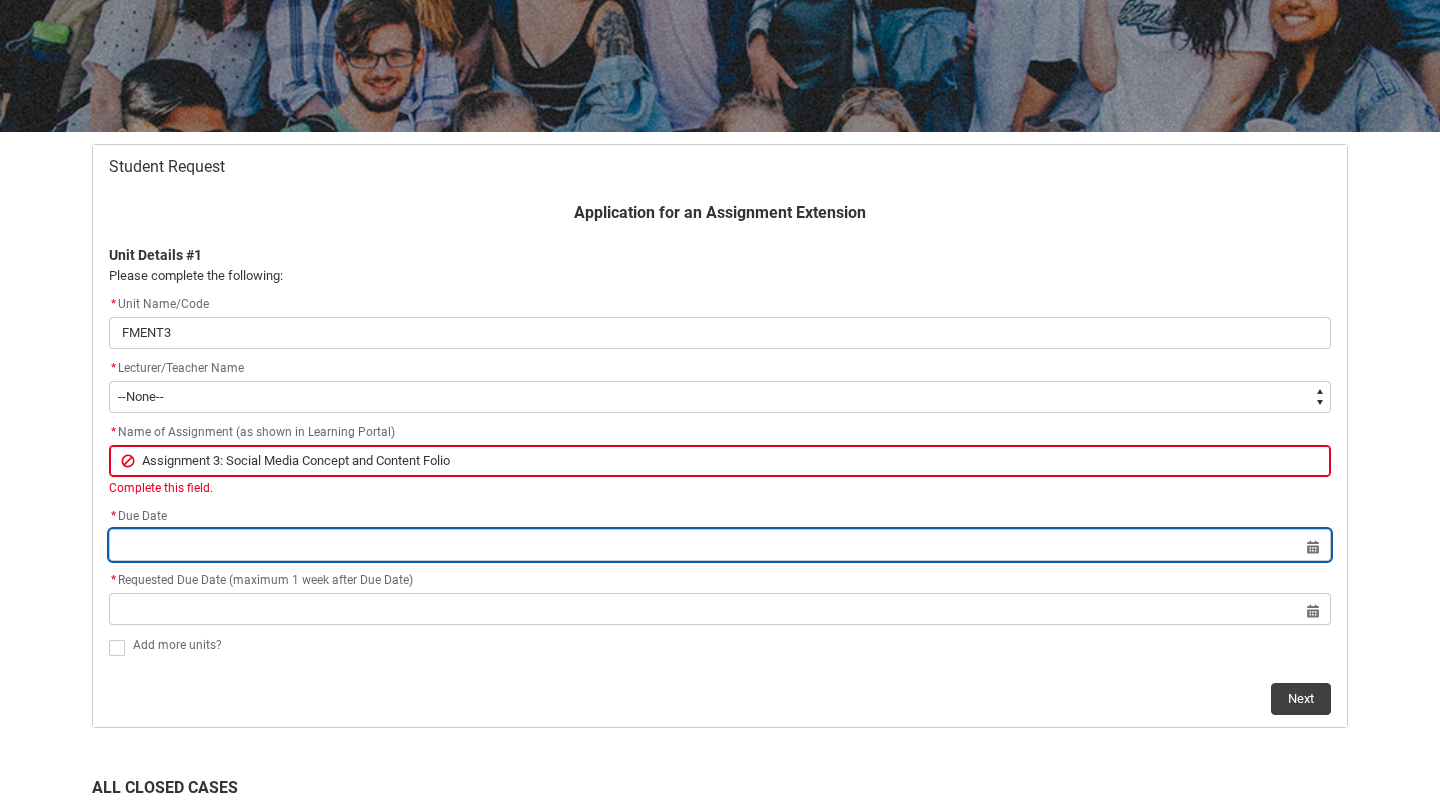 click on "Select a date for   Format: 31 Dec 2024" 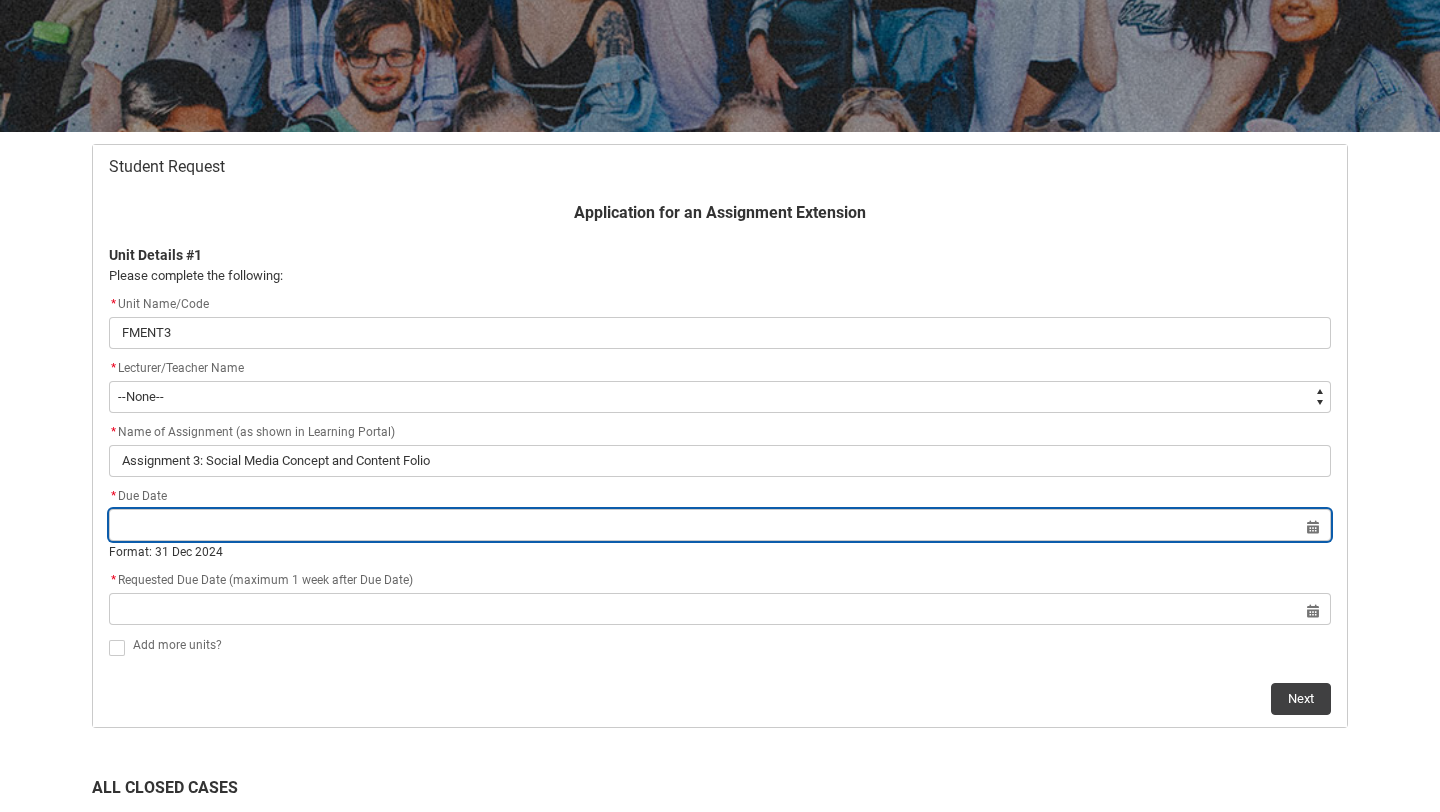 click at bounding box center [720, 525] 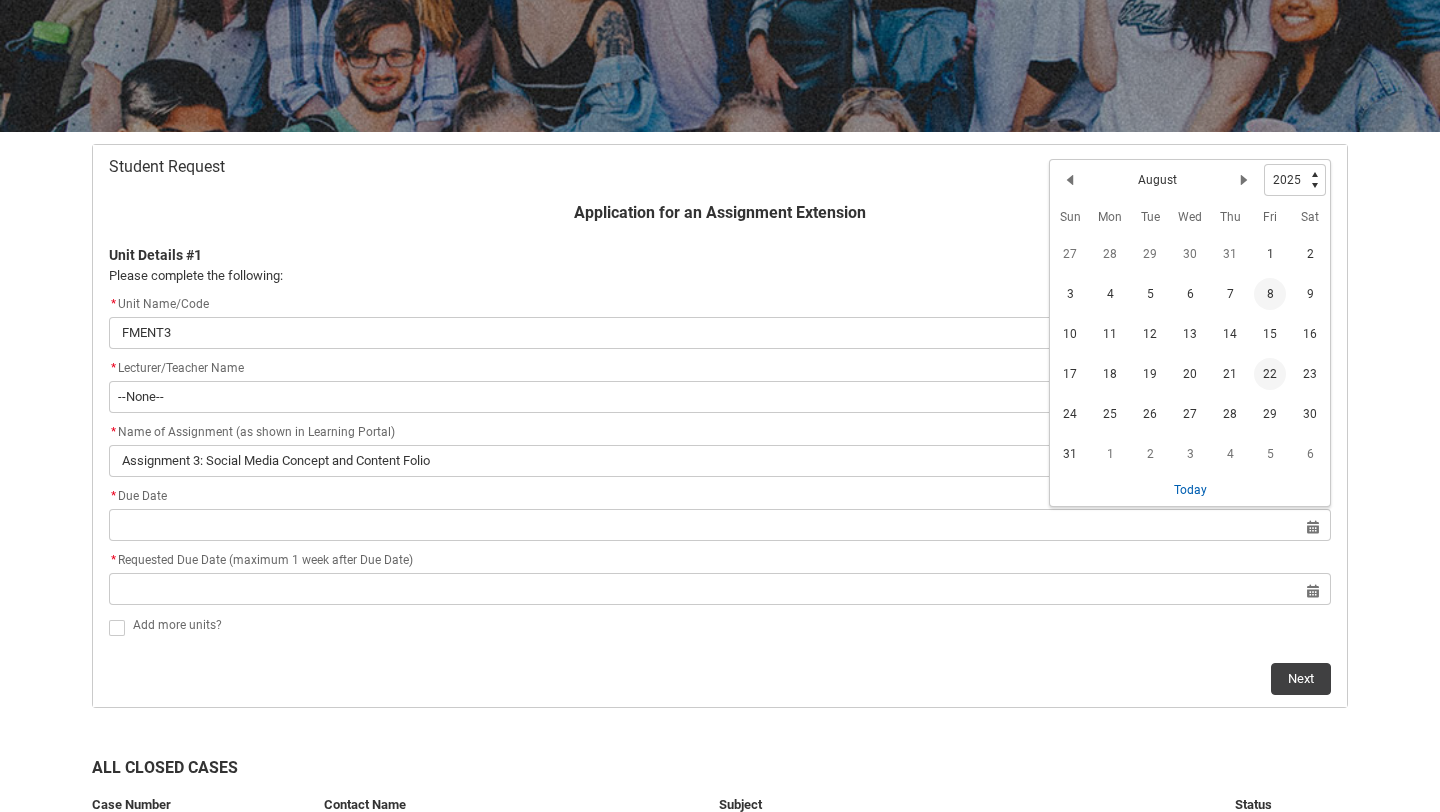 click on "22" 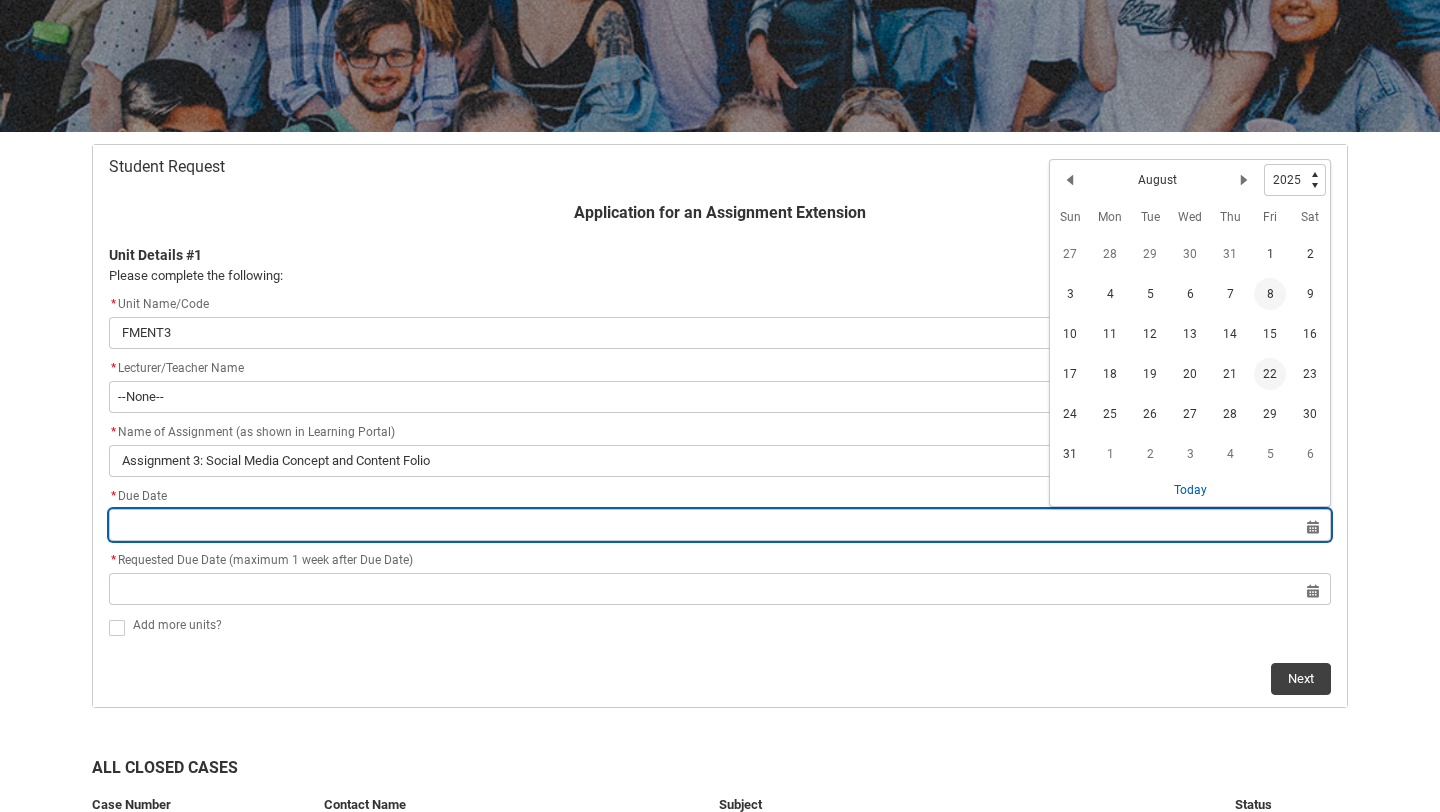 type on "[DATE]" 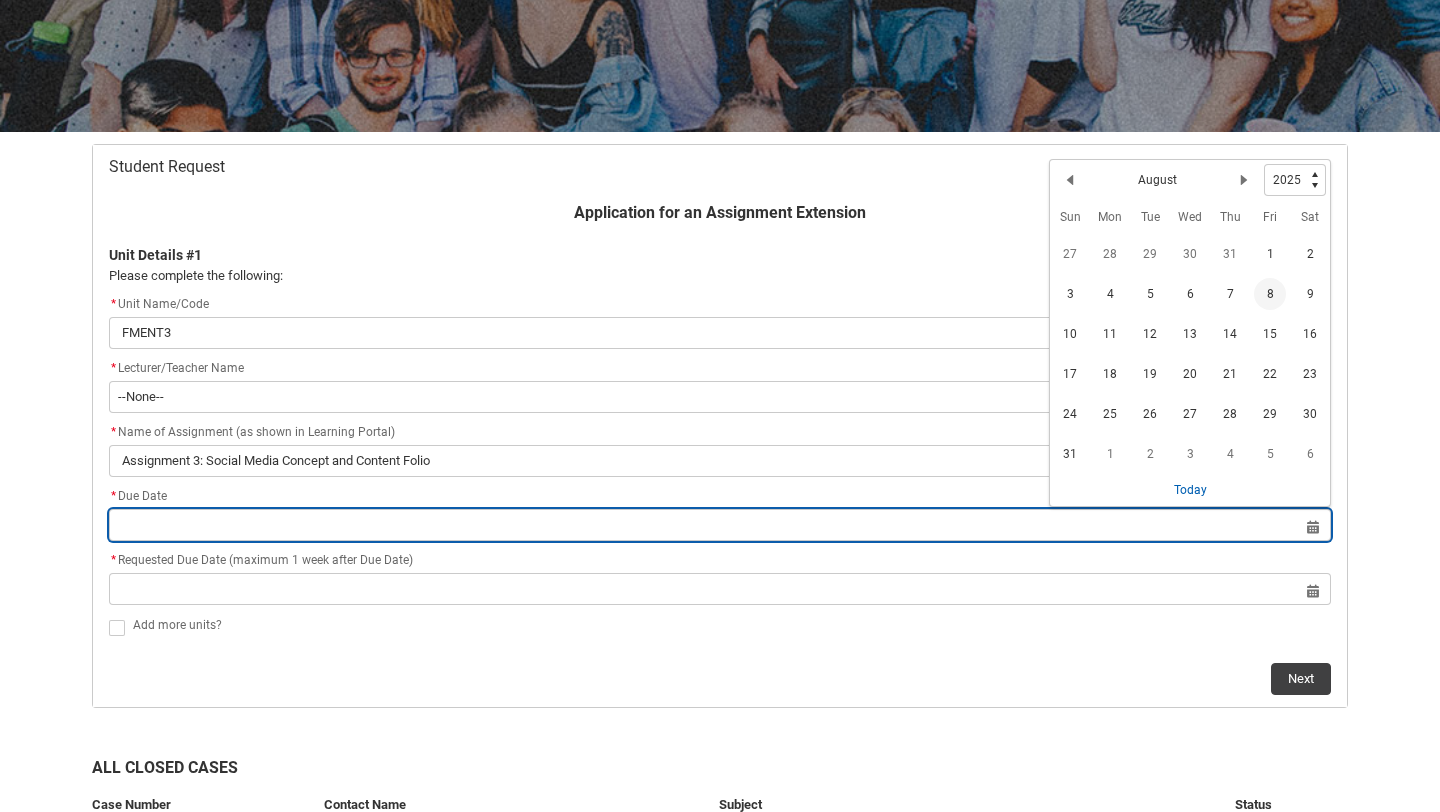 type on "[DATE]" 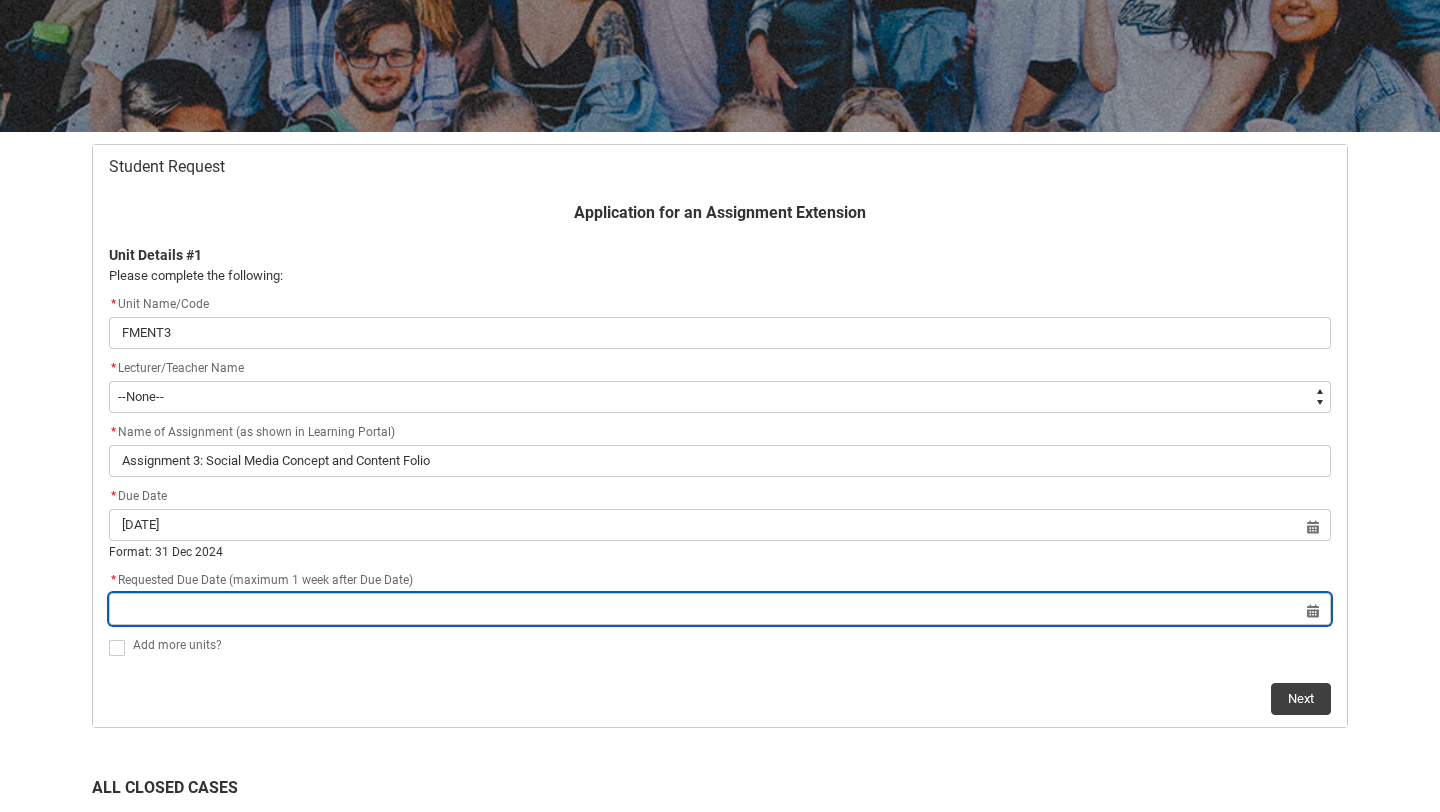 click at bounding box center (720, 609) 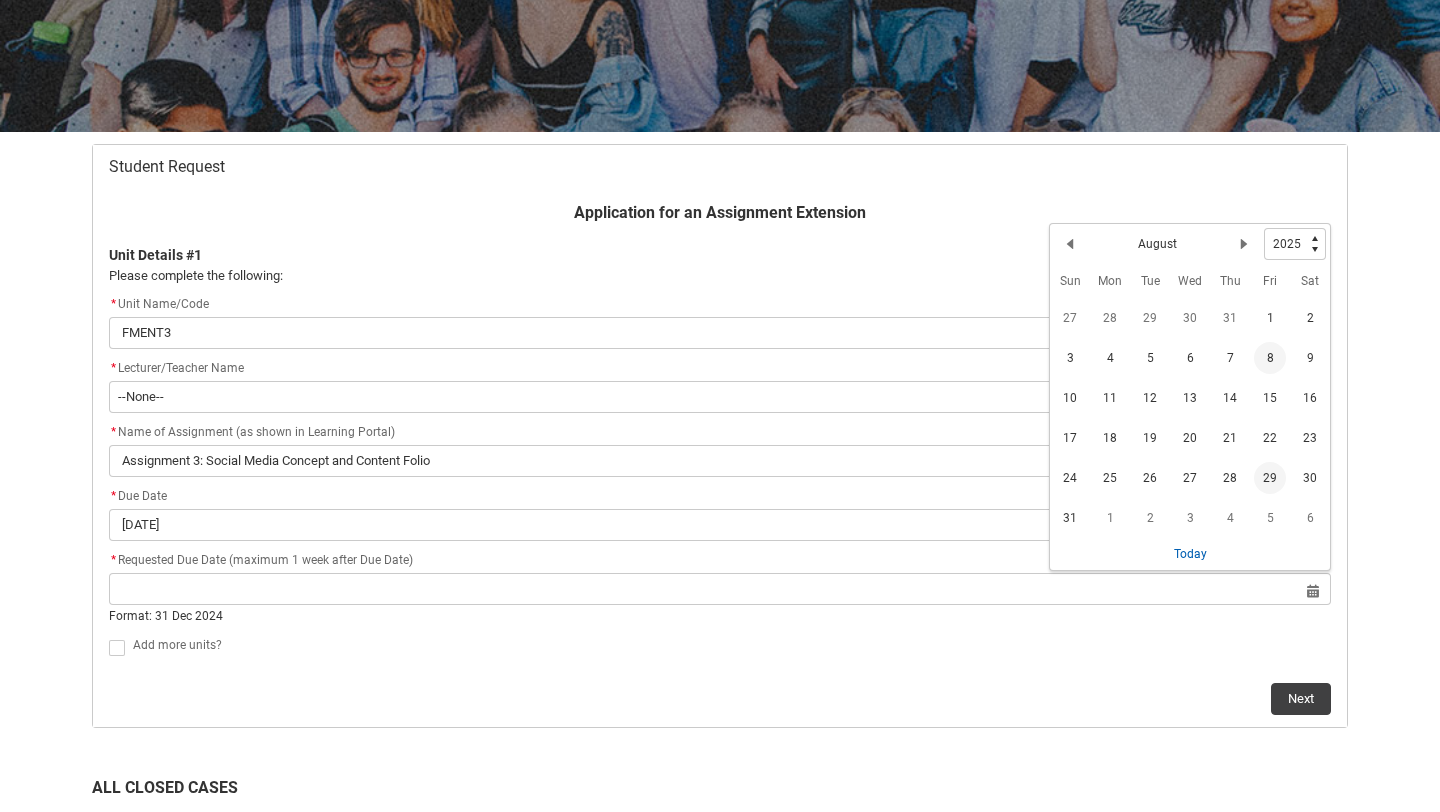 click on "29" 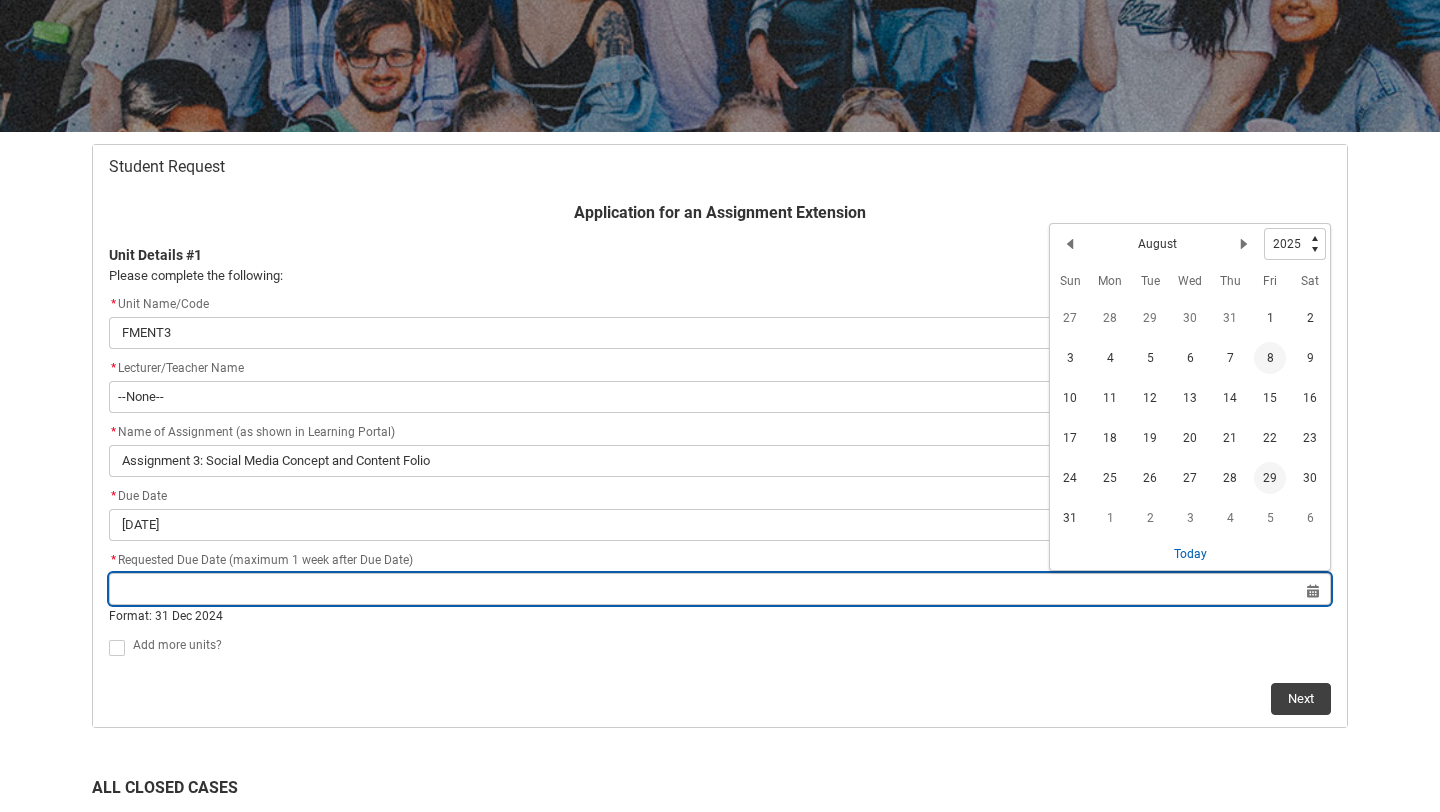 type on "[DATE]" 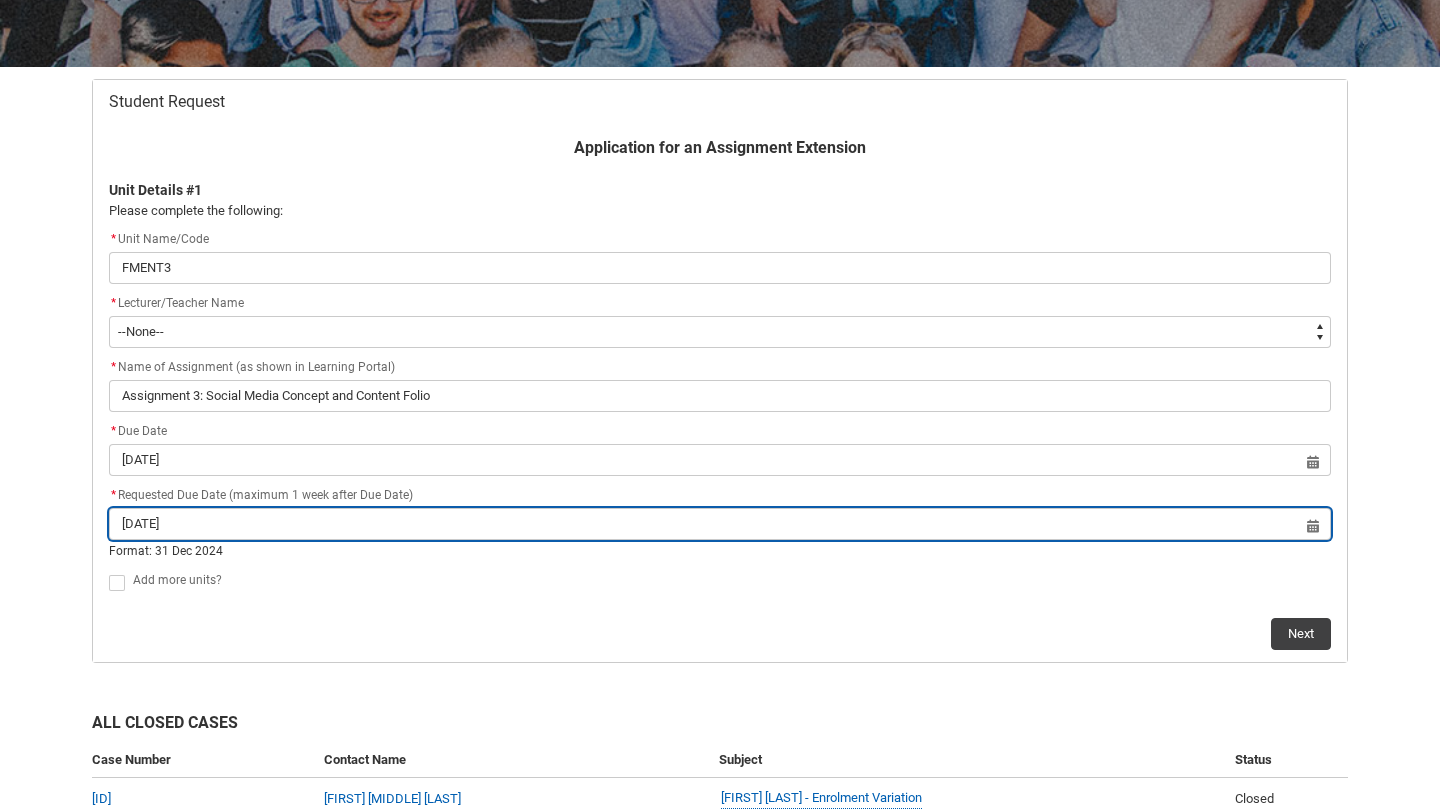 scroll, scrollTop: 351, scrollLeft: 0, axis: vertical 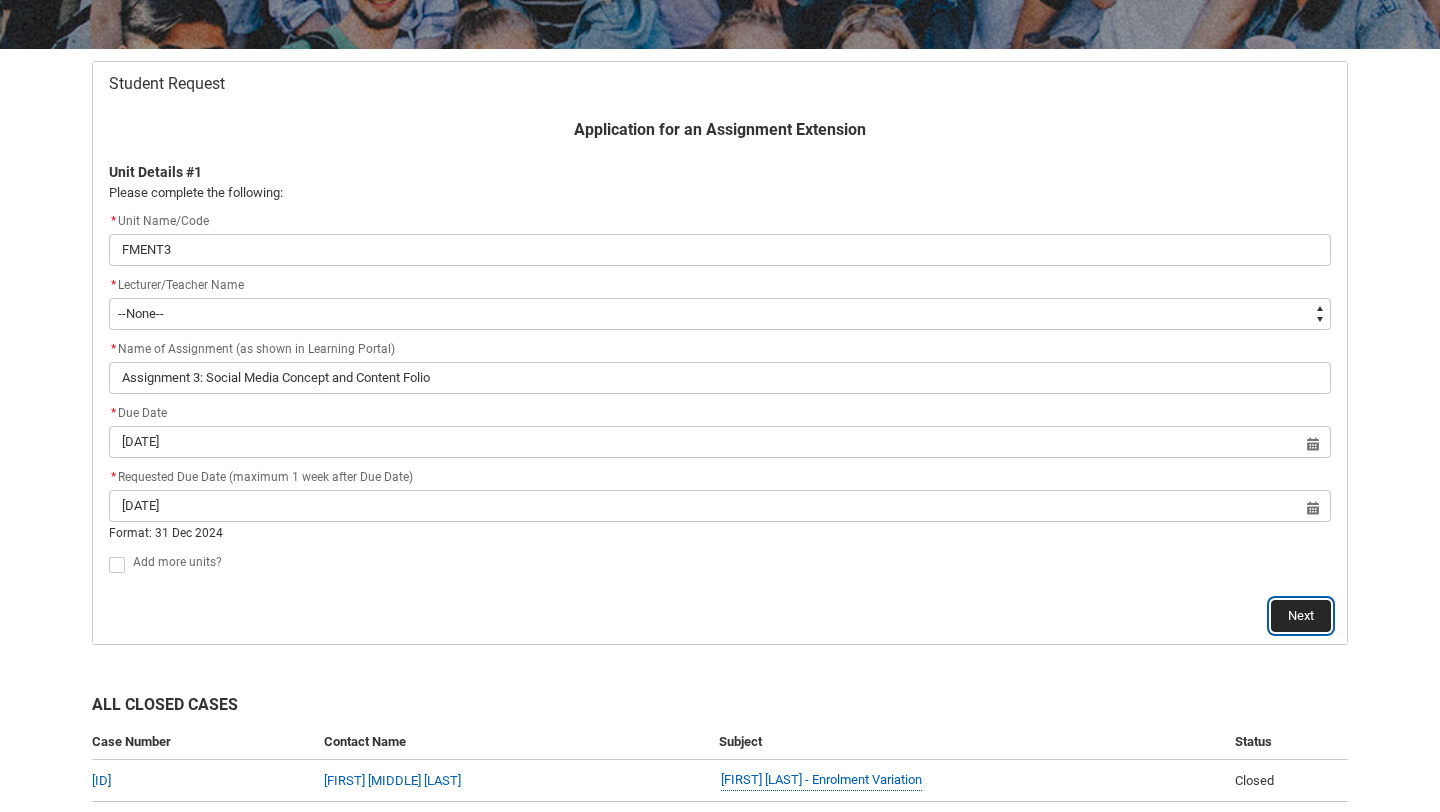 click on "Next" 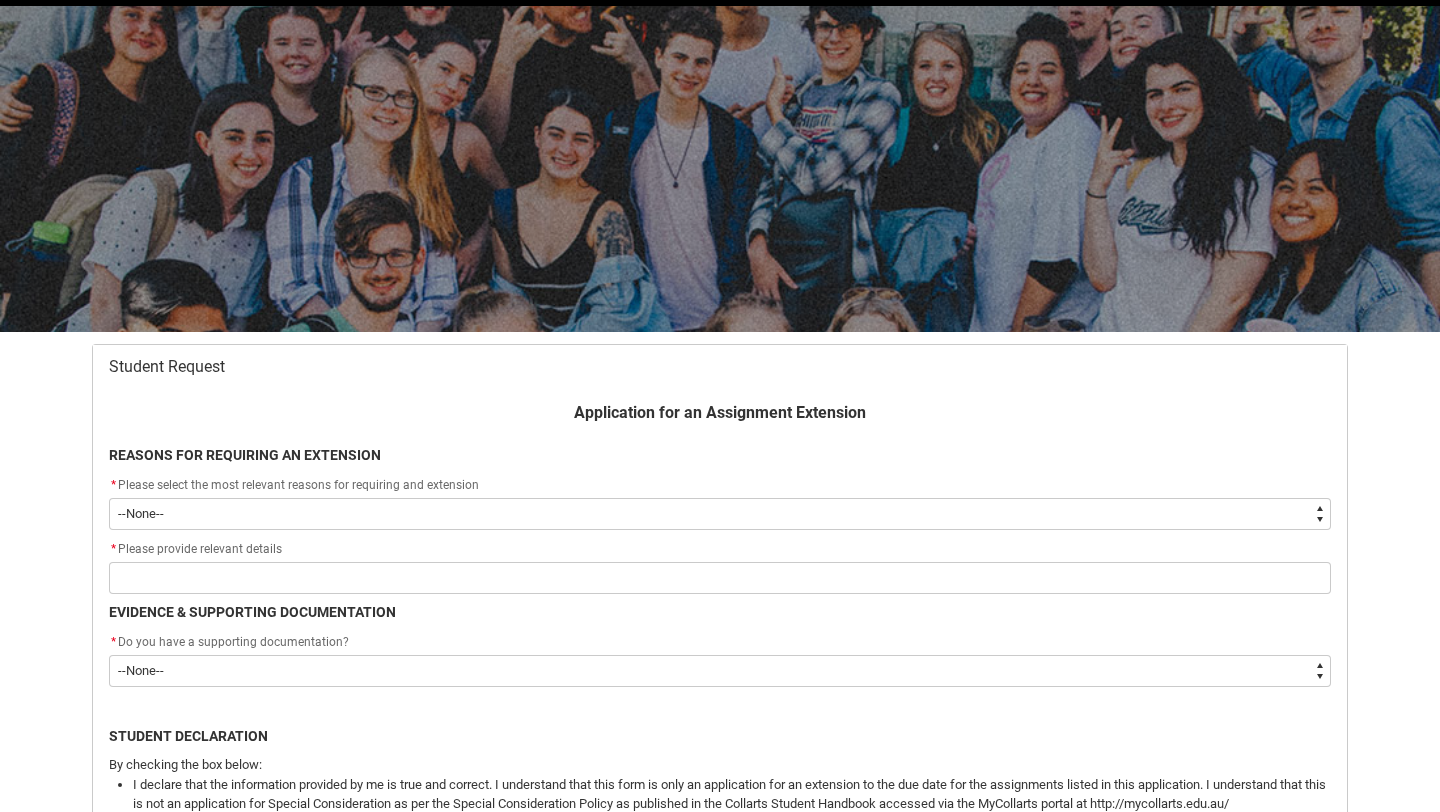 scroll, scrollTop: 213, scrollLeft: 0, axis: vertical 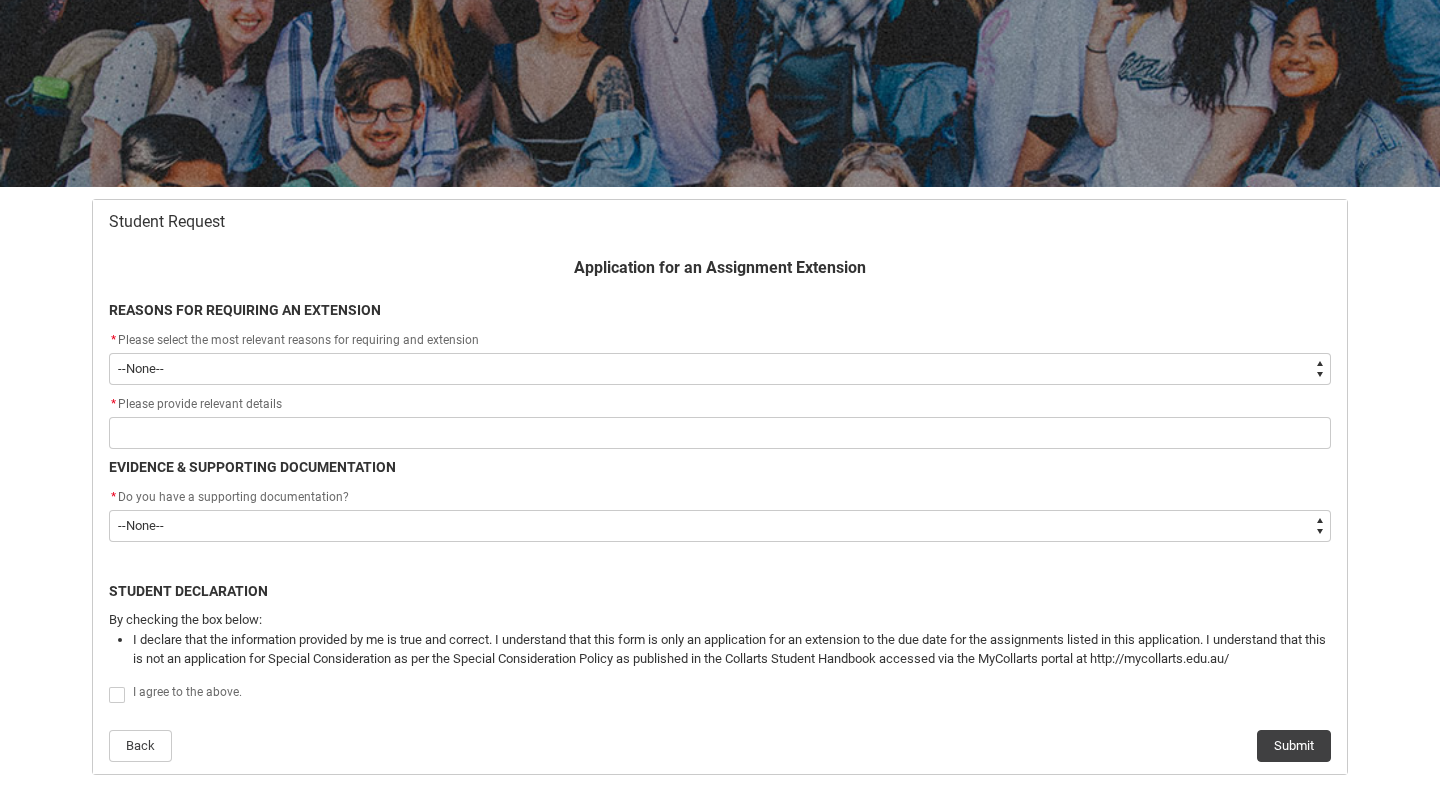 click on "--None-- Medical Reasons Work obligations Family obligations Academic Difficulties Significant religious or cultural reasons Other" at bounding box center [720, 369] 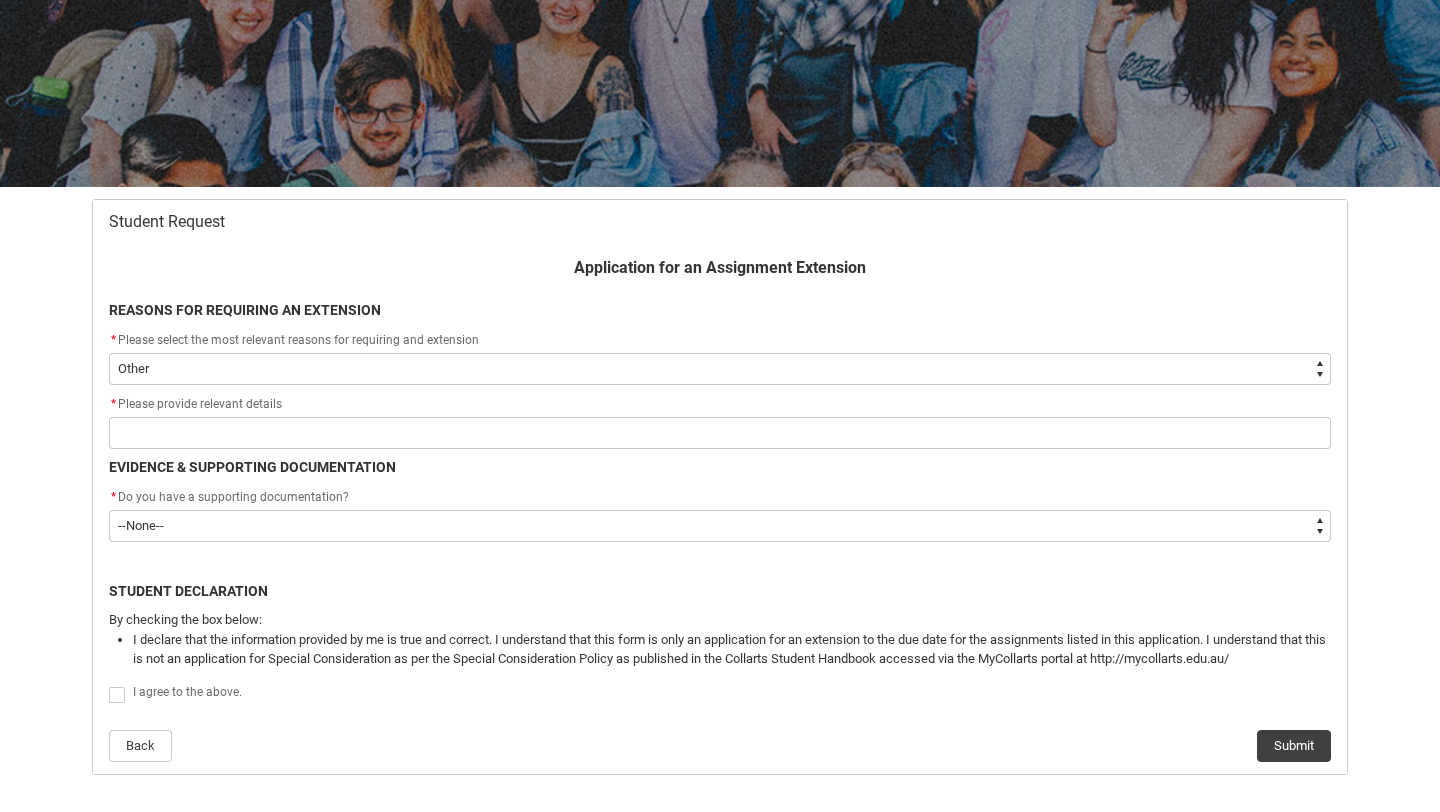 click on "--None-- Medical Reasons Work obligations Family obligations Academic Difficulties Significant religious or cultural reasons Other" at bounding box center (720, 369) 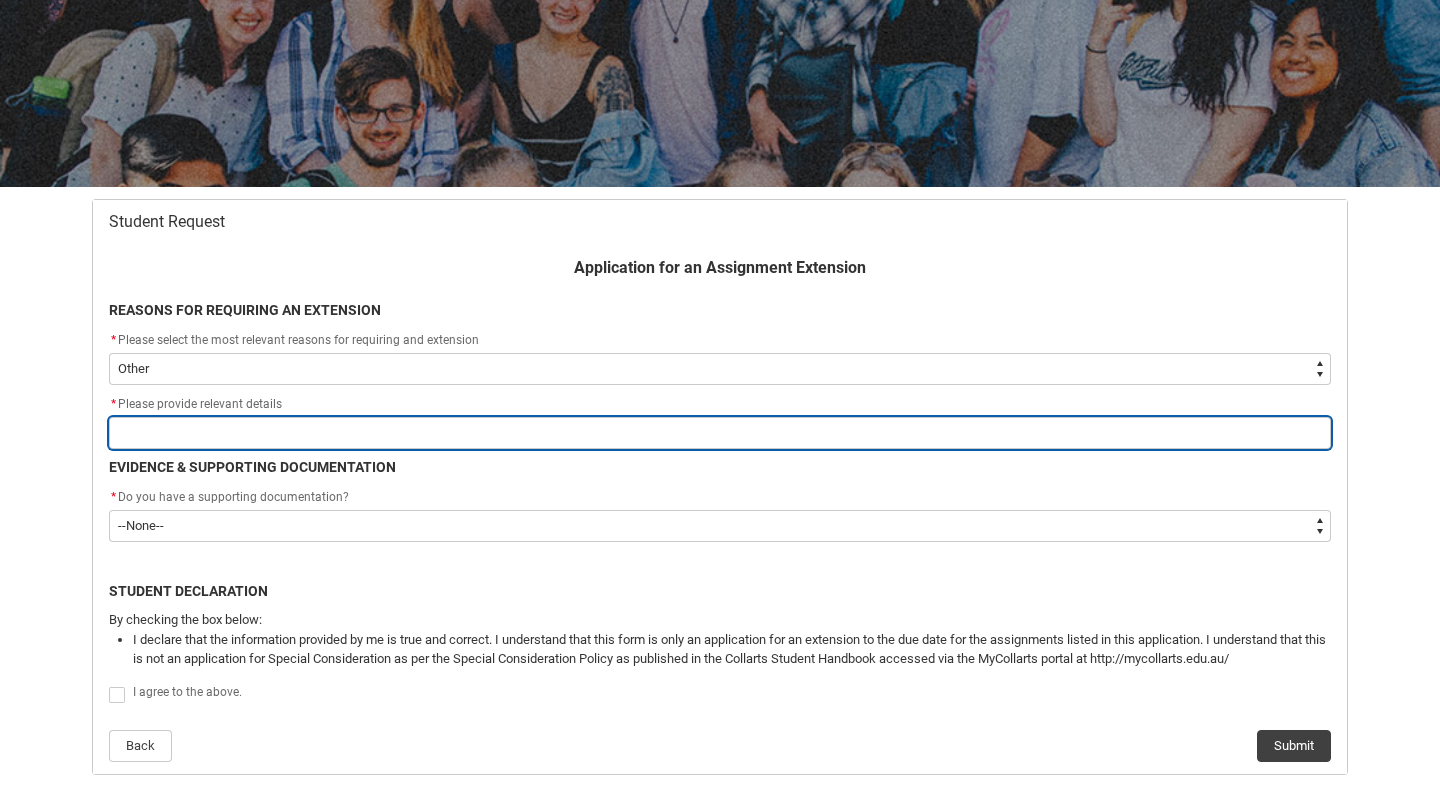 click at bounding box center (720, 433) 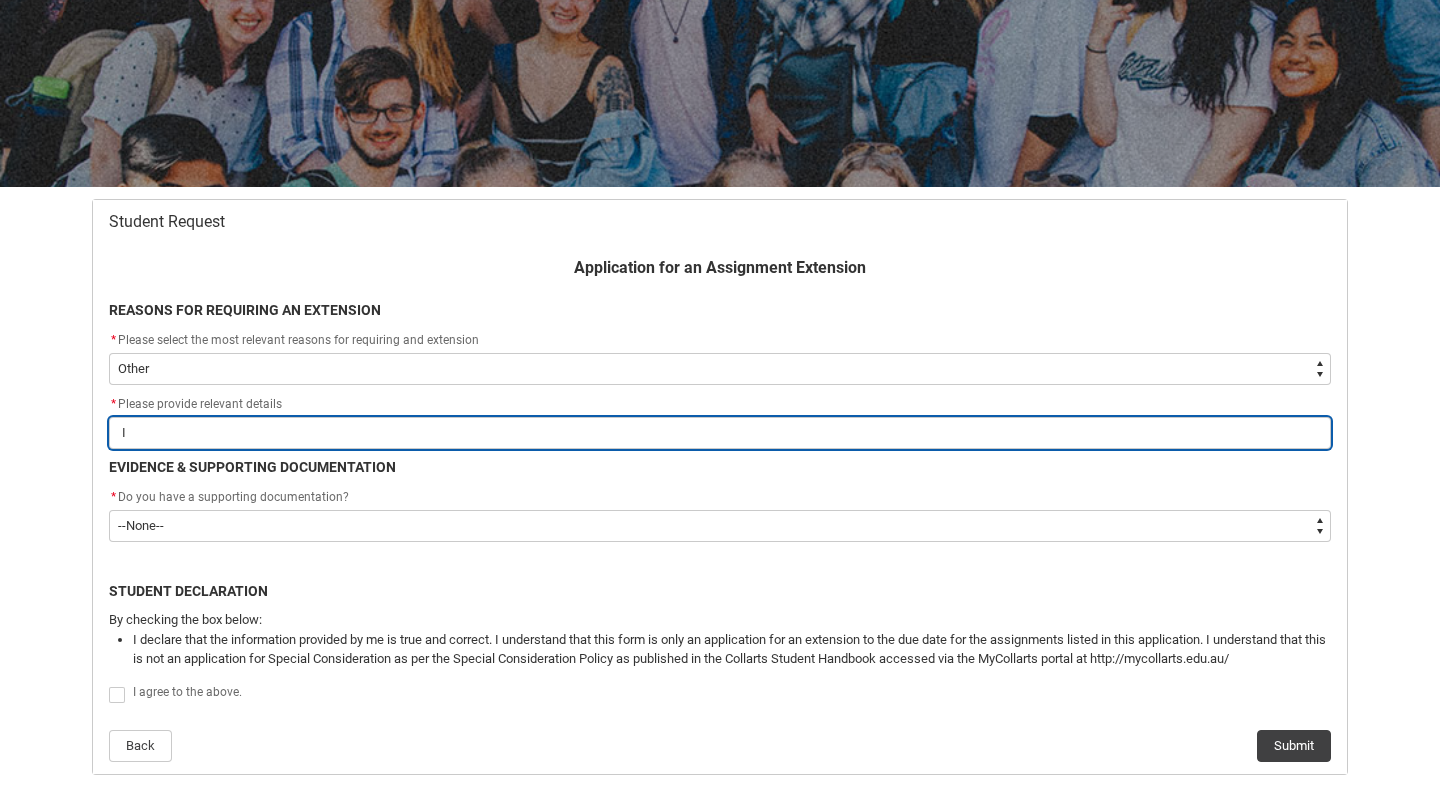 type 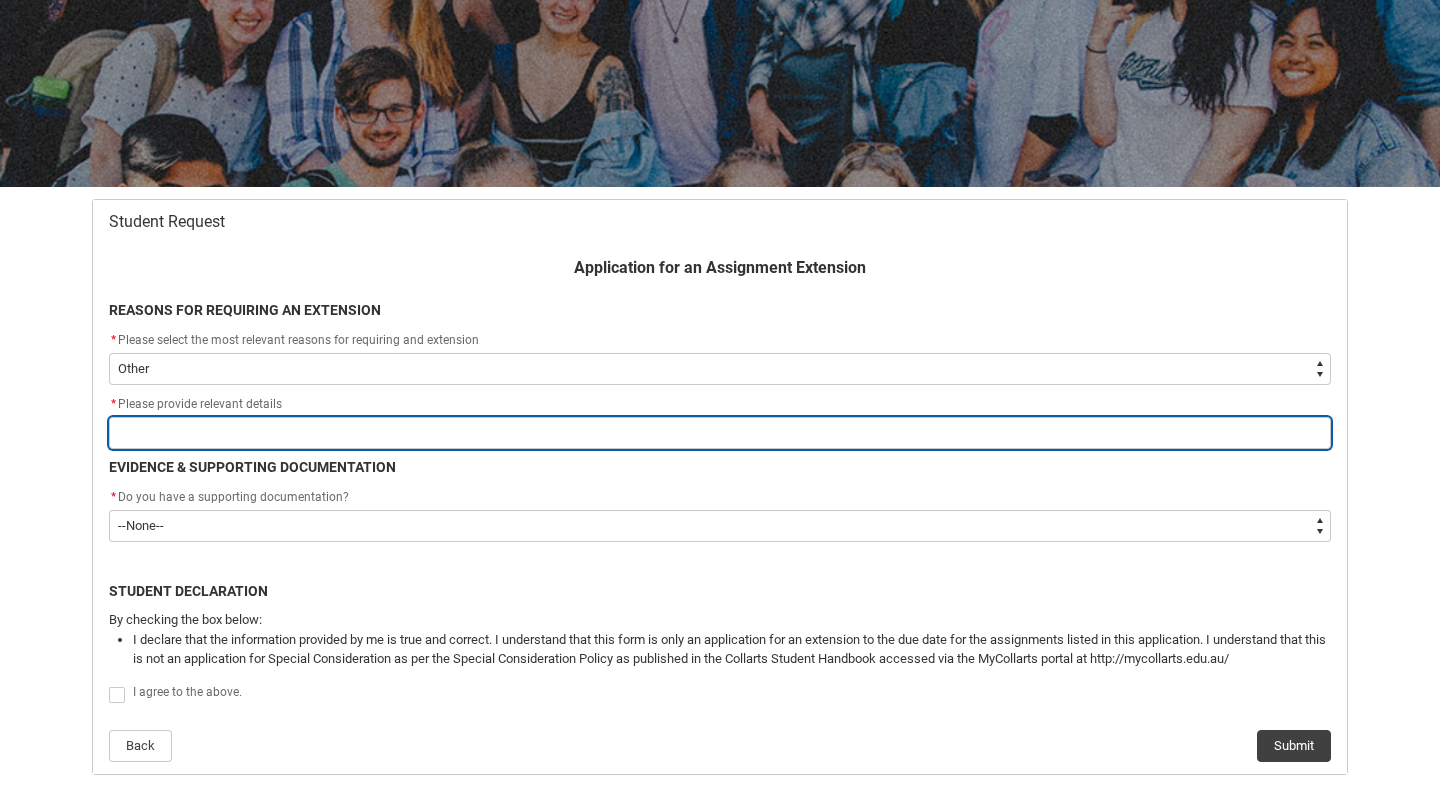 type on "I" 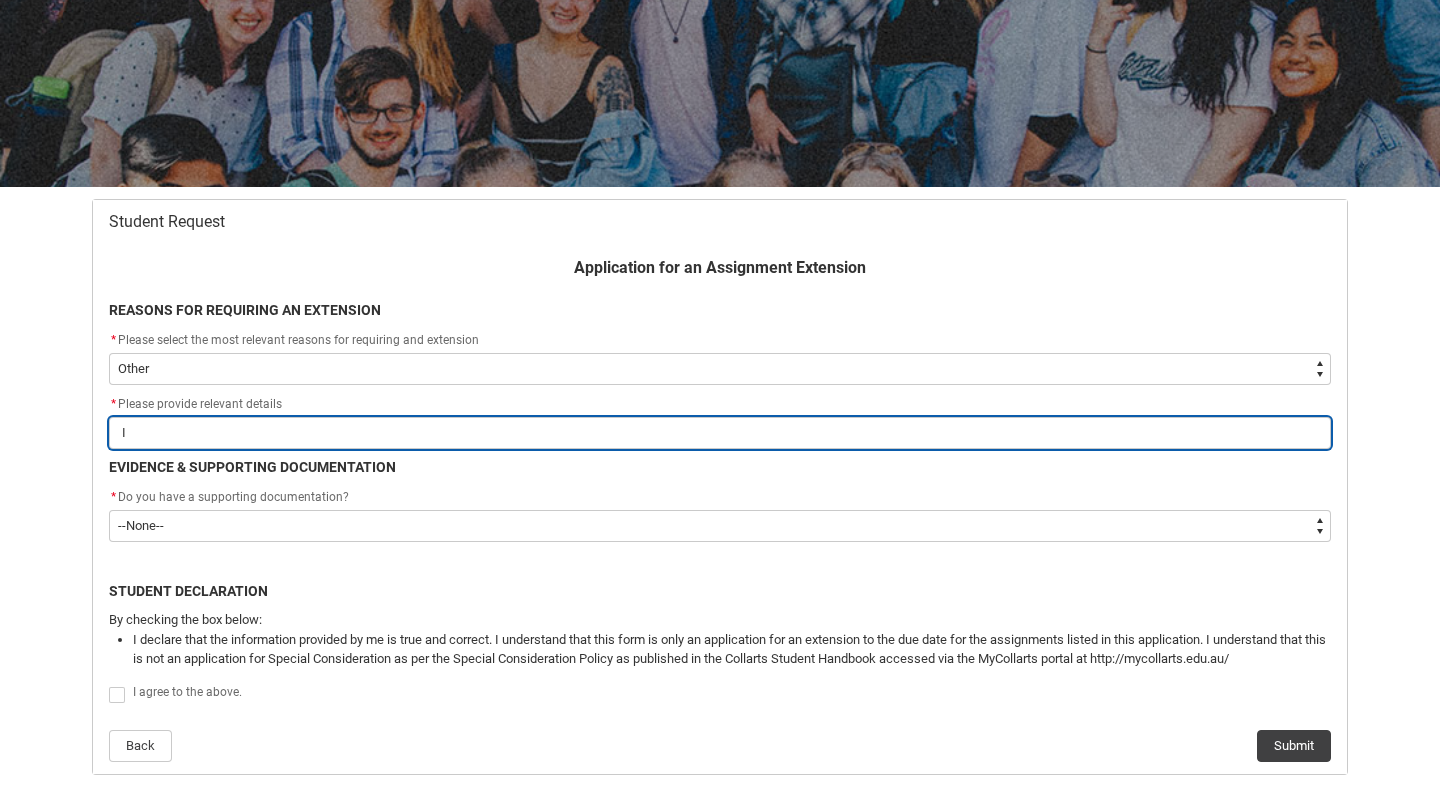 type on "Im" 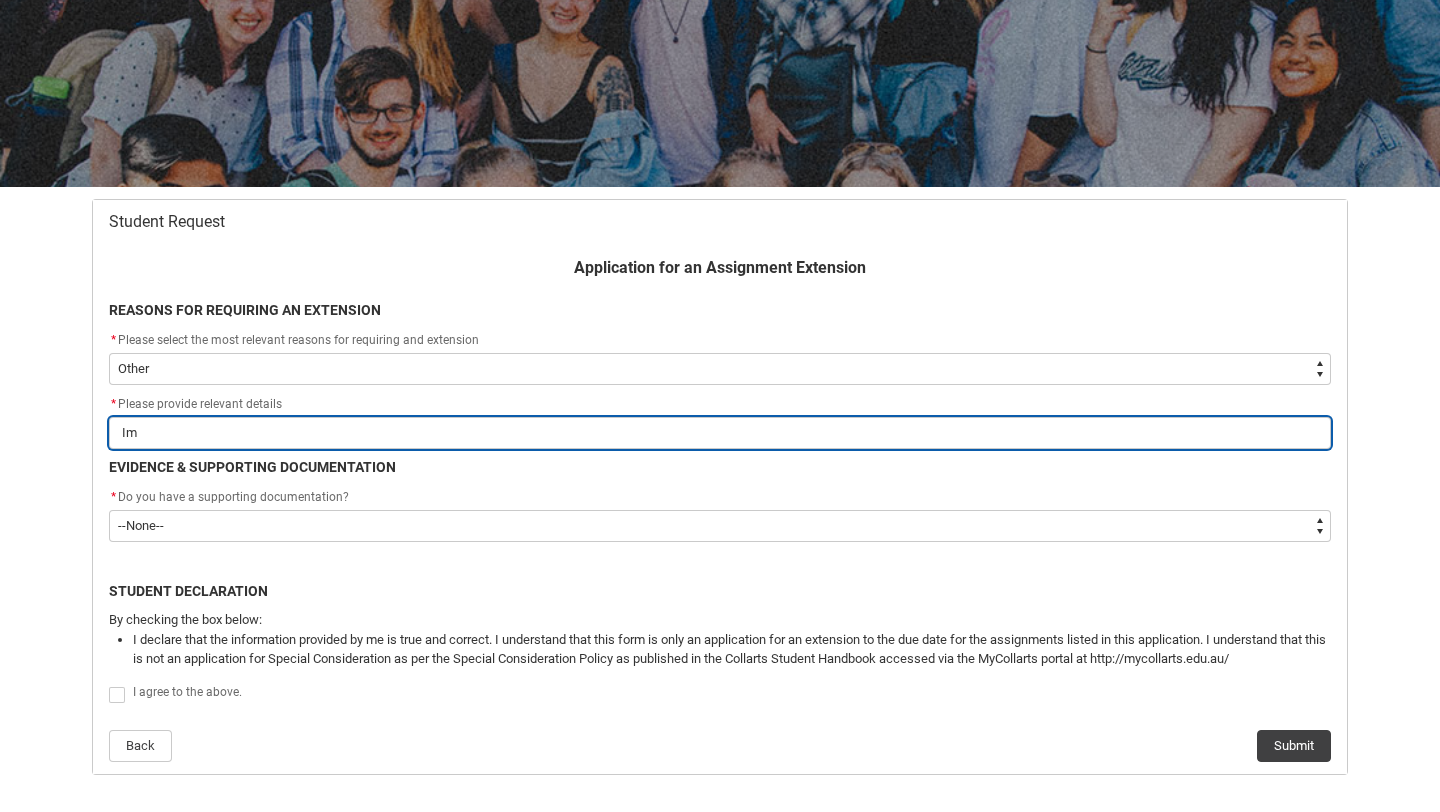 type on "Im" 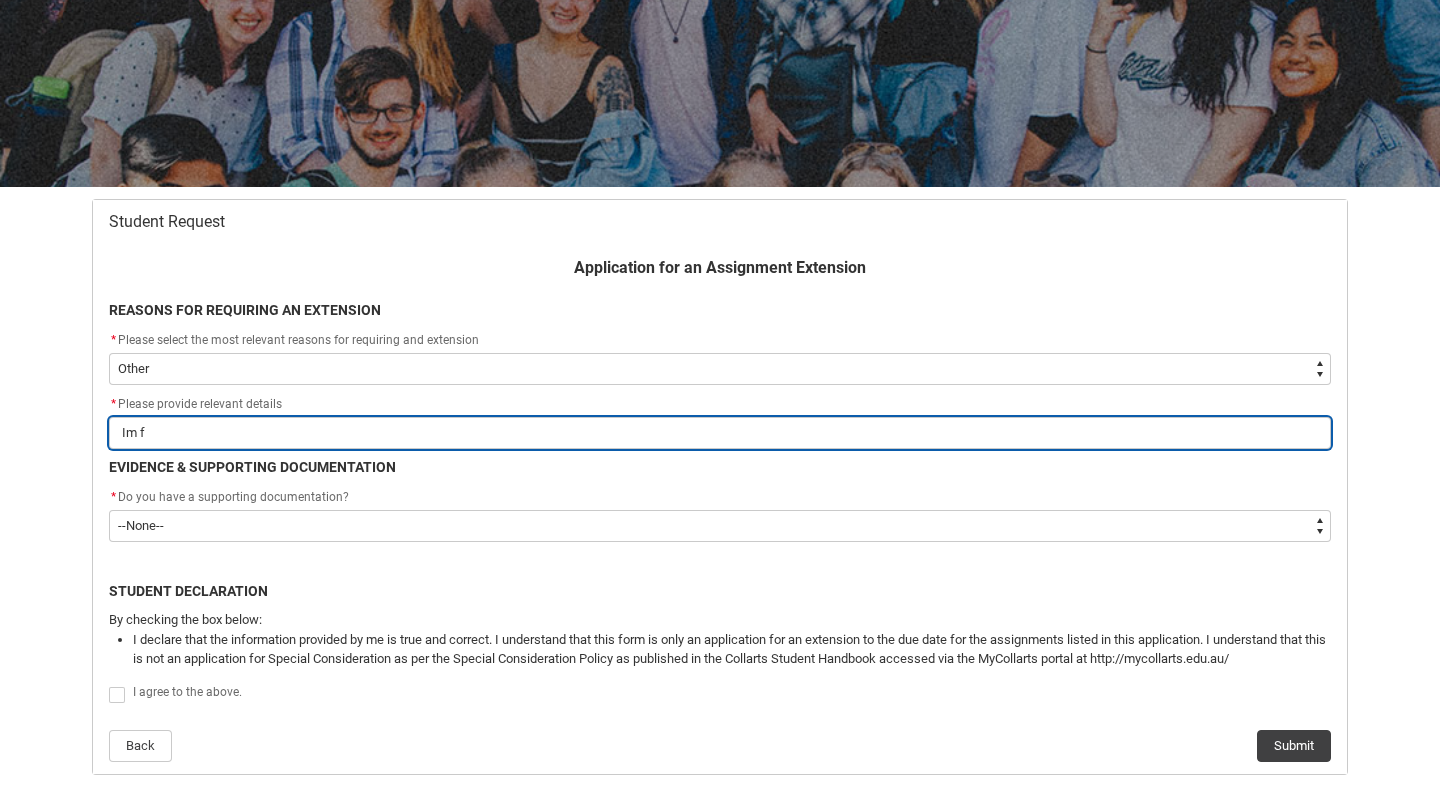 type on "Im fi" 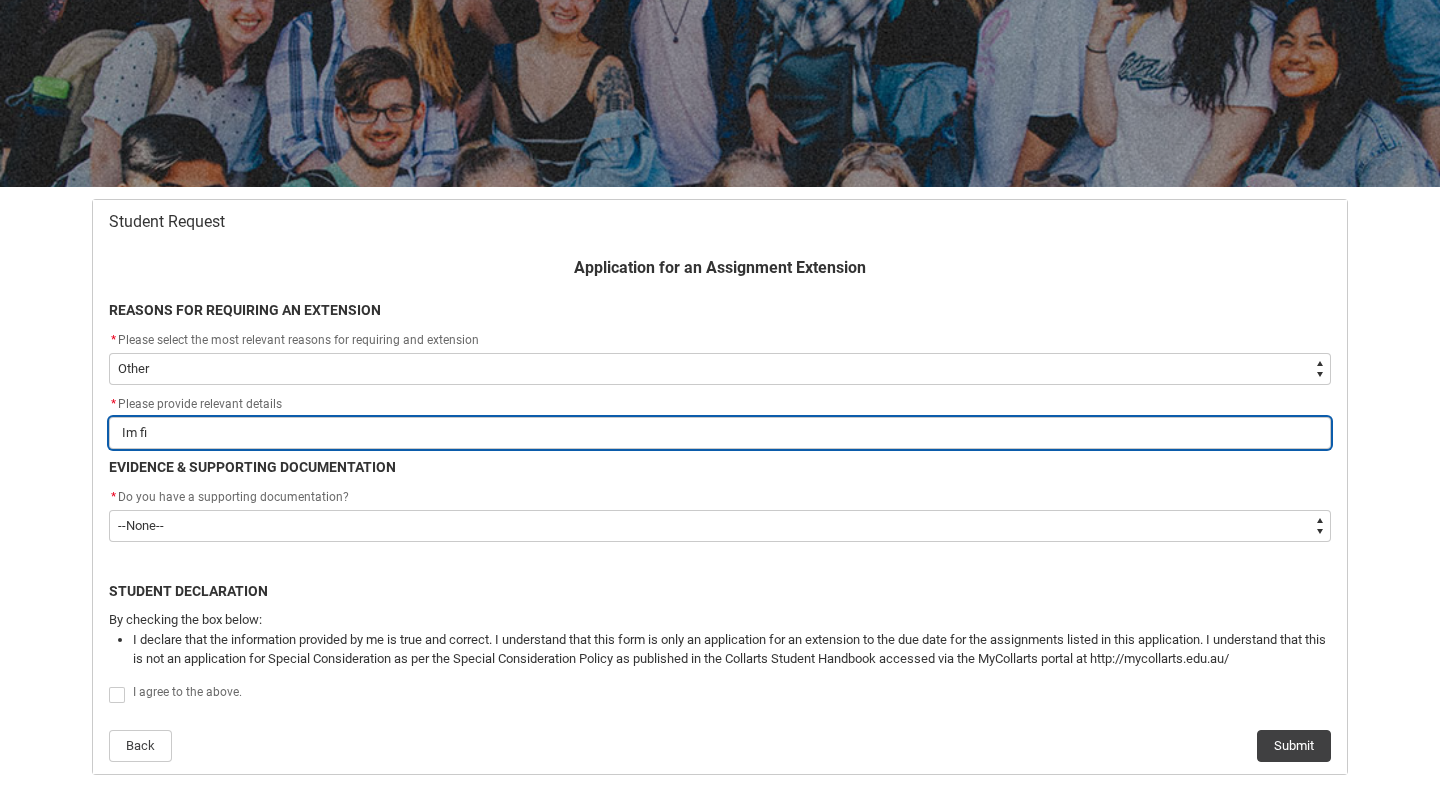 type on "Im fin" 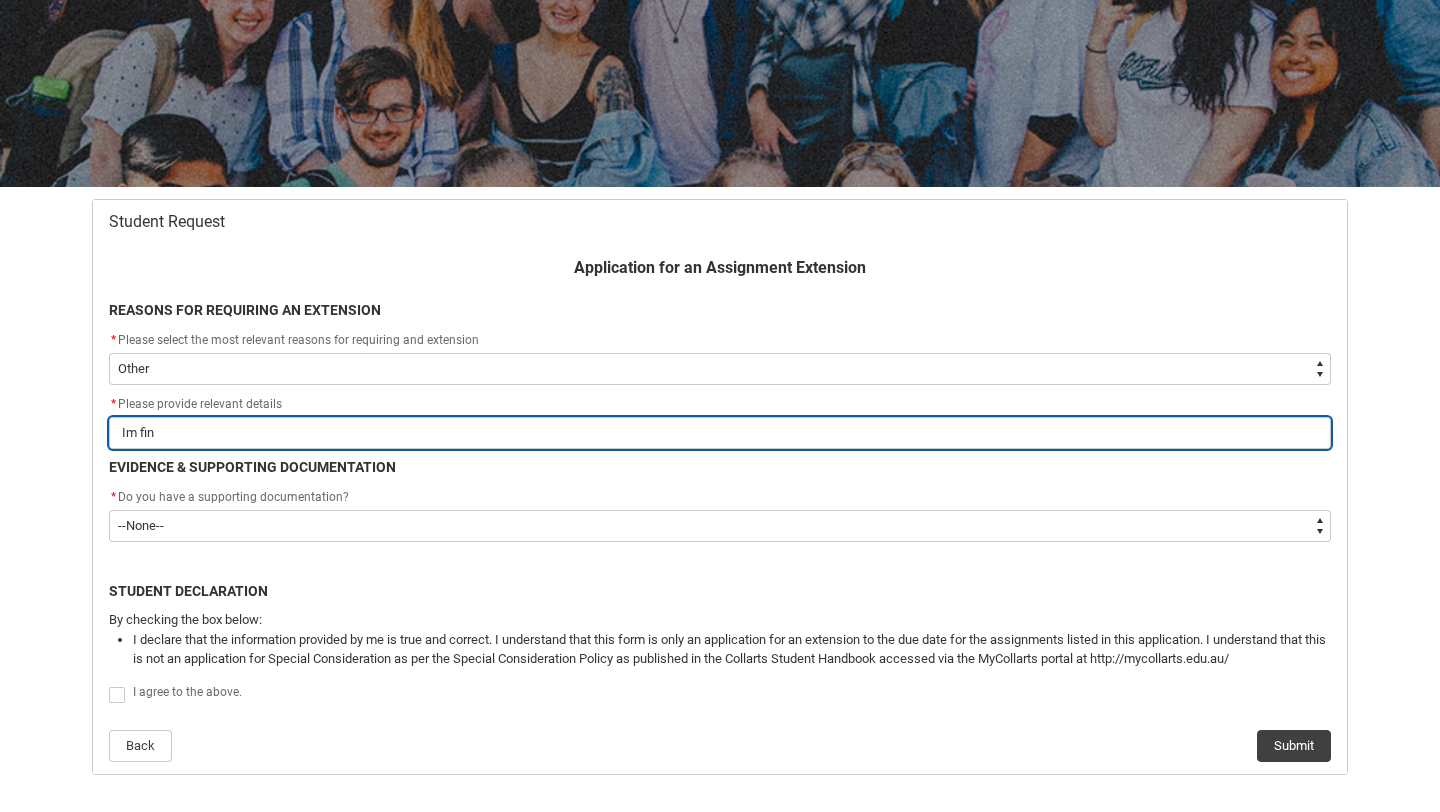 type on "Im find" 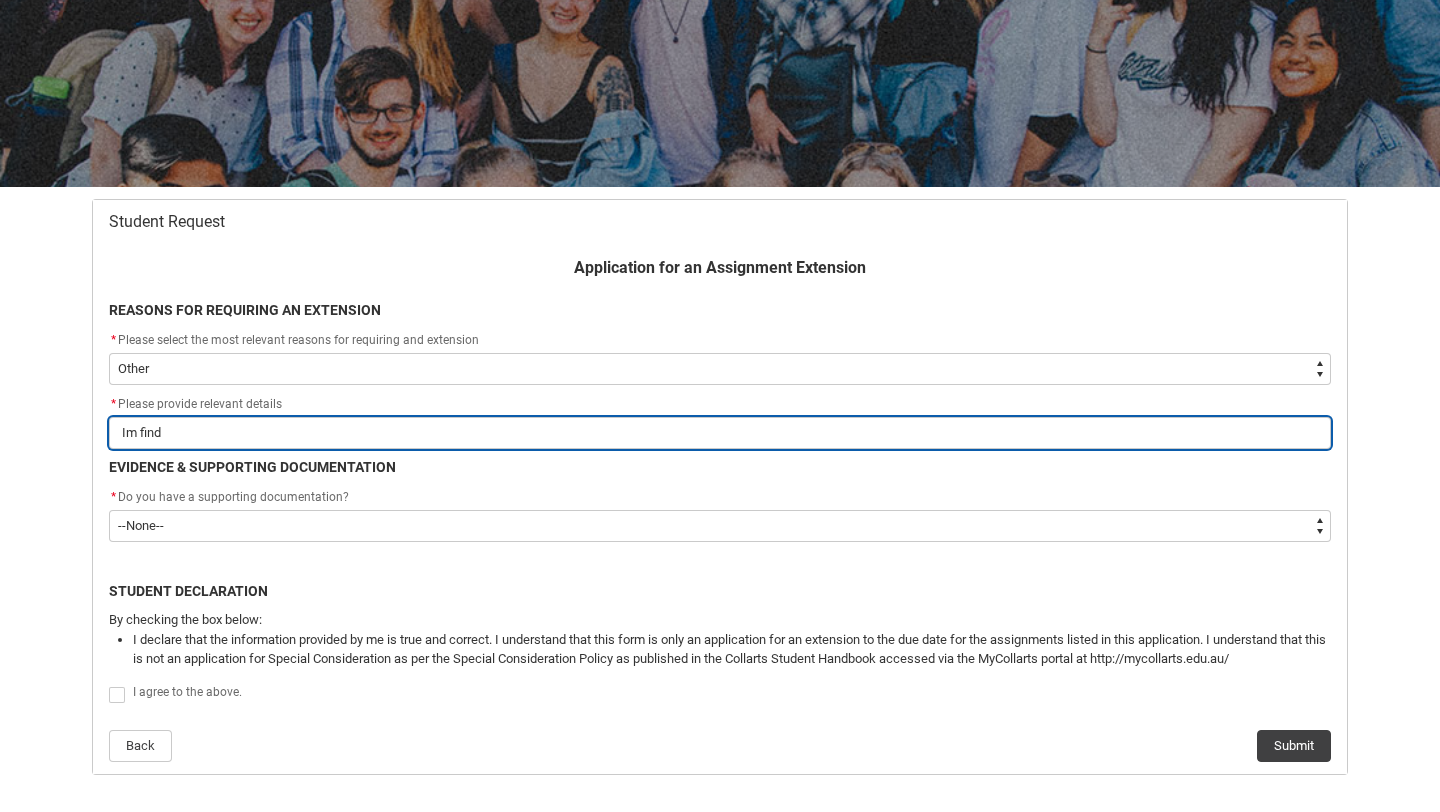 type on "Im findi" 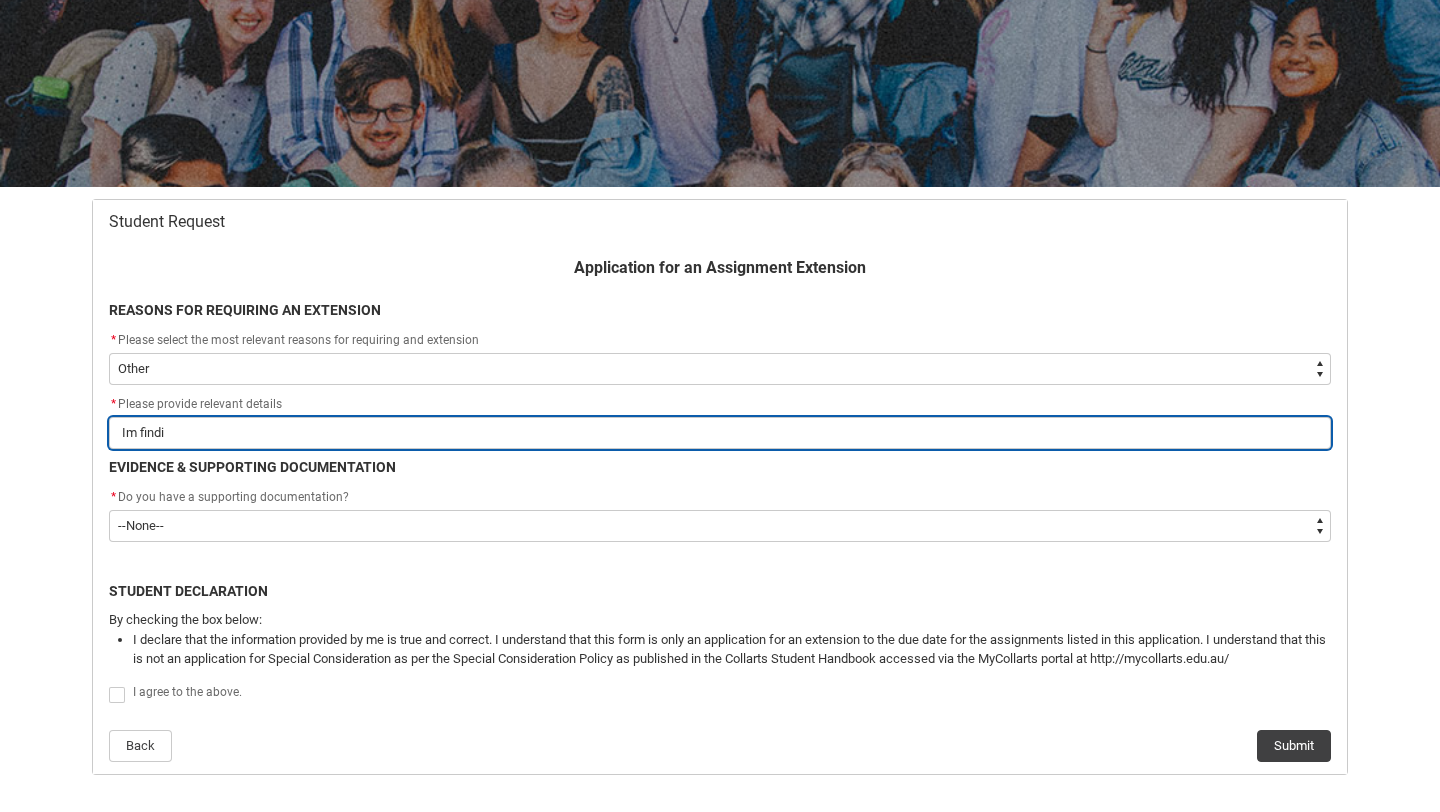 type on "Im findin" 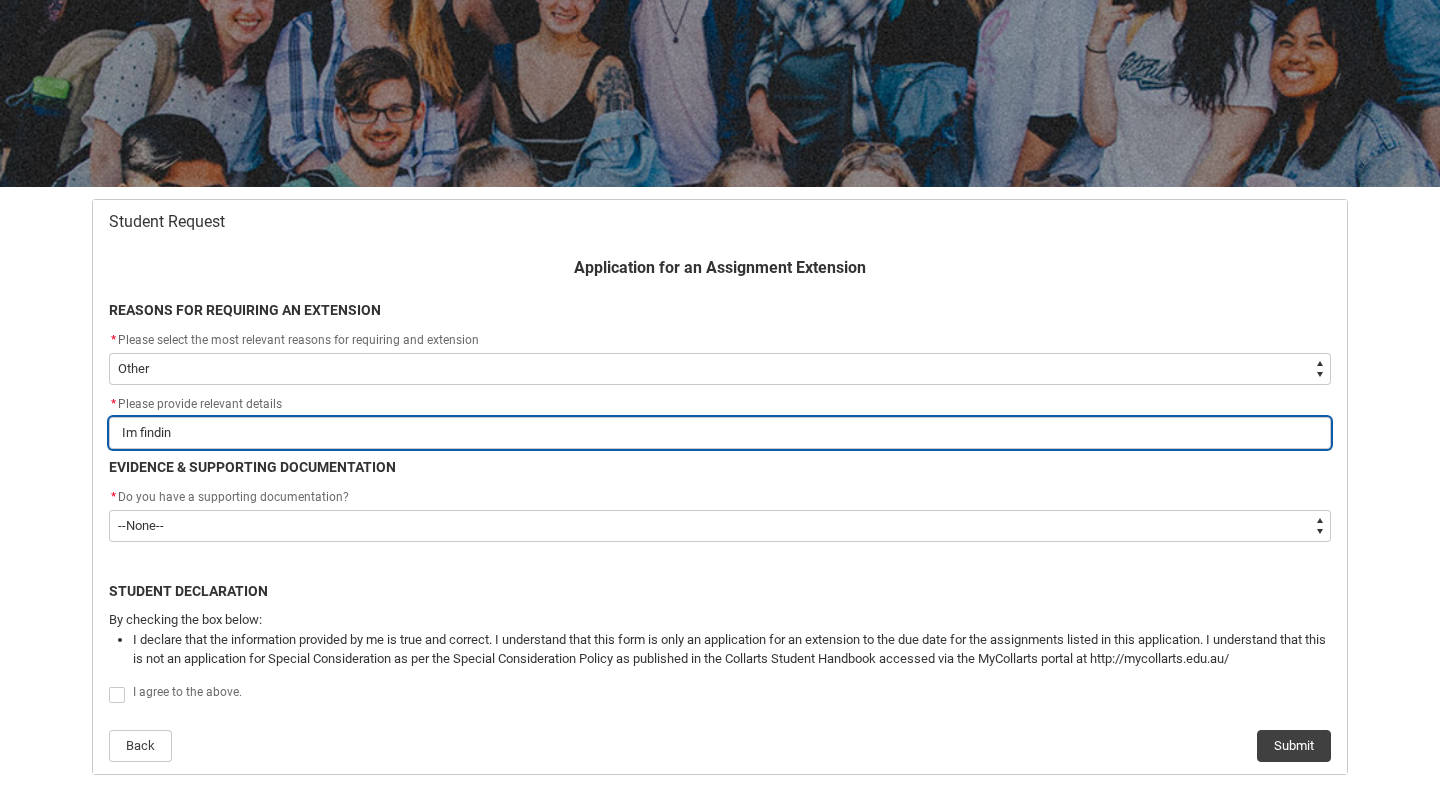 type on "Im findin" 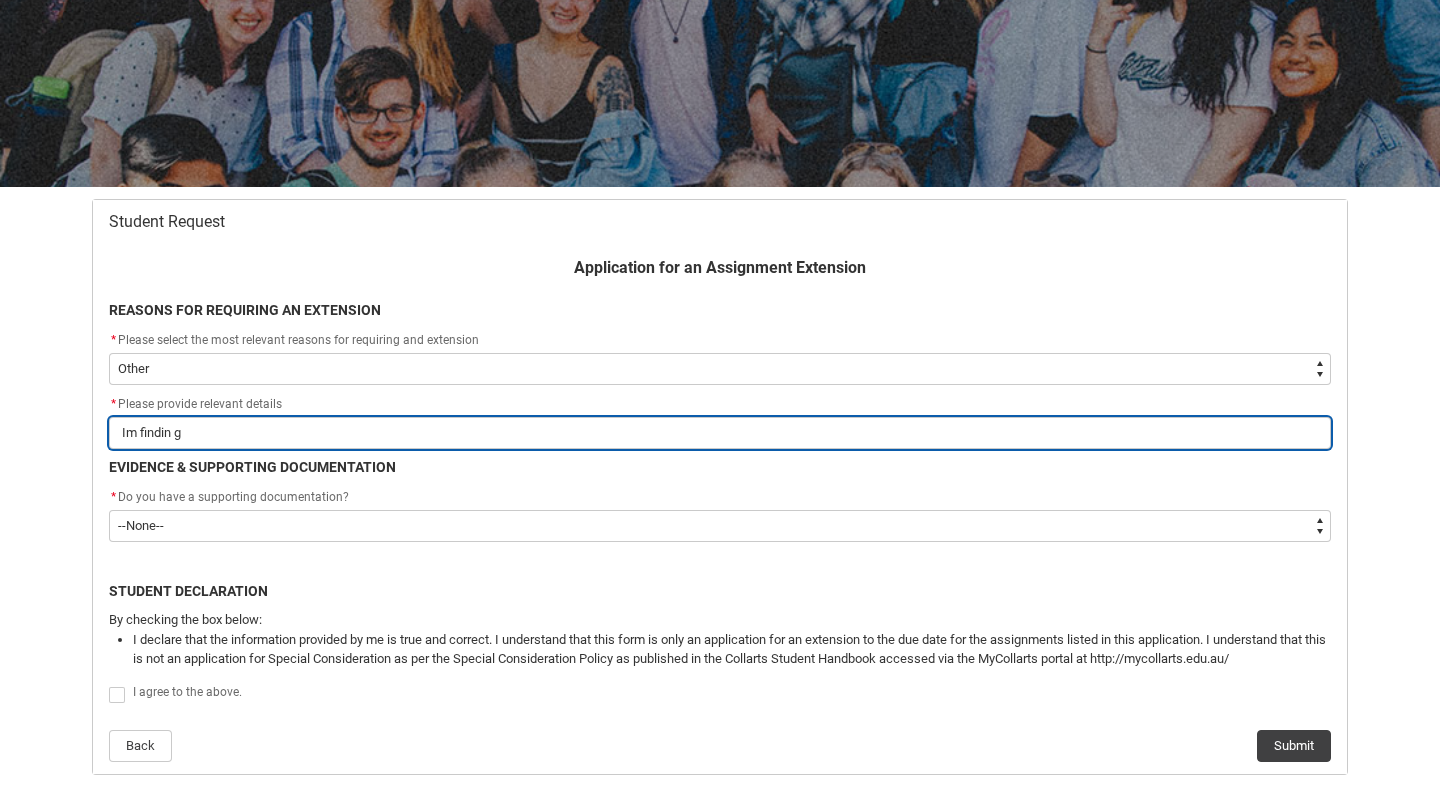 type on "Im findin gi" 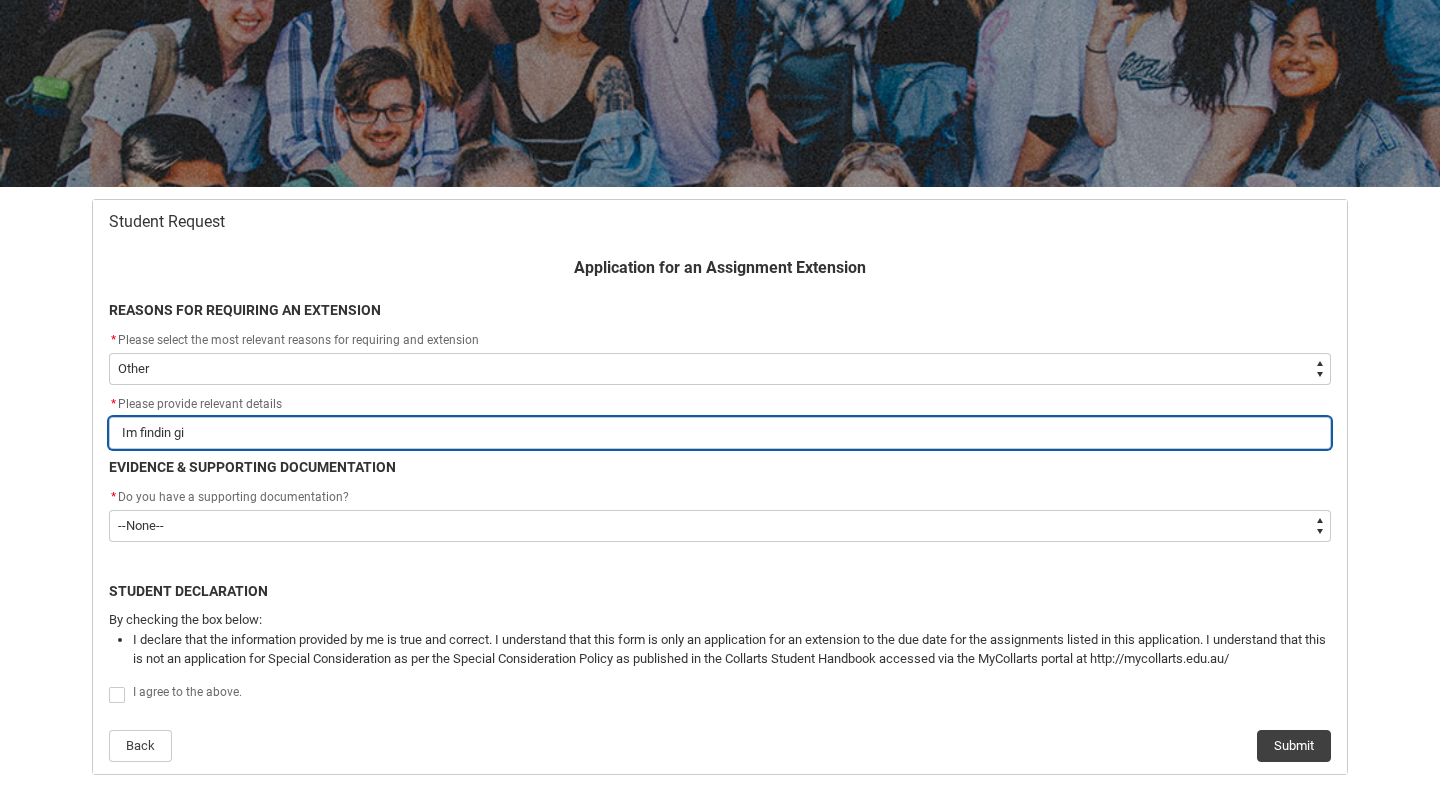 type on "Im findin git" 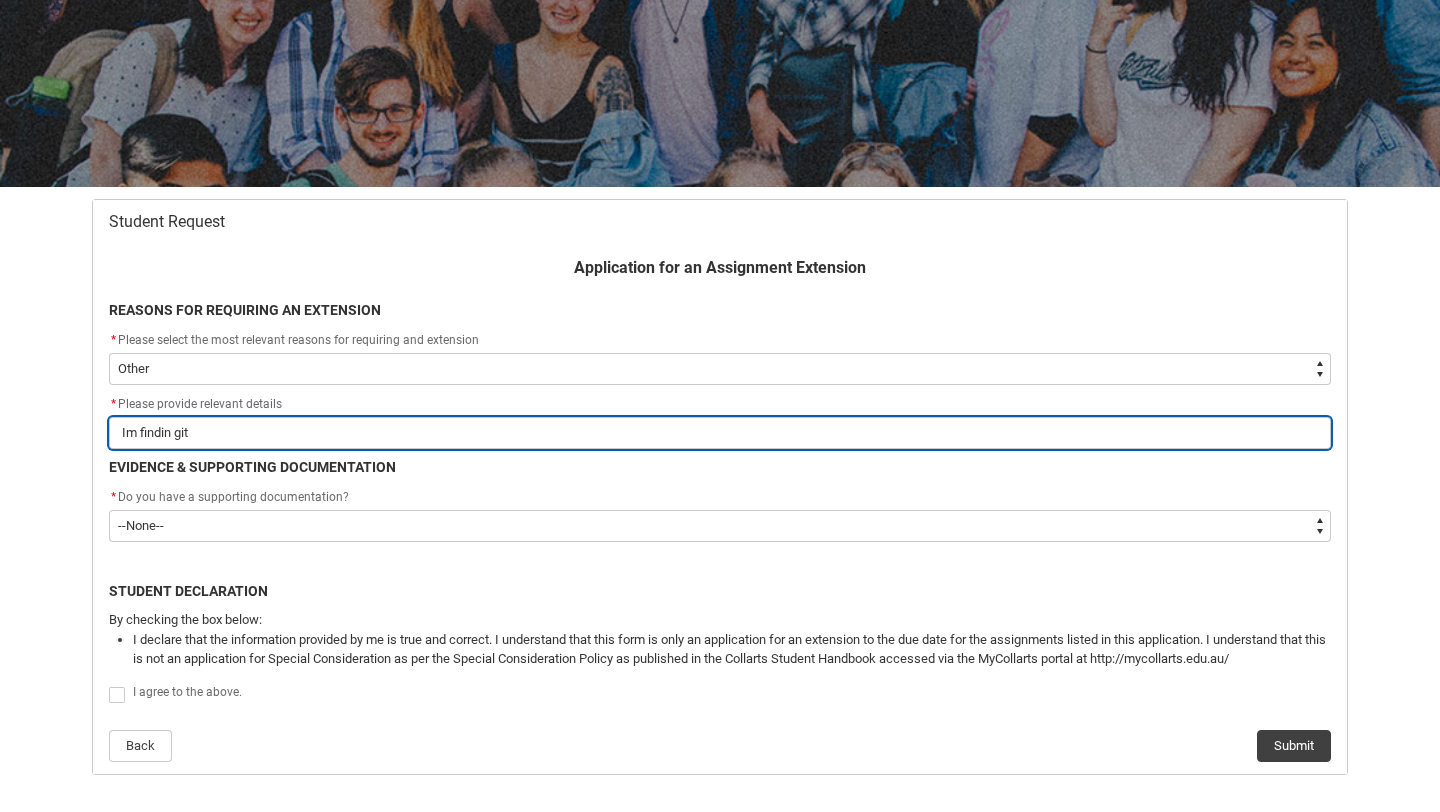 type on "Im findin git" 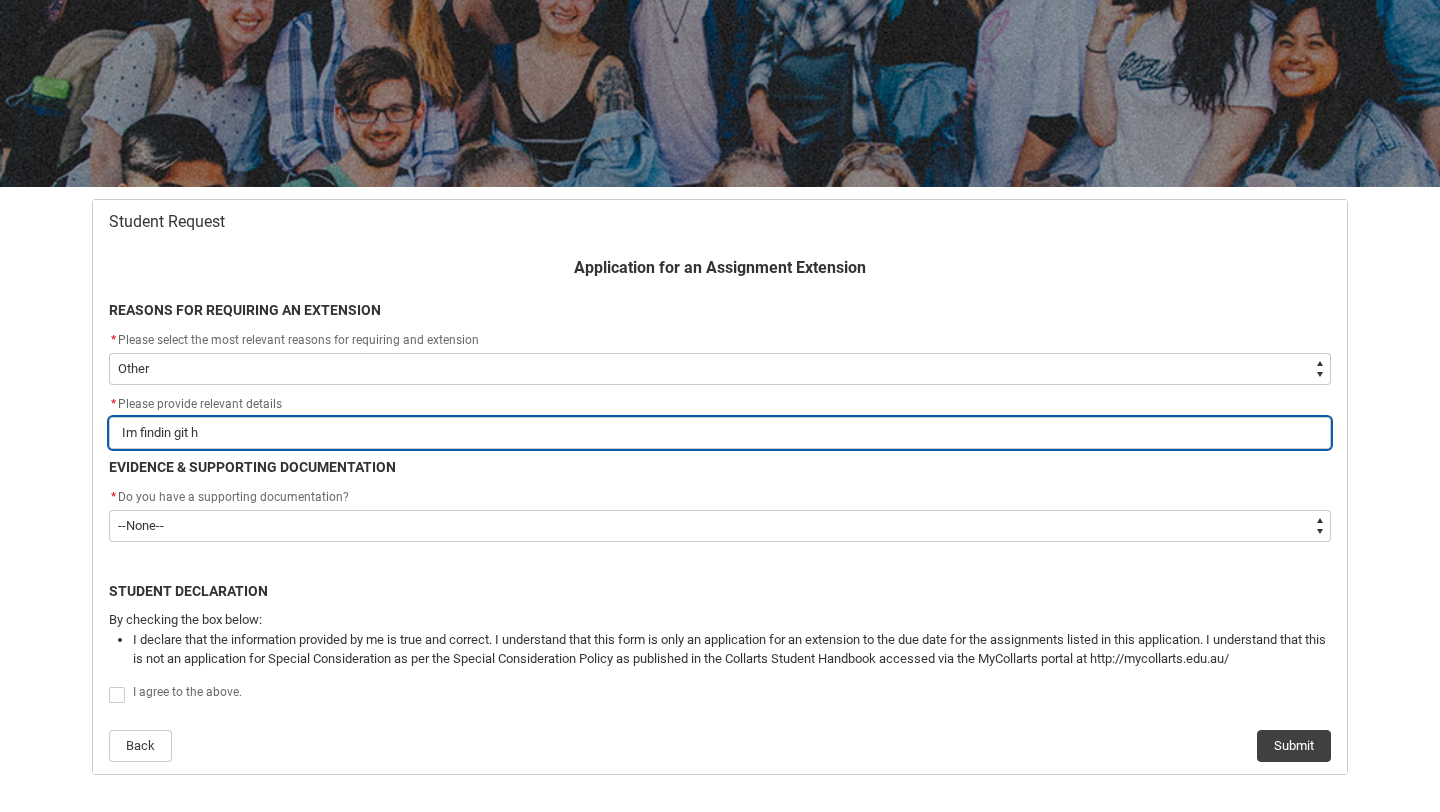 type on "Im findin git ha" 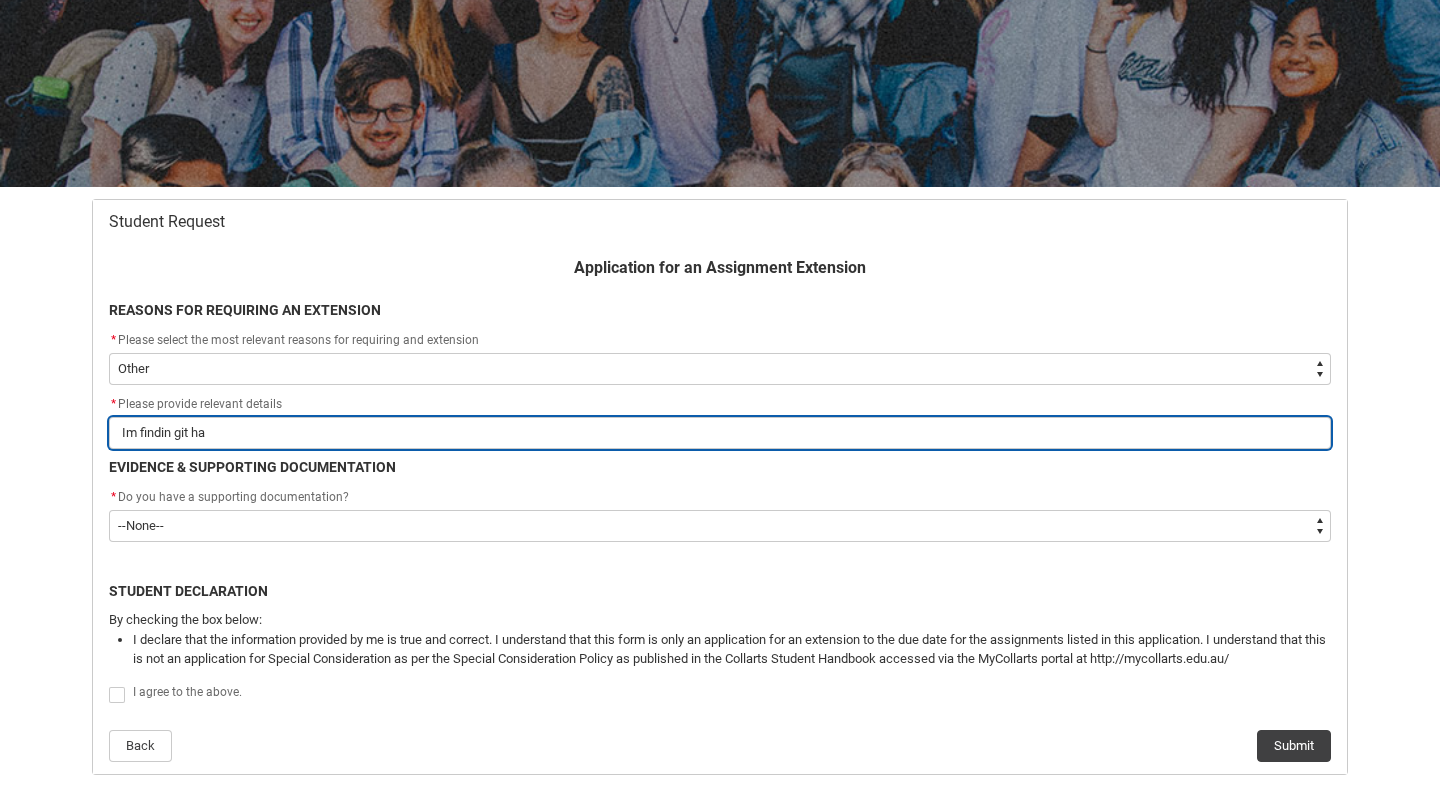 type on "Im findin git h" 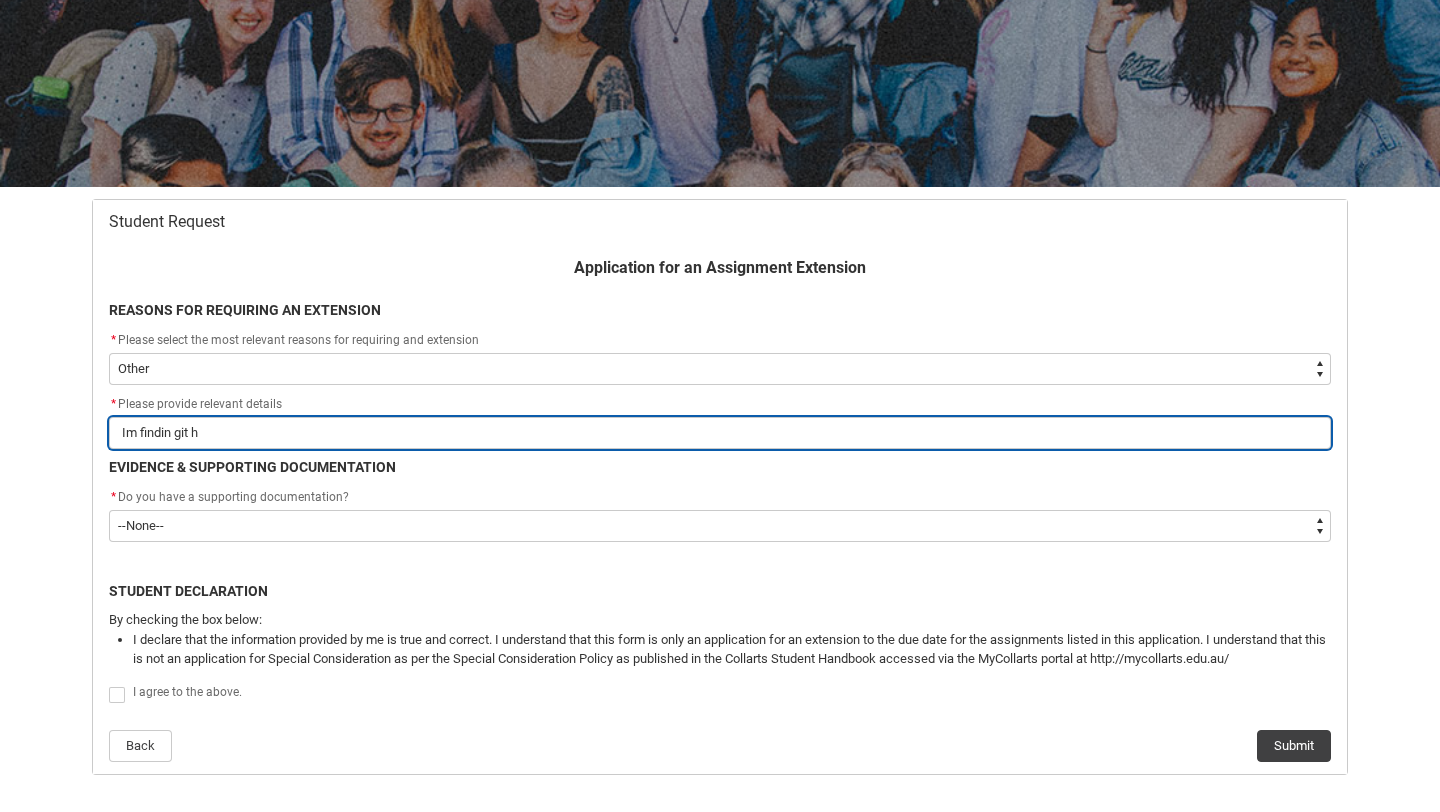 type on "Im findin git" 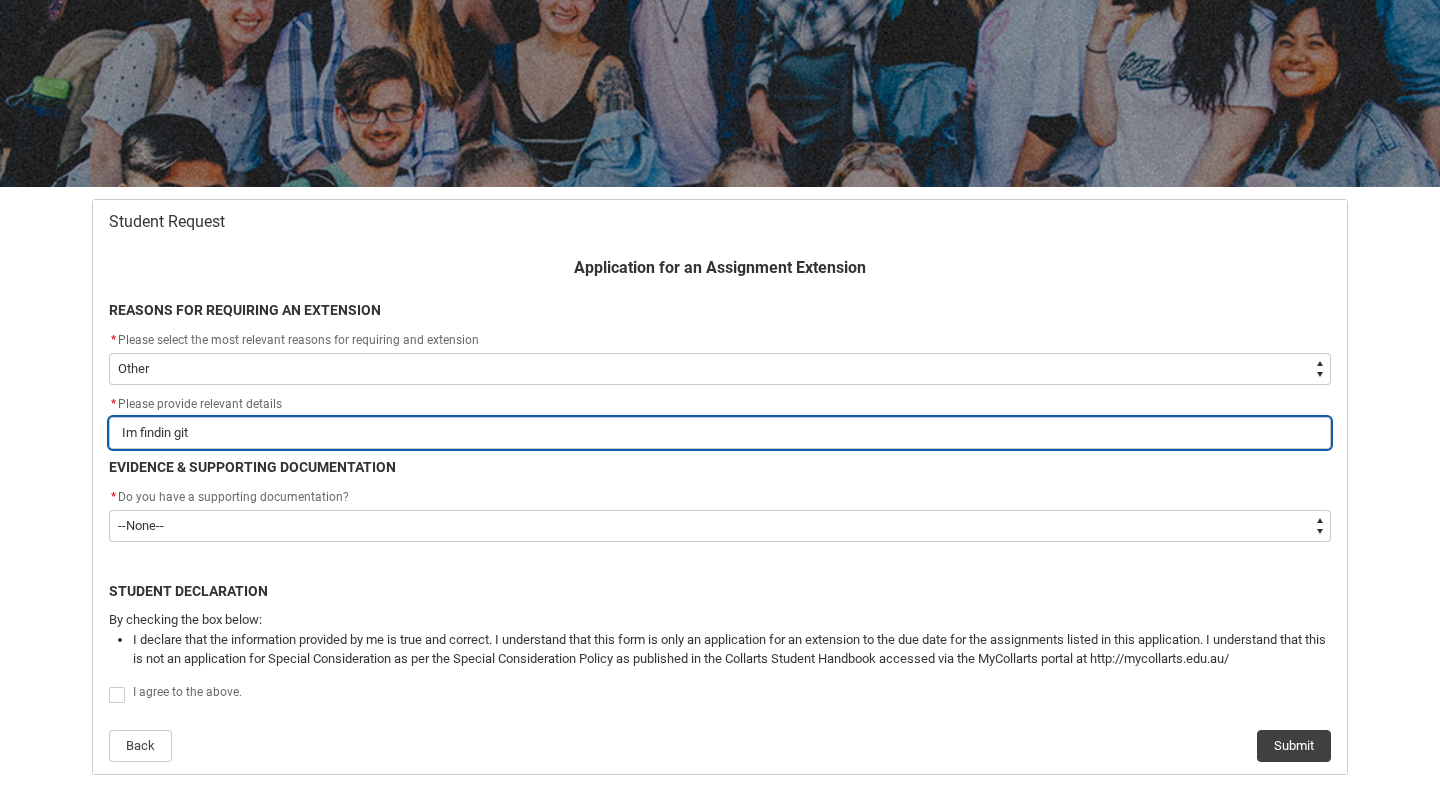 type on "Im findin git" 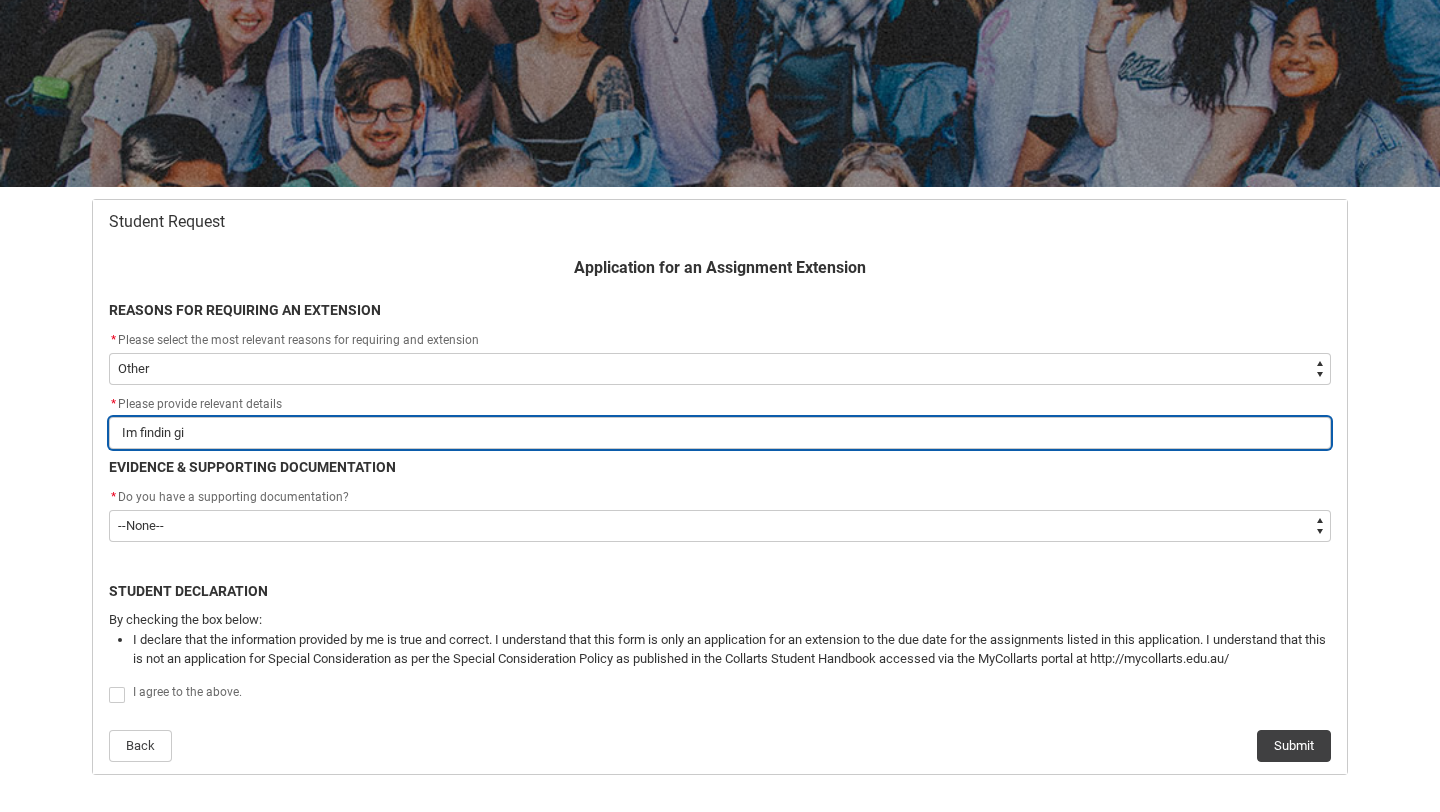 type on "Im findin g" 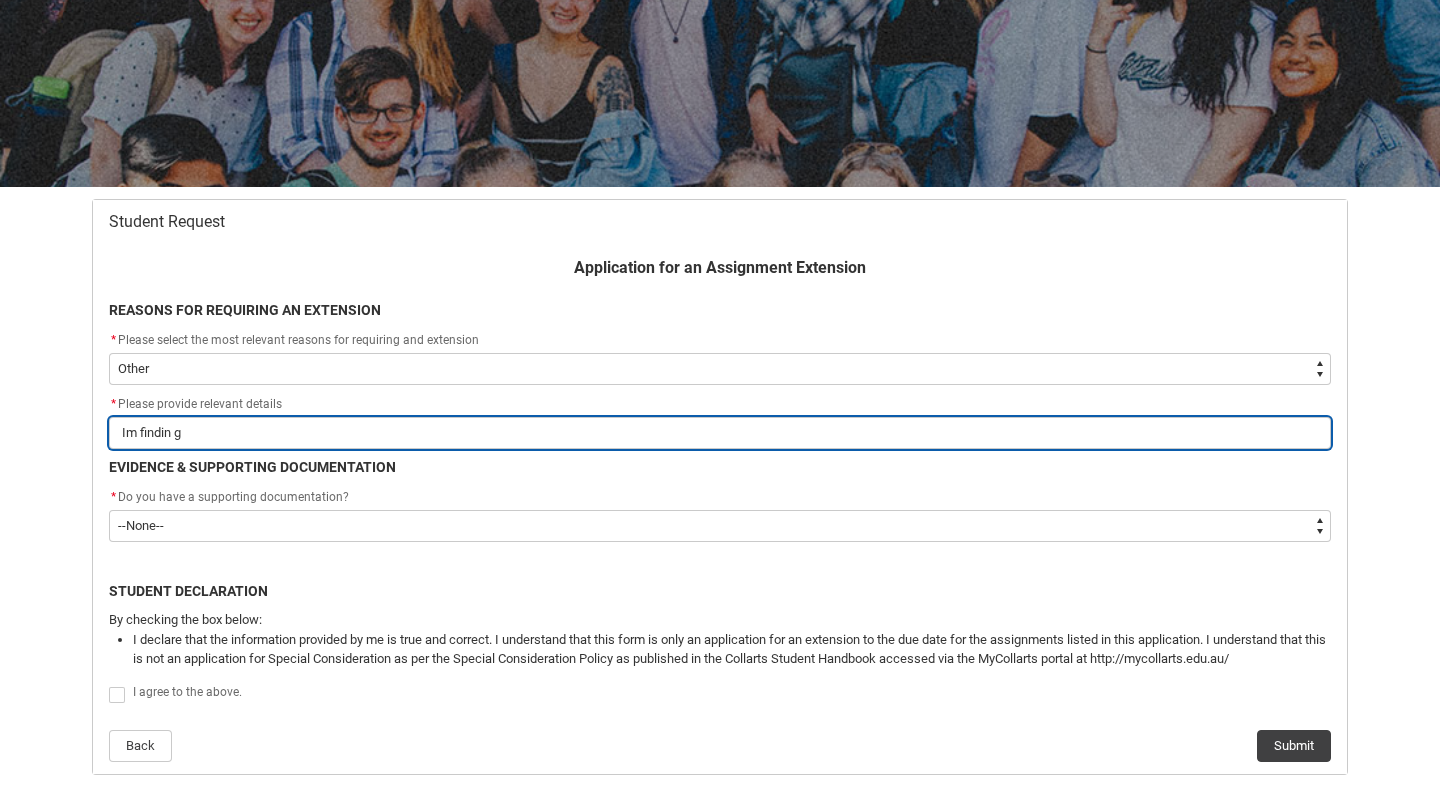 type on "Im findin" 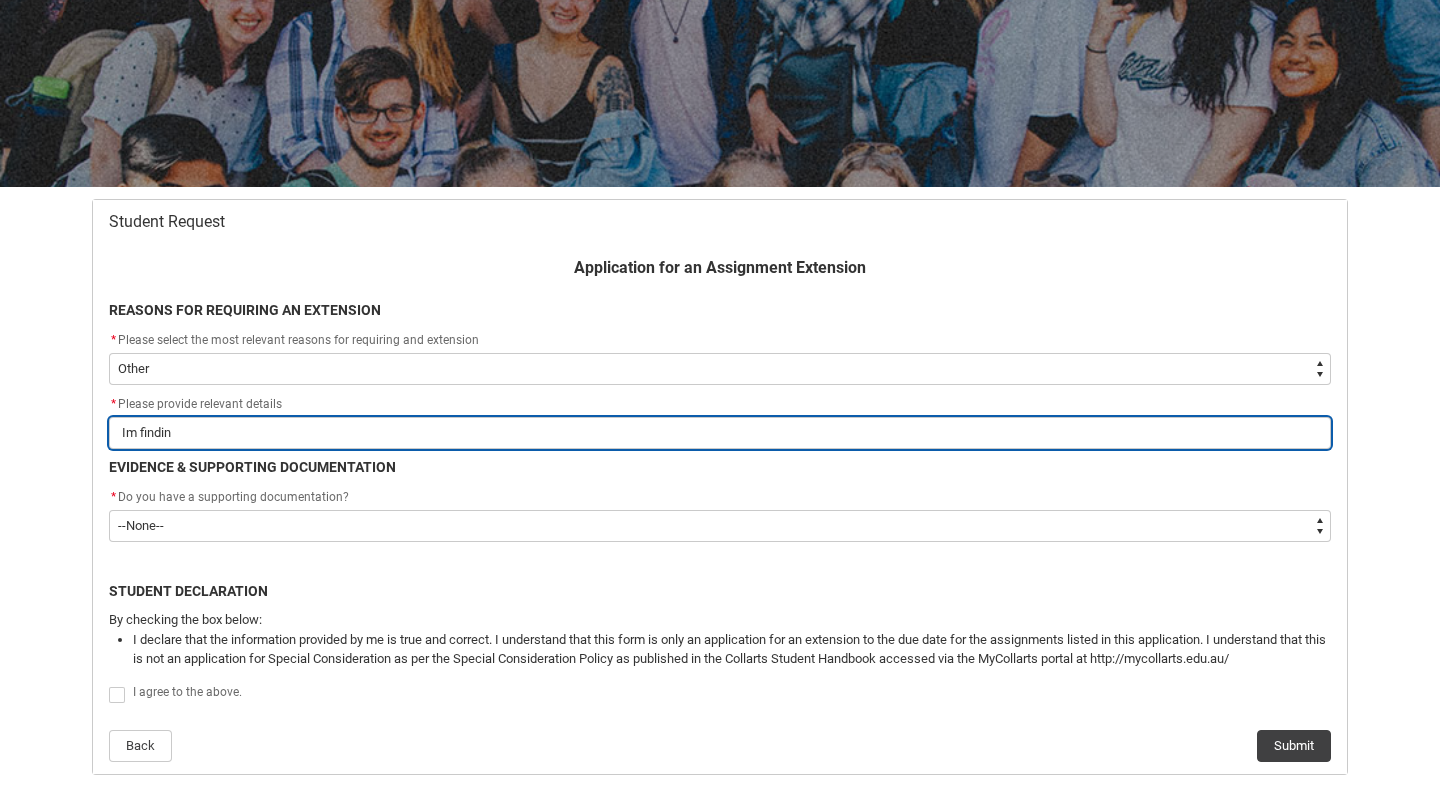 type on "Im findin" 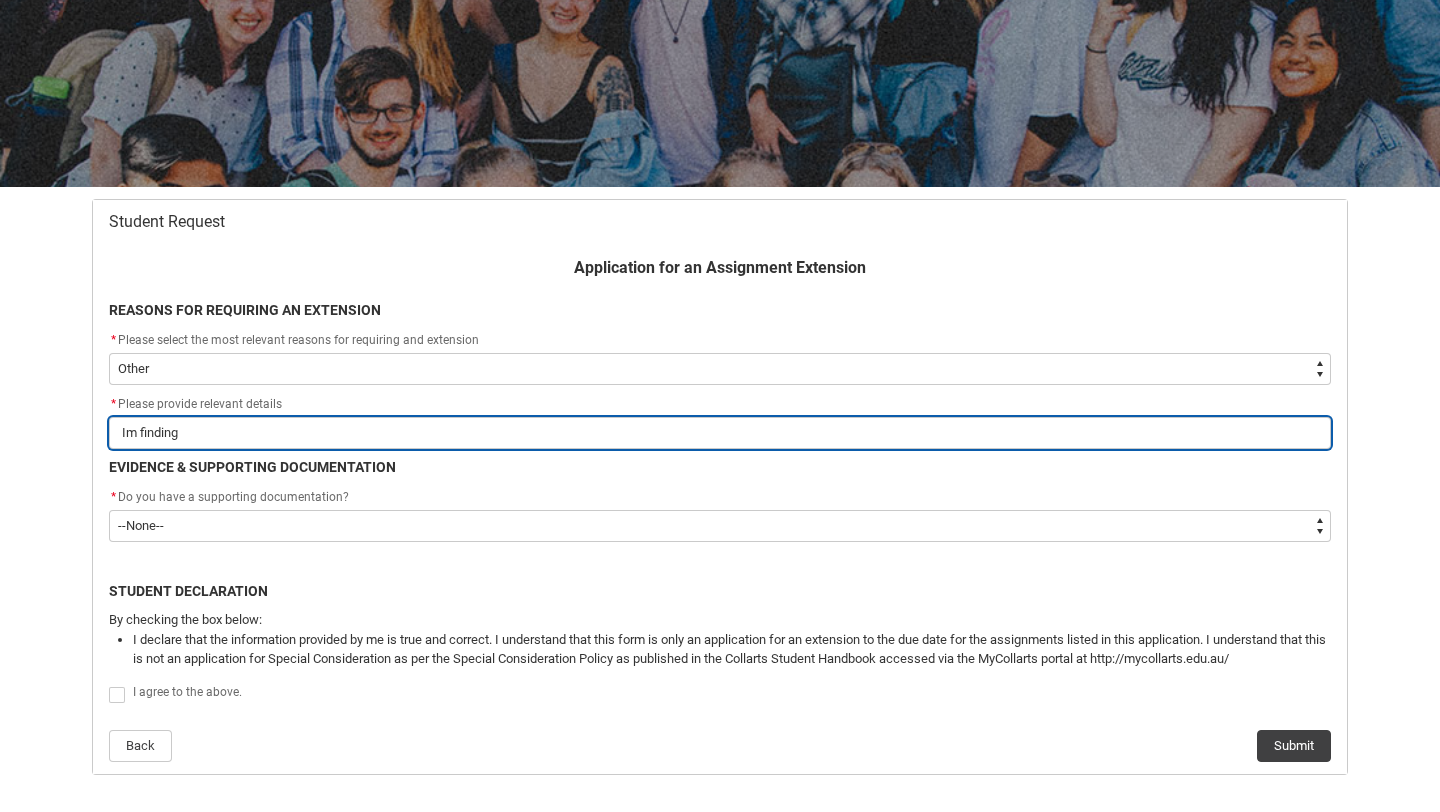 type on "Im finding" 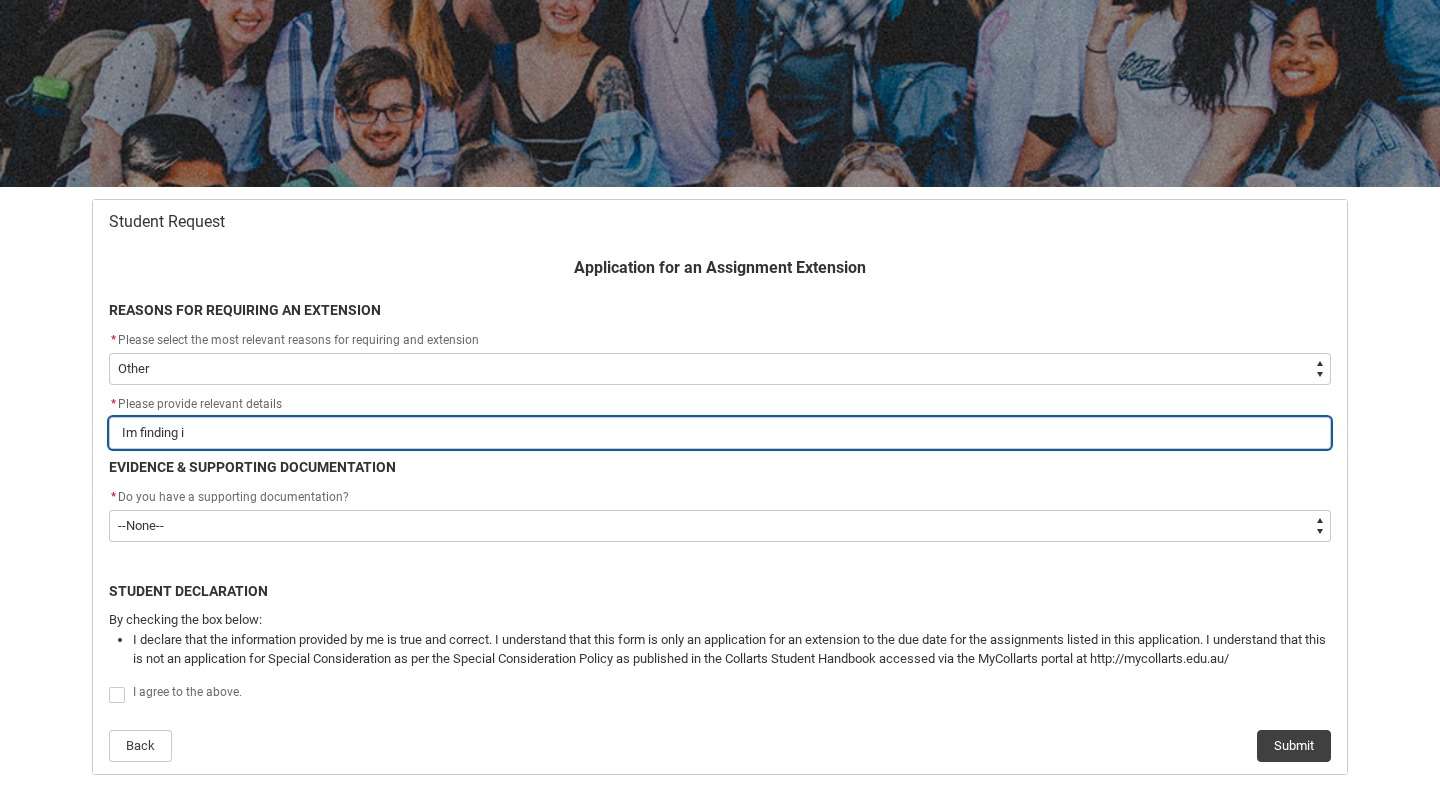 type on "Im finding it" 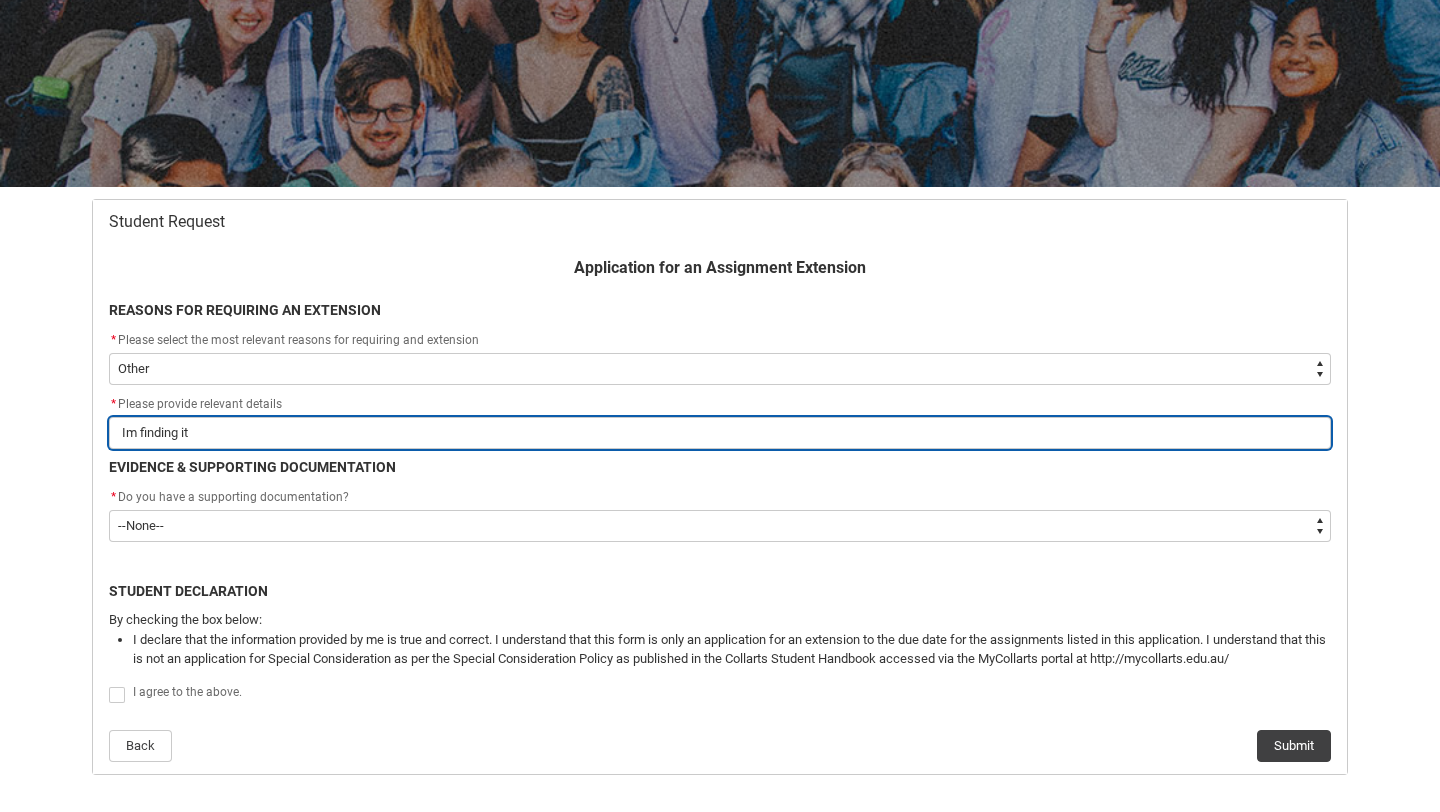 type on "Im finding it" 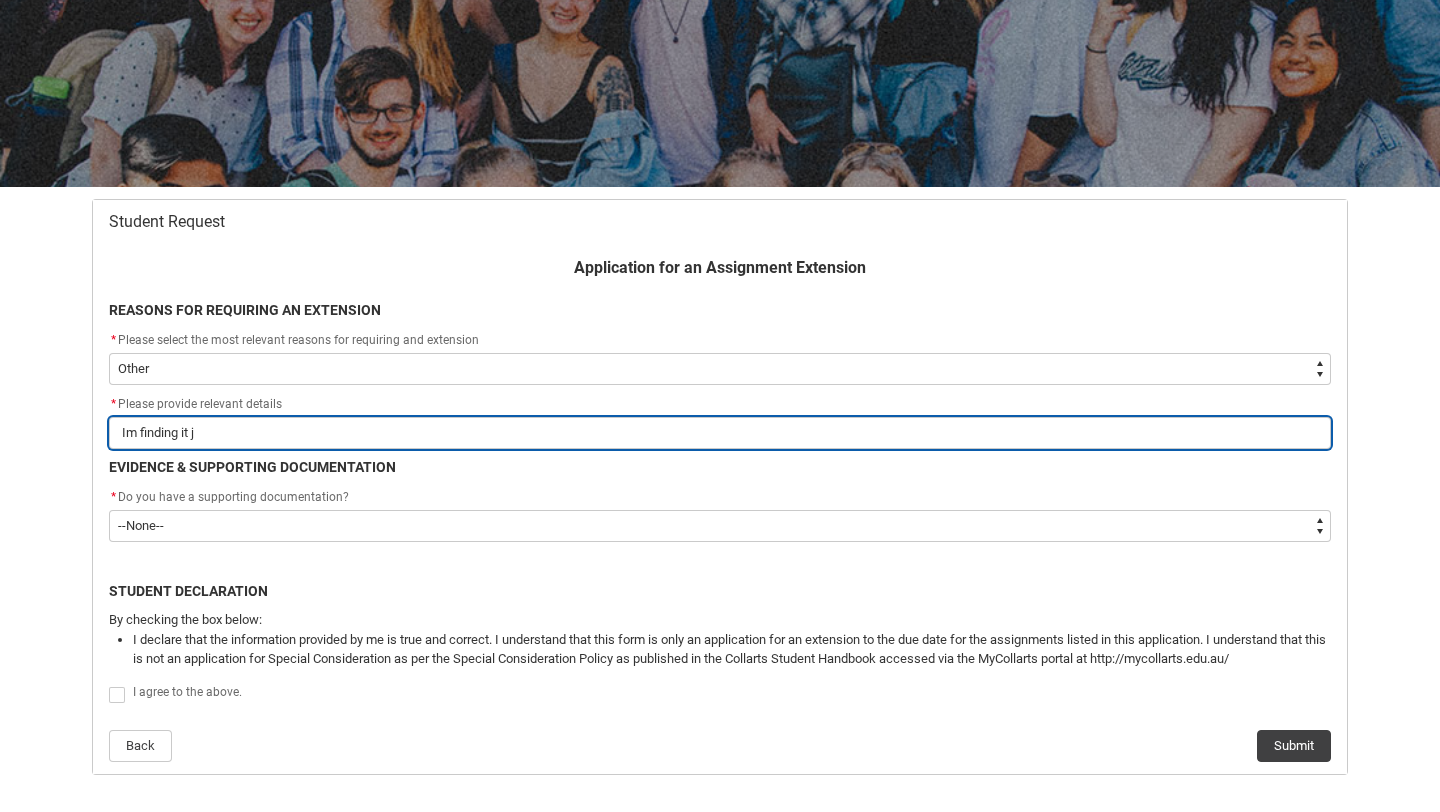 type on "Im finding it ja" 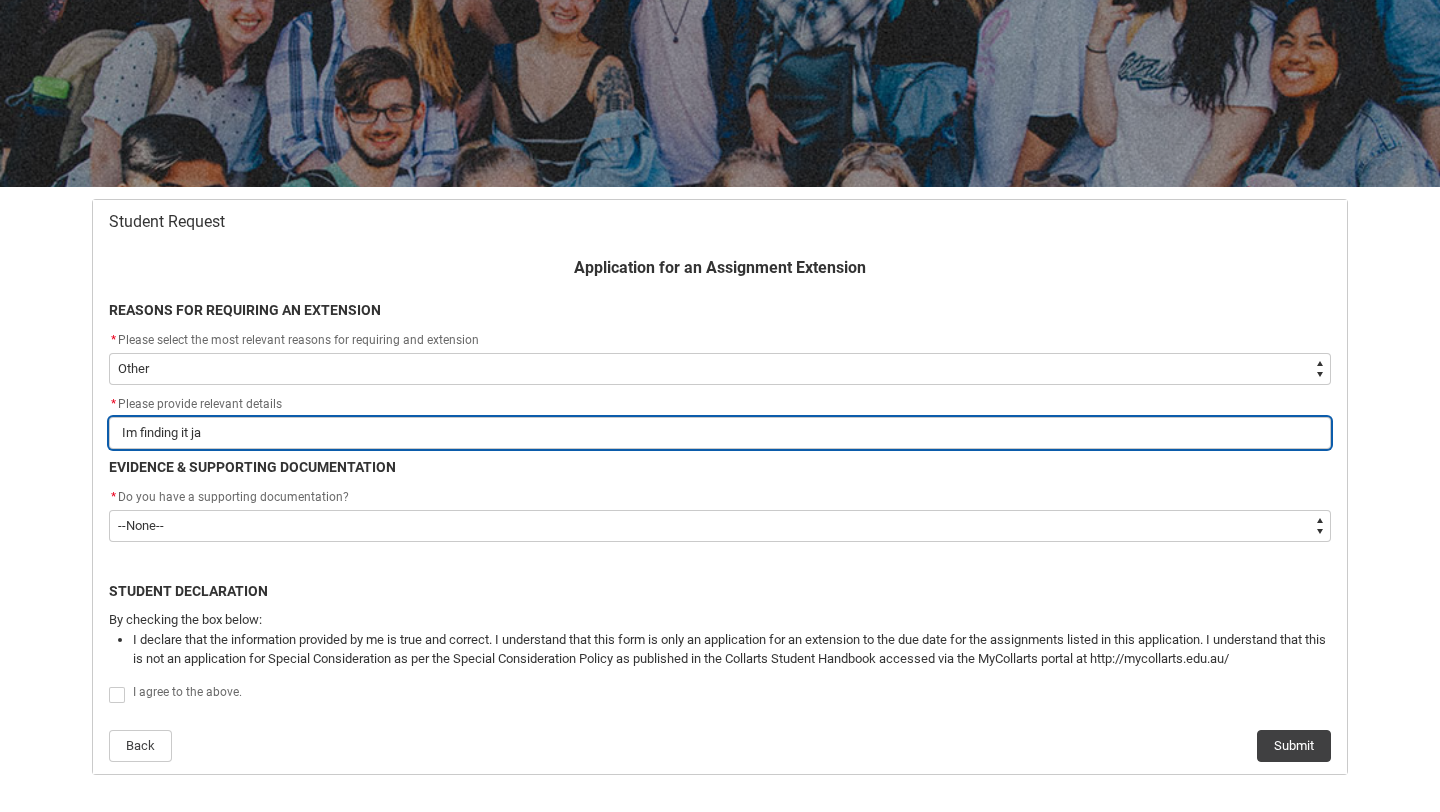 type on "Im finding it jar" 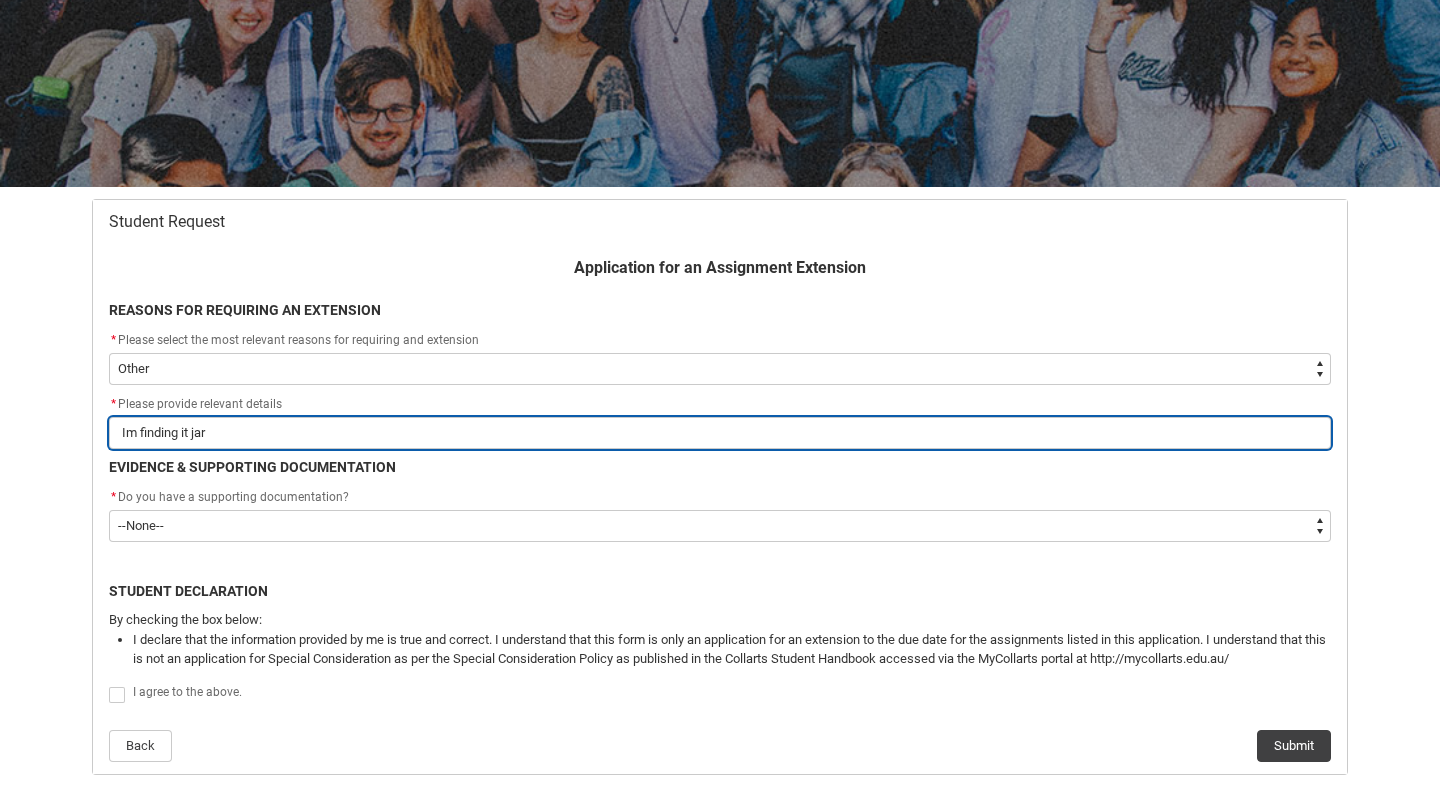 type on "Im finding it ja" 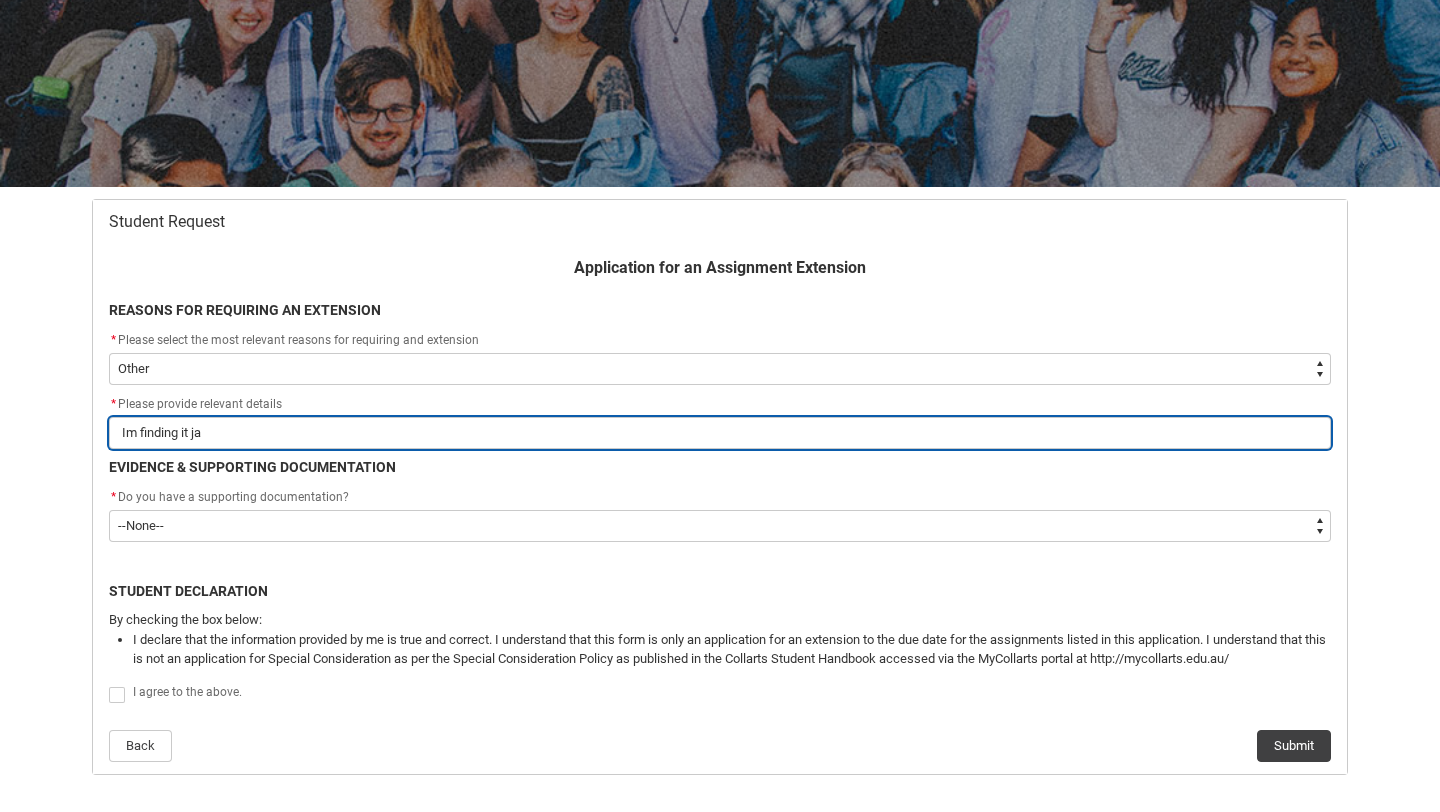 type on "Im finding it j" 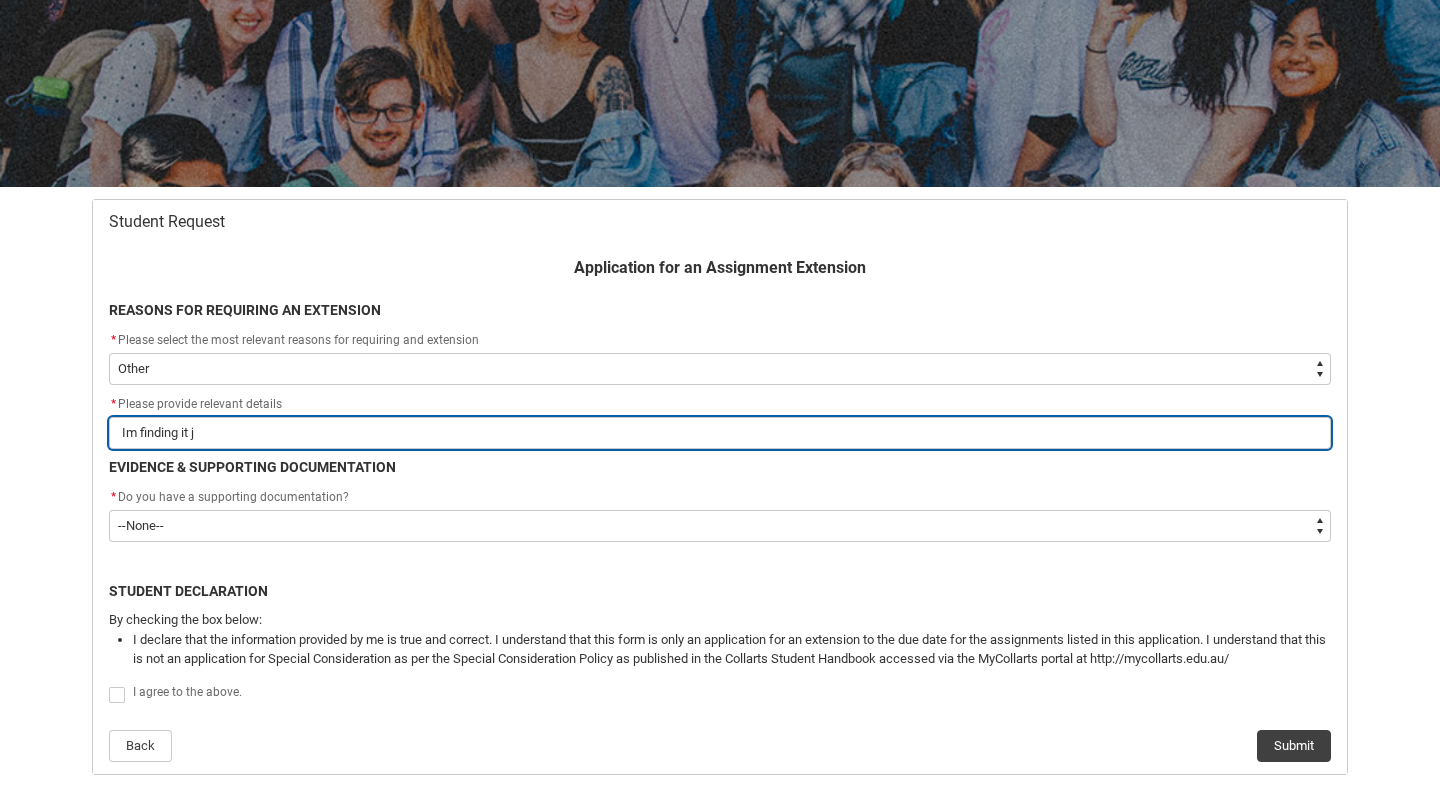 type on "Im finding it" 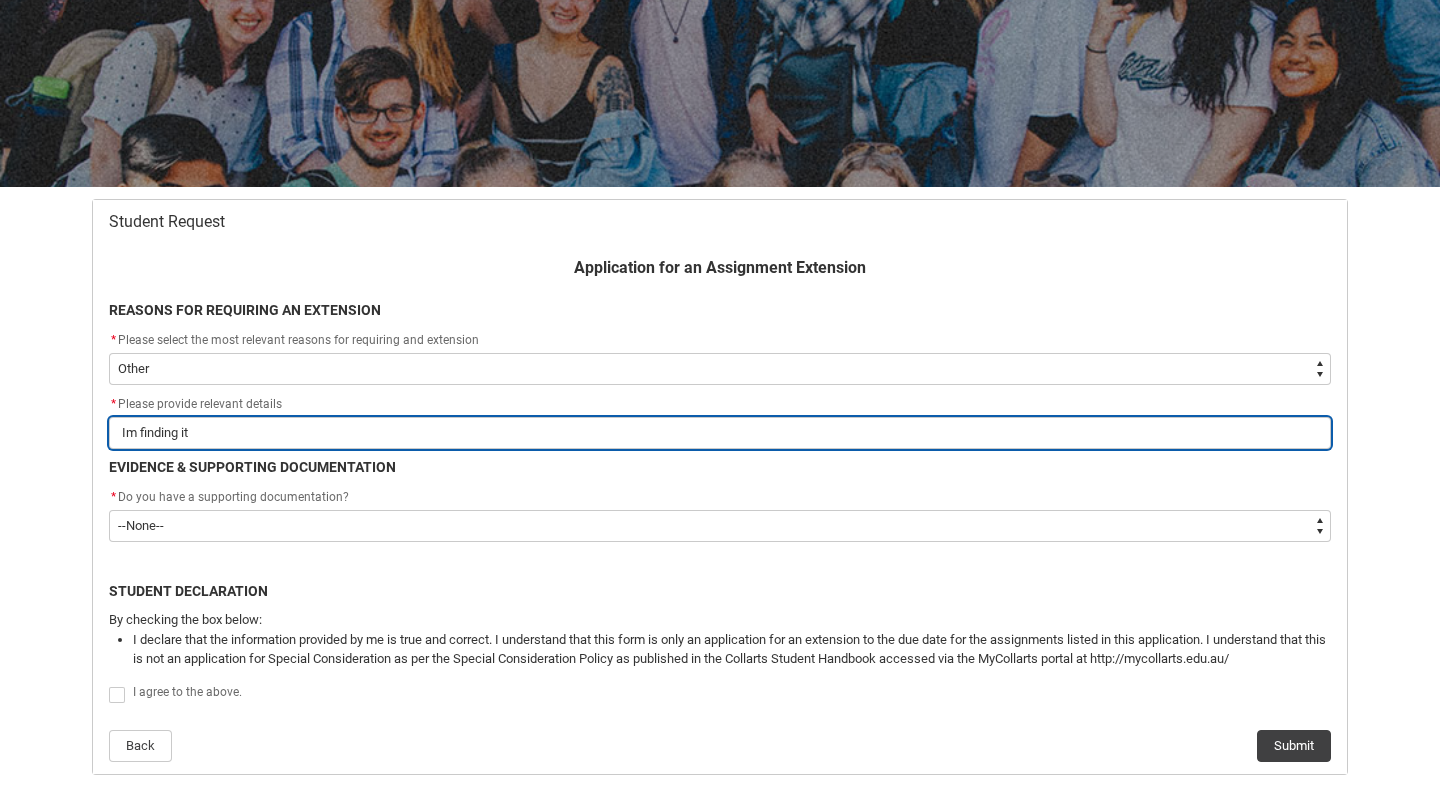 type on "Im finding it h" 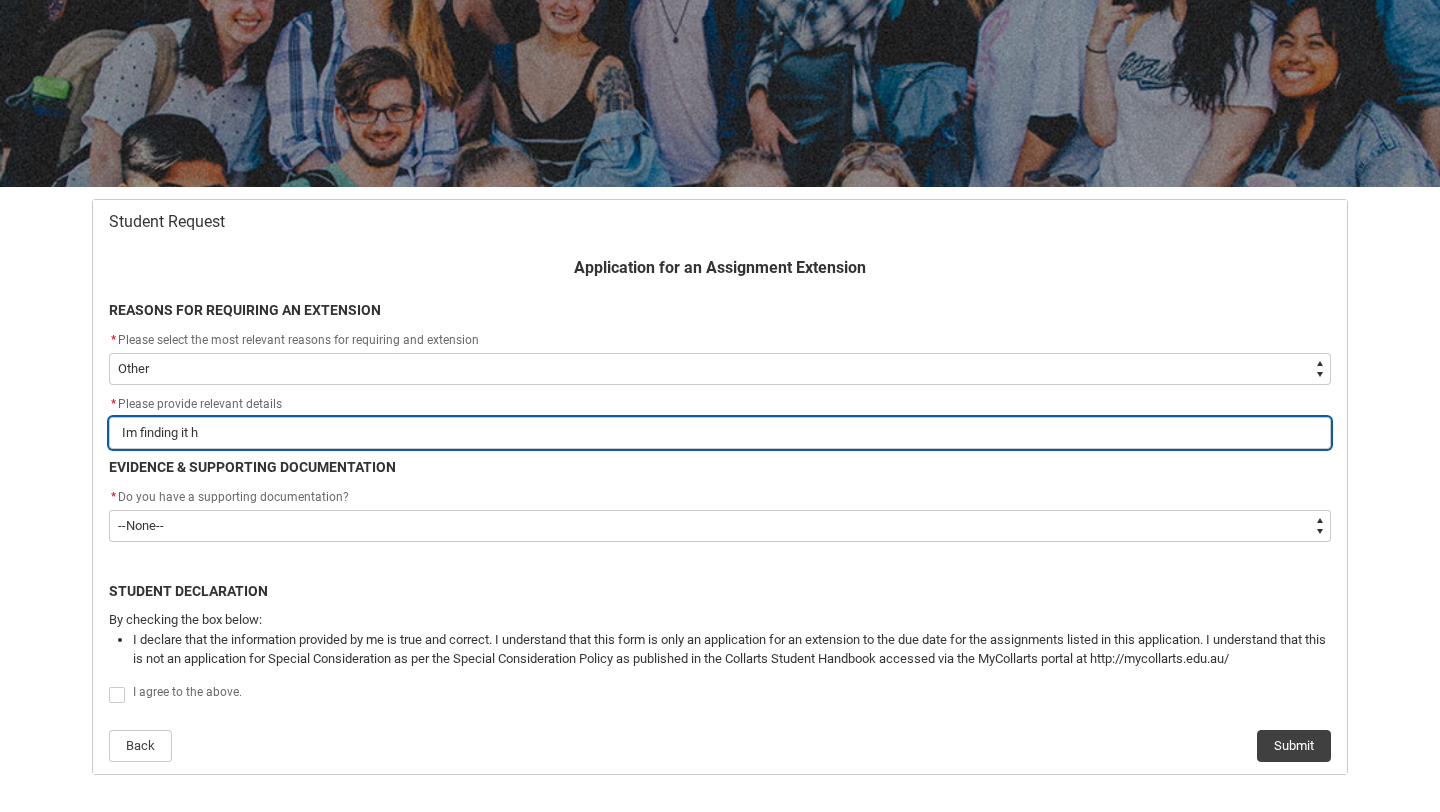 type on "Im finding it ha" 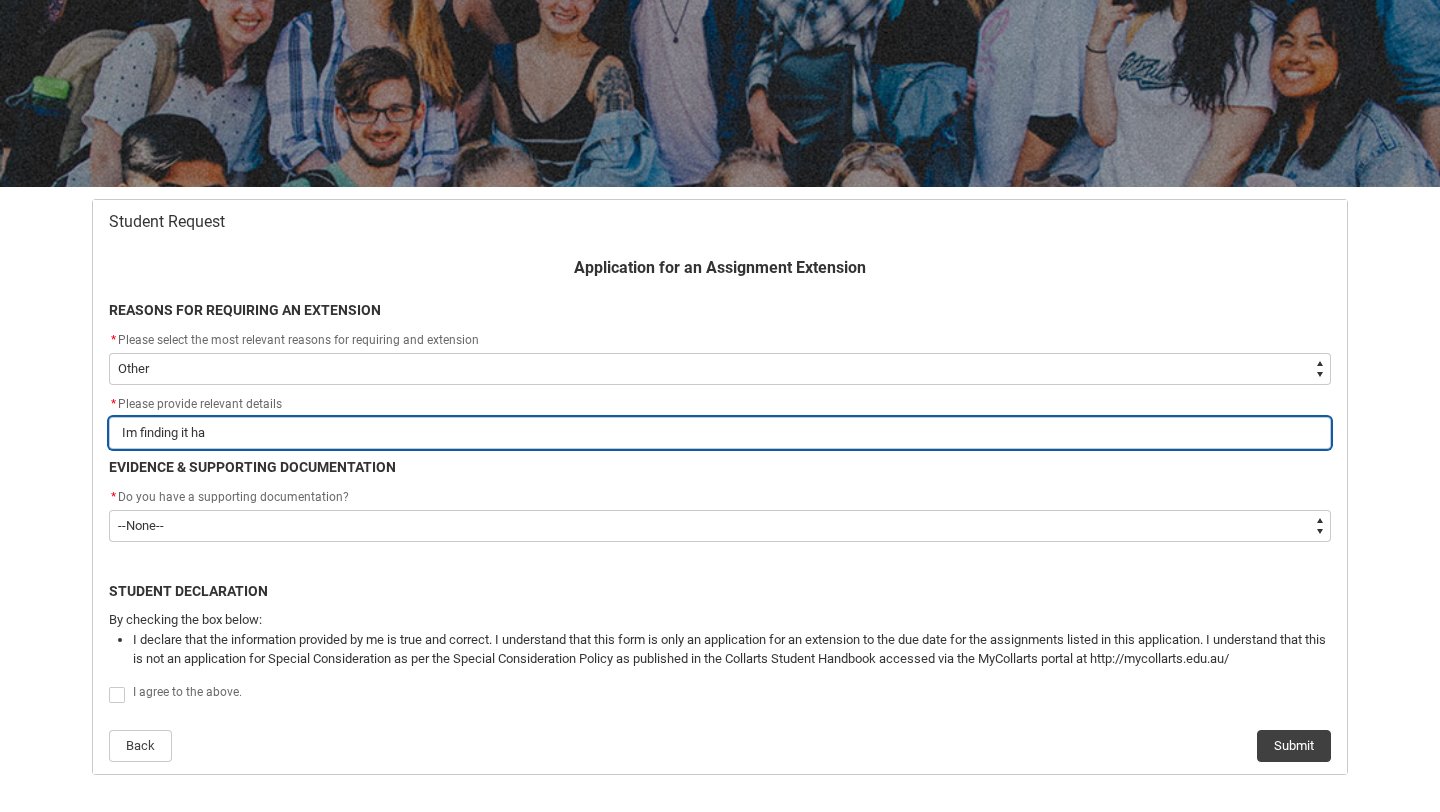 type on "Im finding it har" 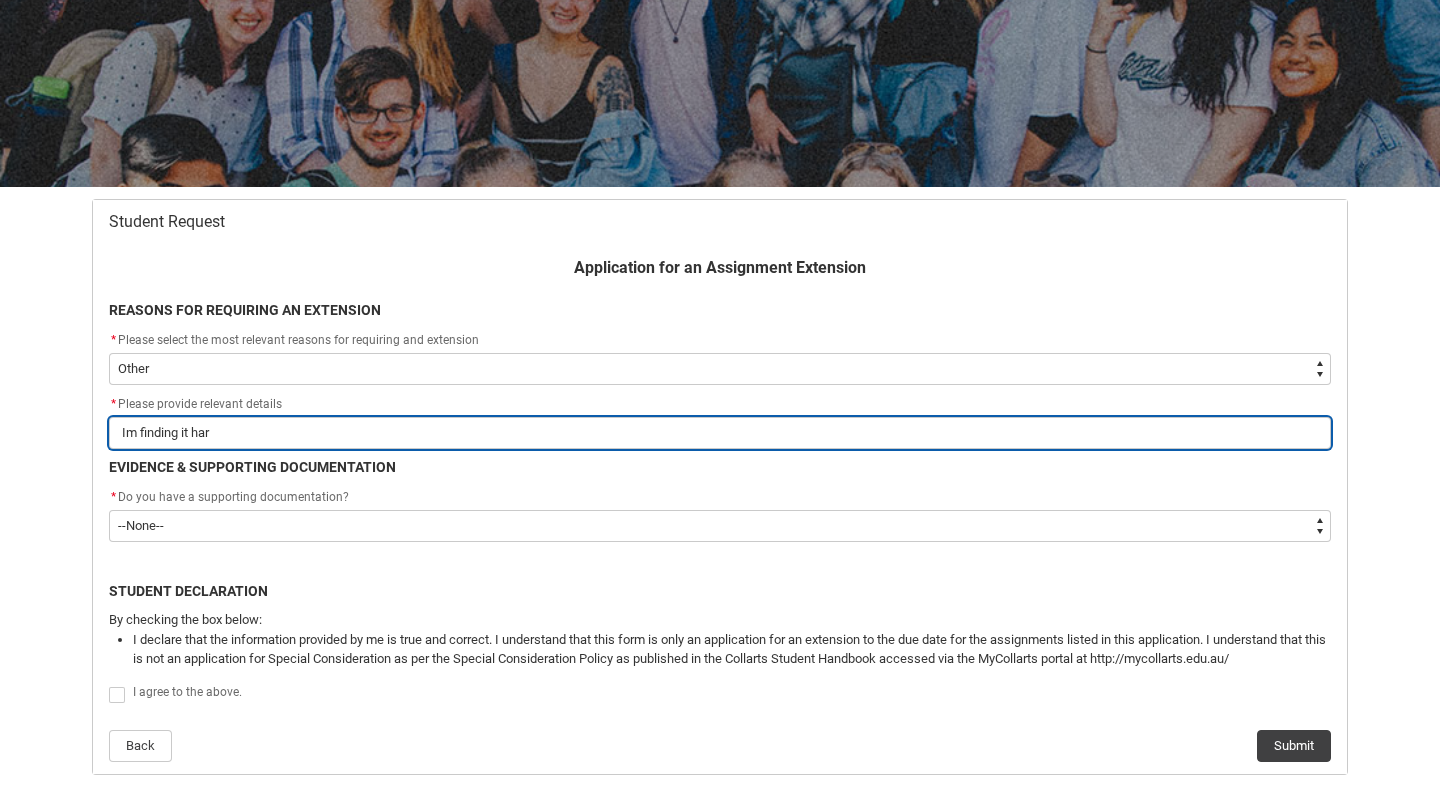 type on "Im finding it hard" 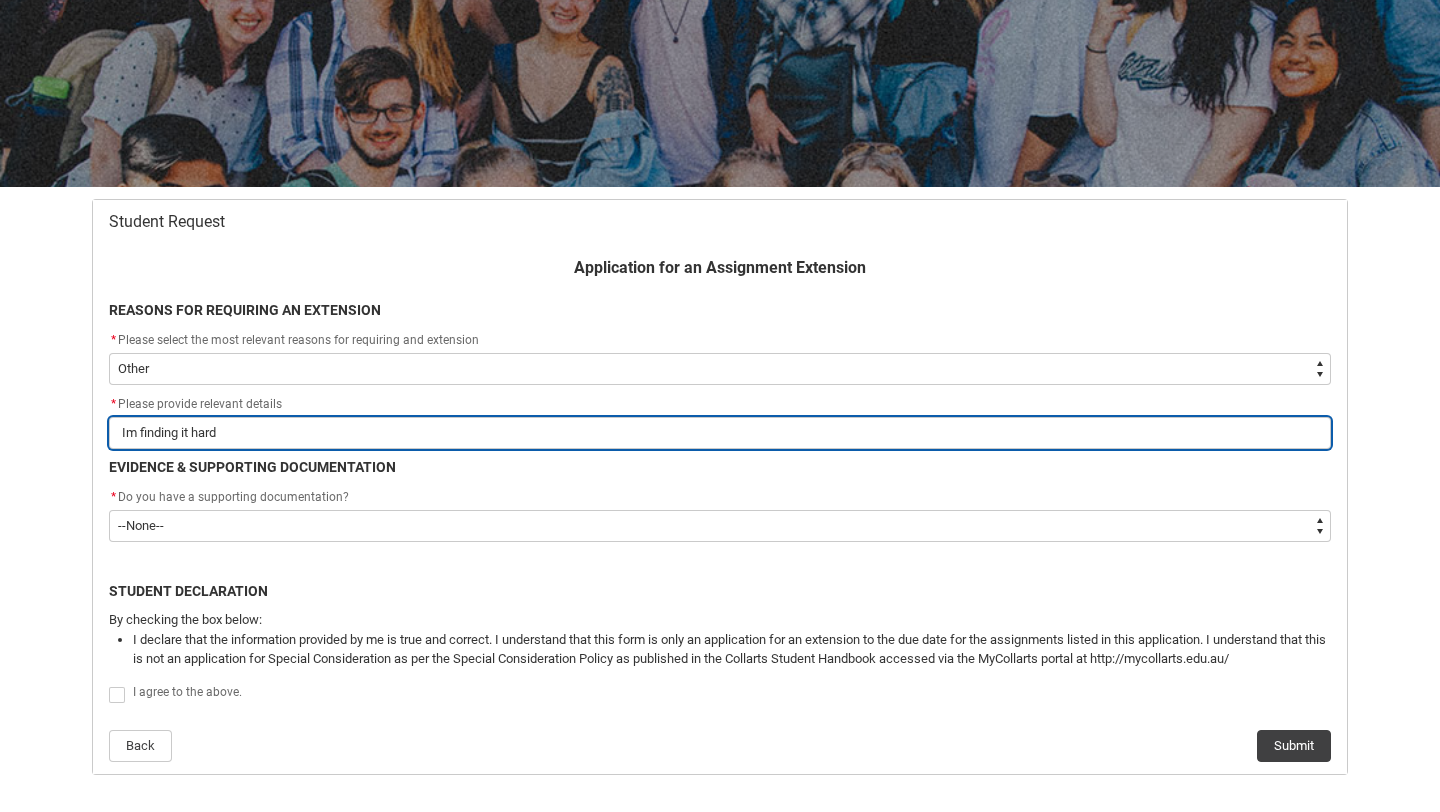type on "Im finding it hard" 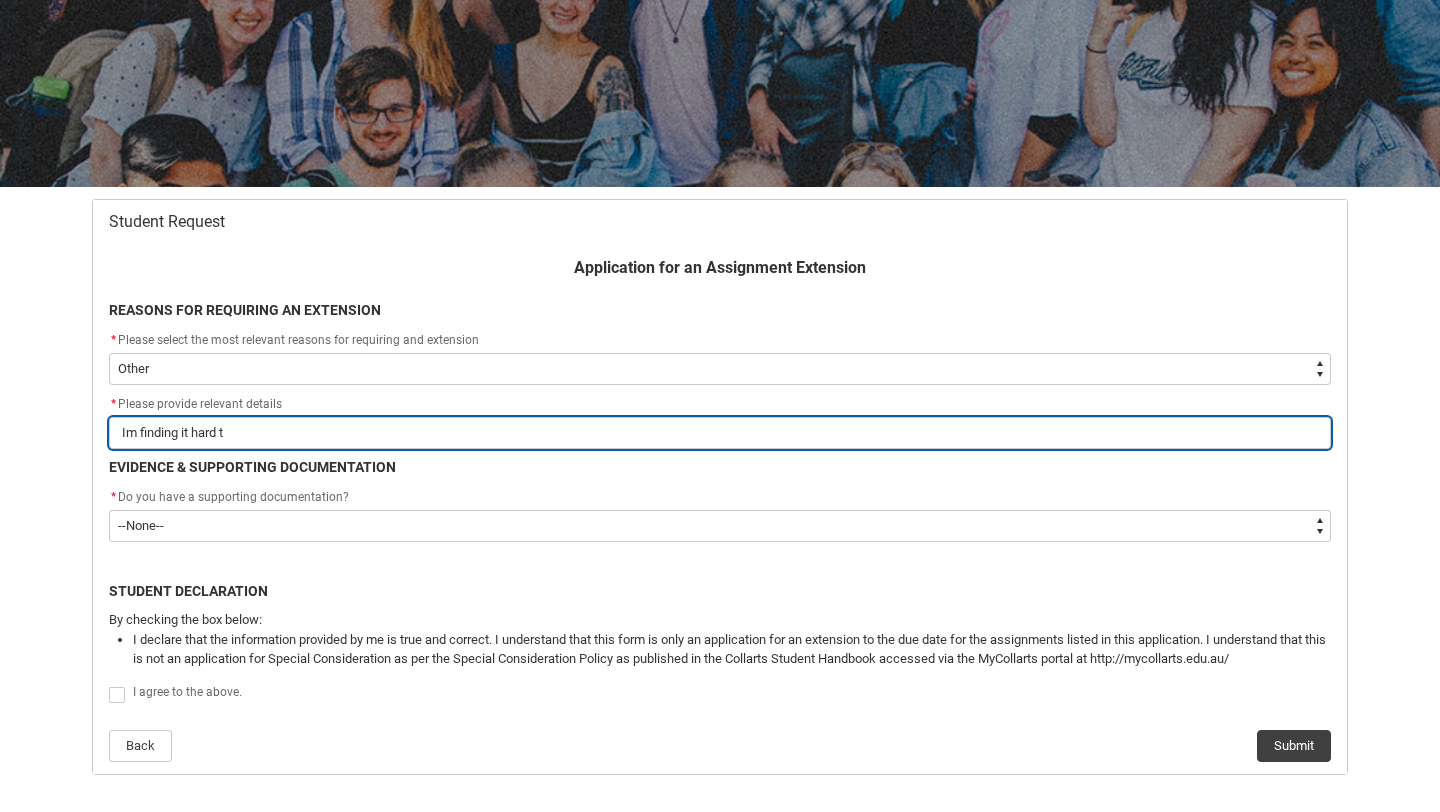 type on "Im finding it hard to" 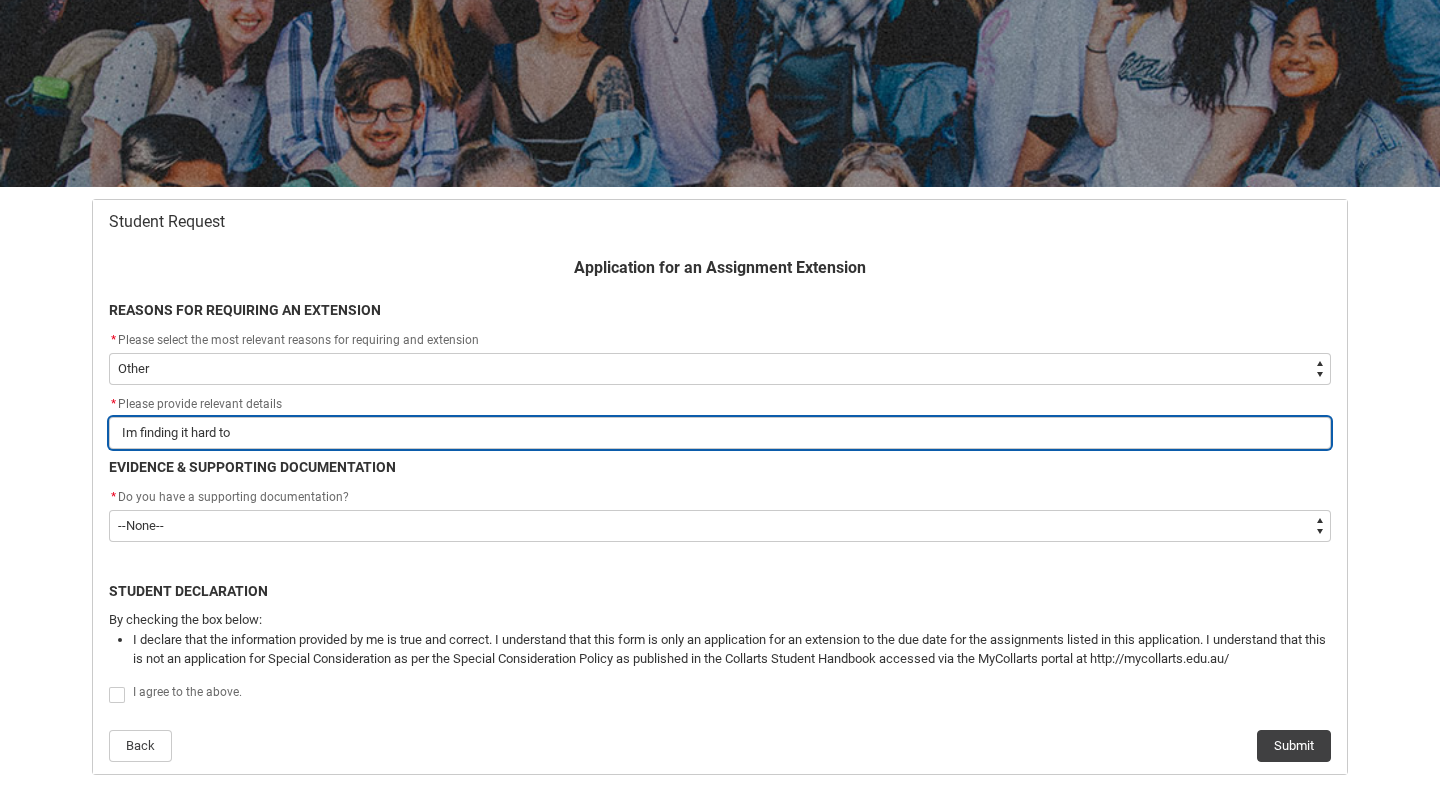 type on "Im finding it hard to" 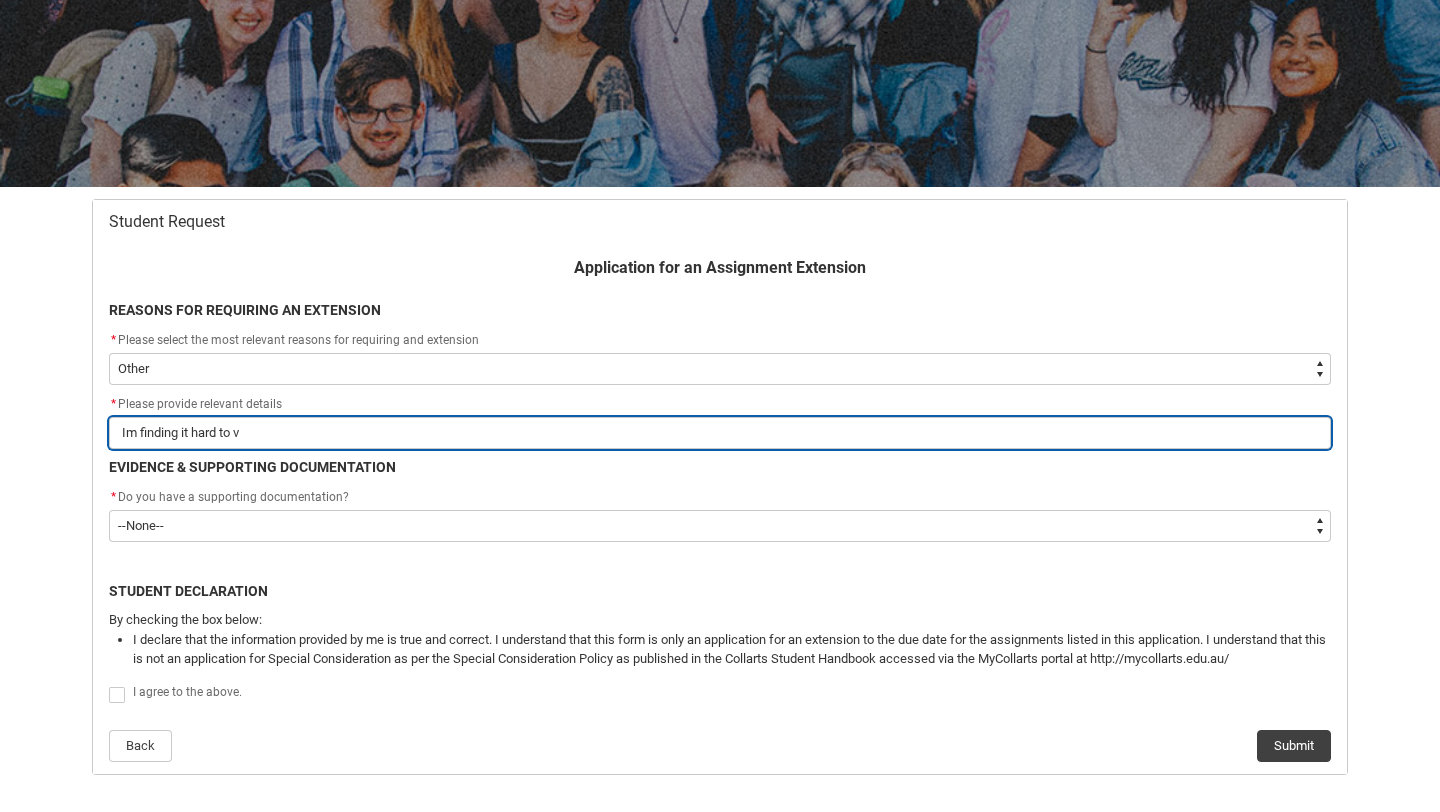 type on "Im finding it hard to vi" 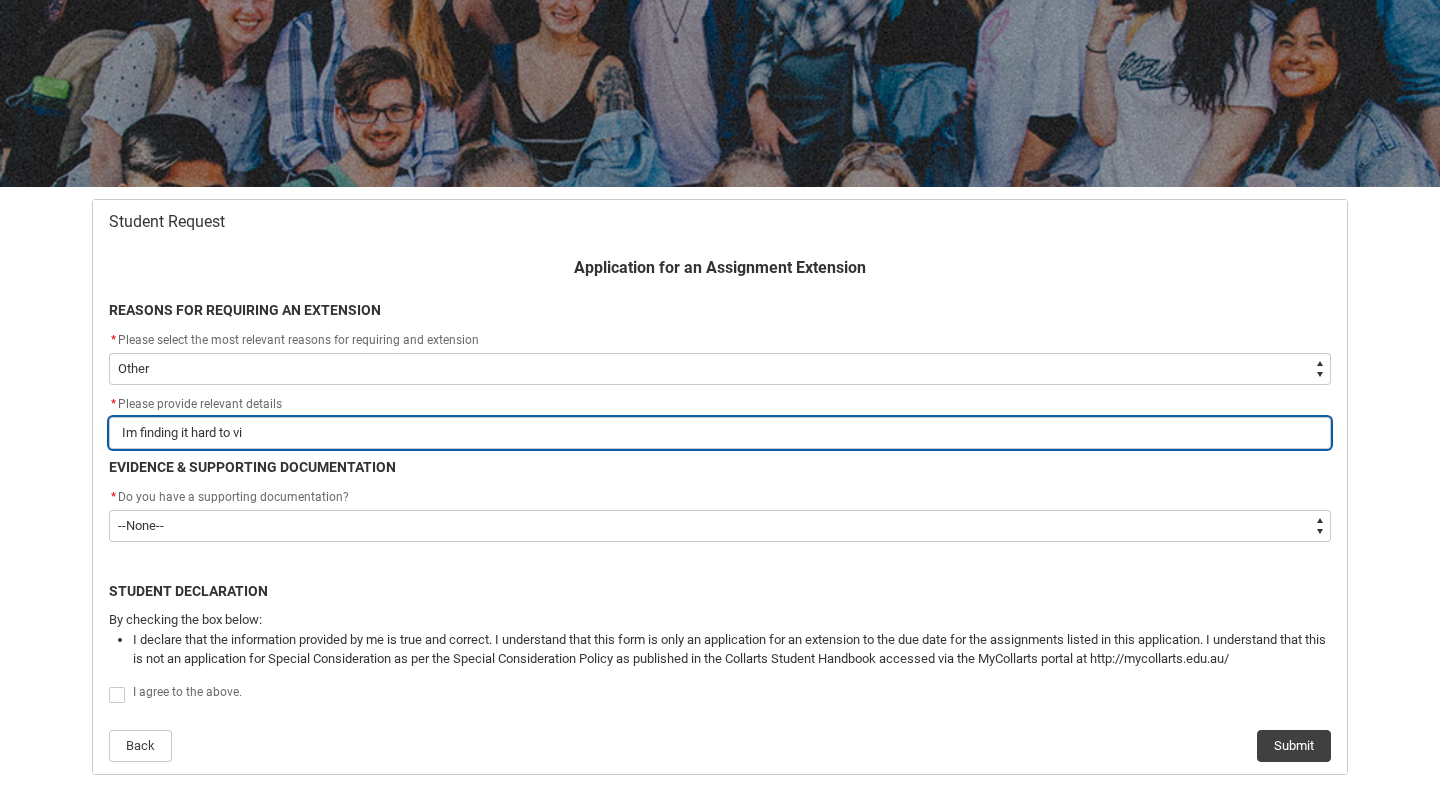 type on "Im finding it hard to vid" 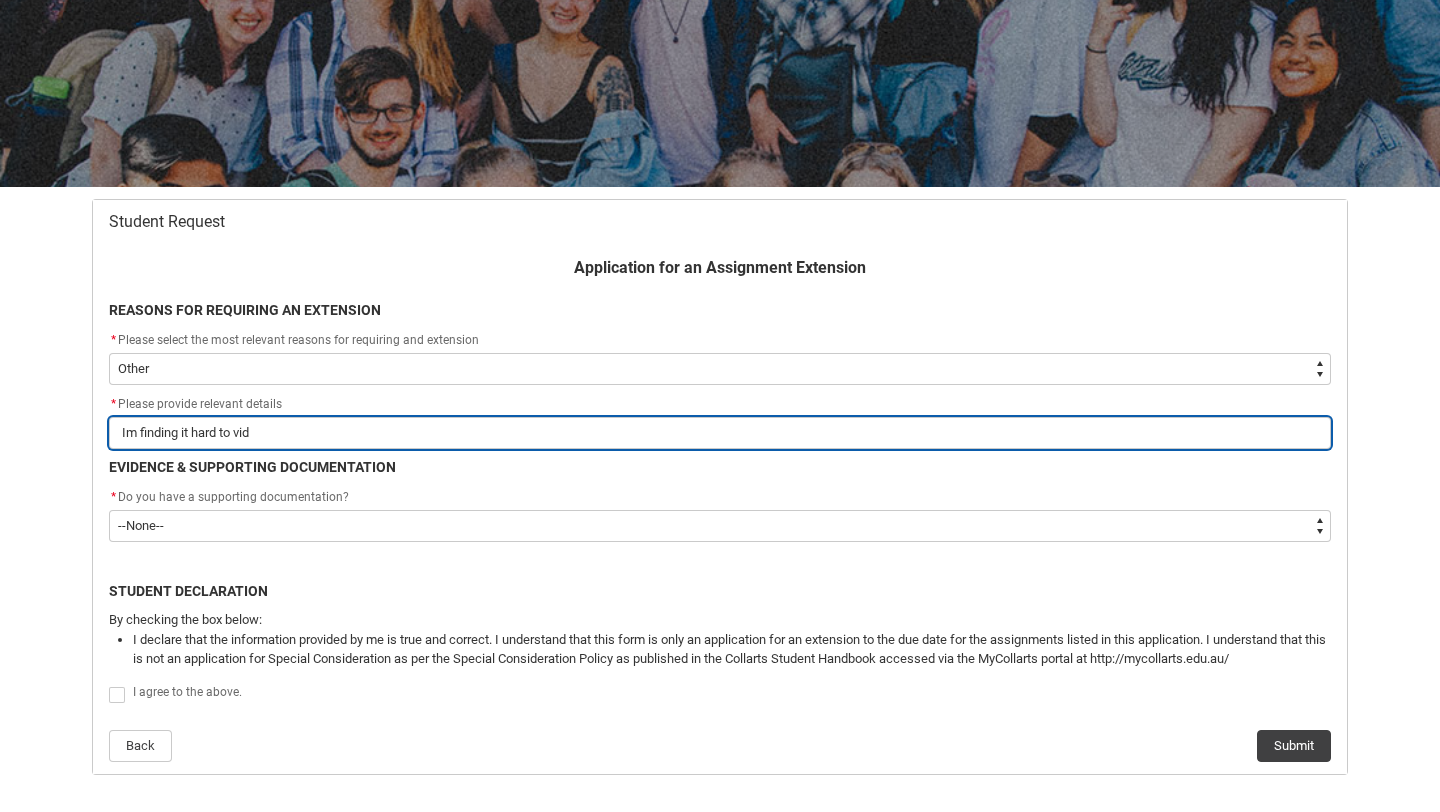 type on "Im finding it hard to vide" 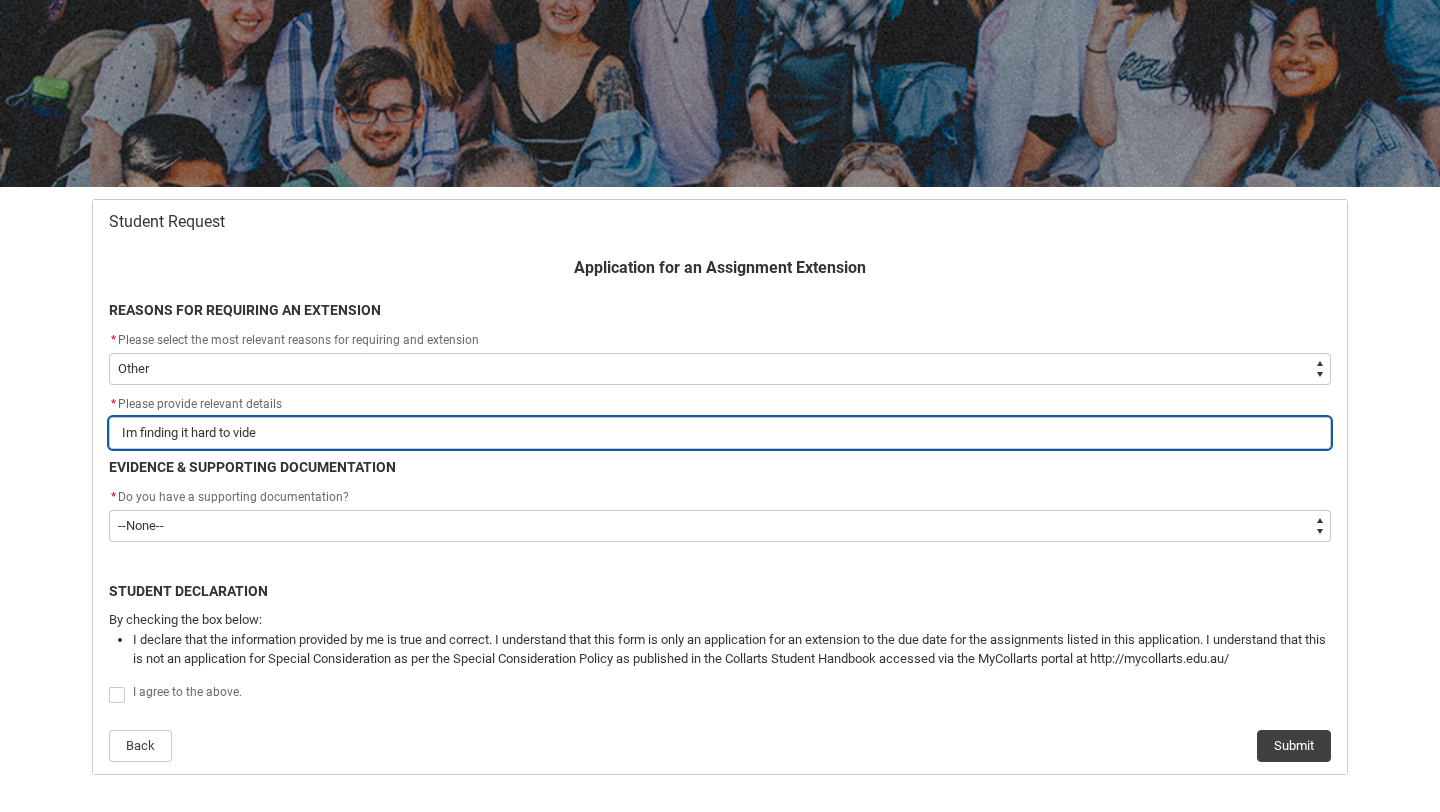 type on "Im finding it hard to video" 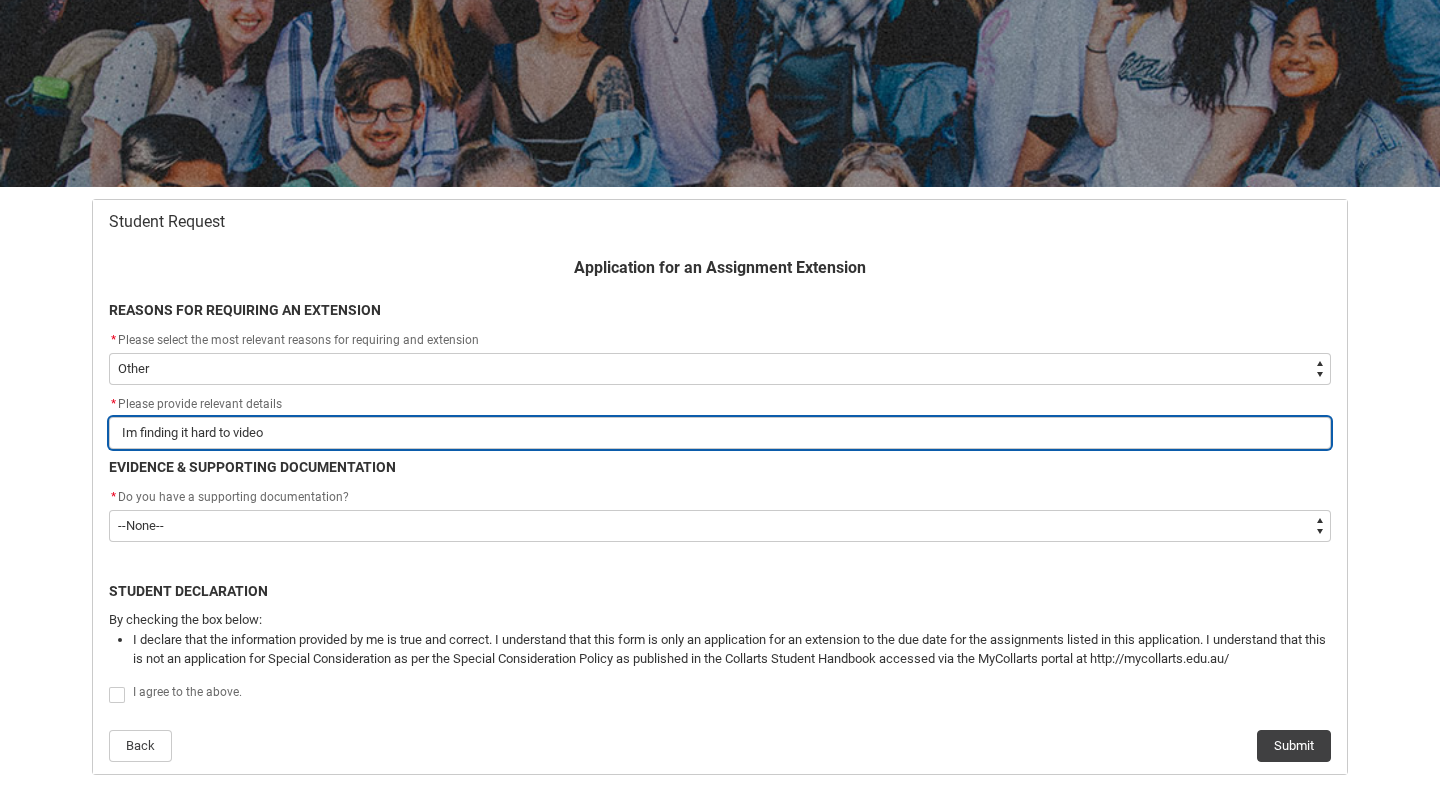 type on "Im finding it hard to video" 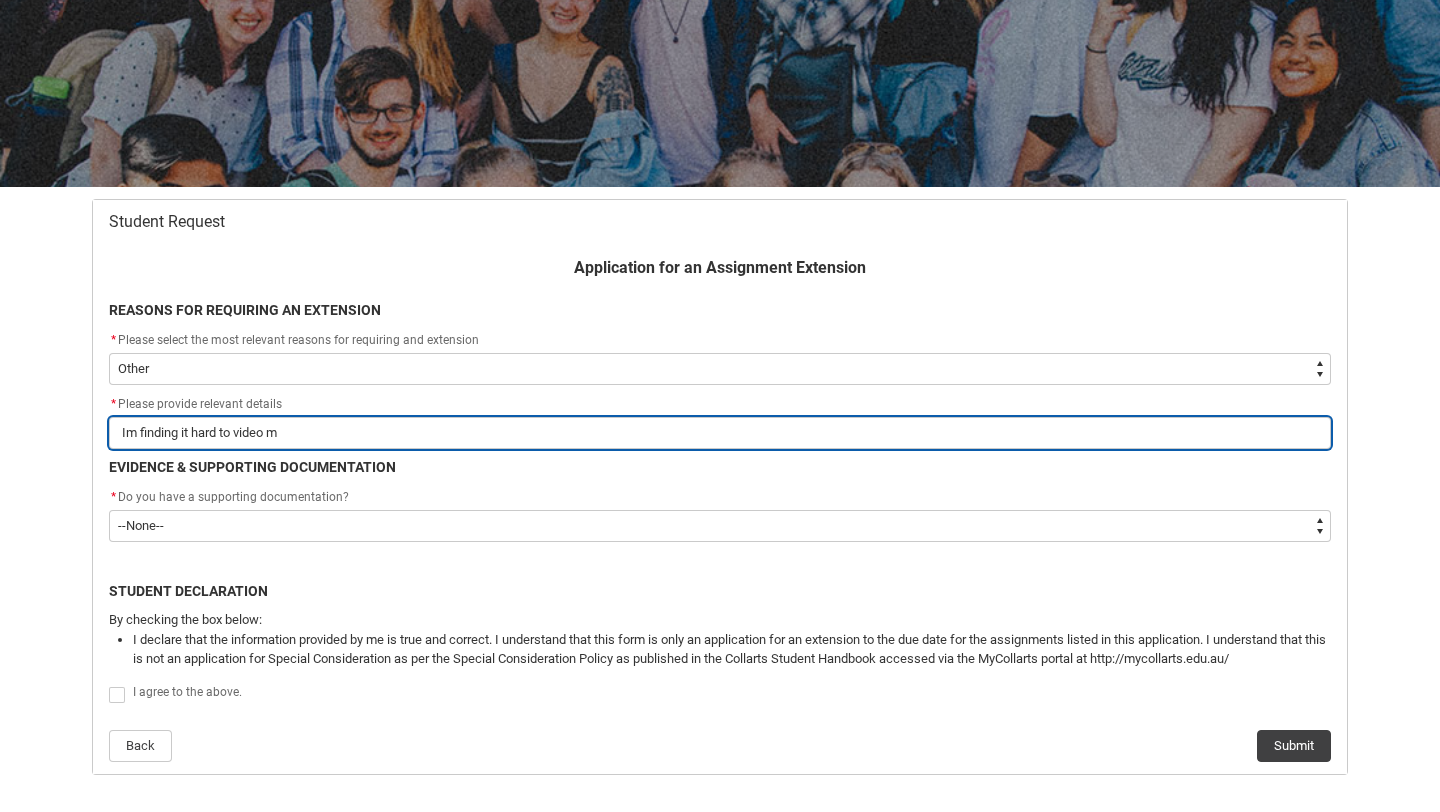 type on "Im finding it hard to video my" 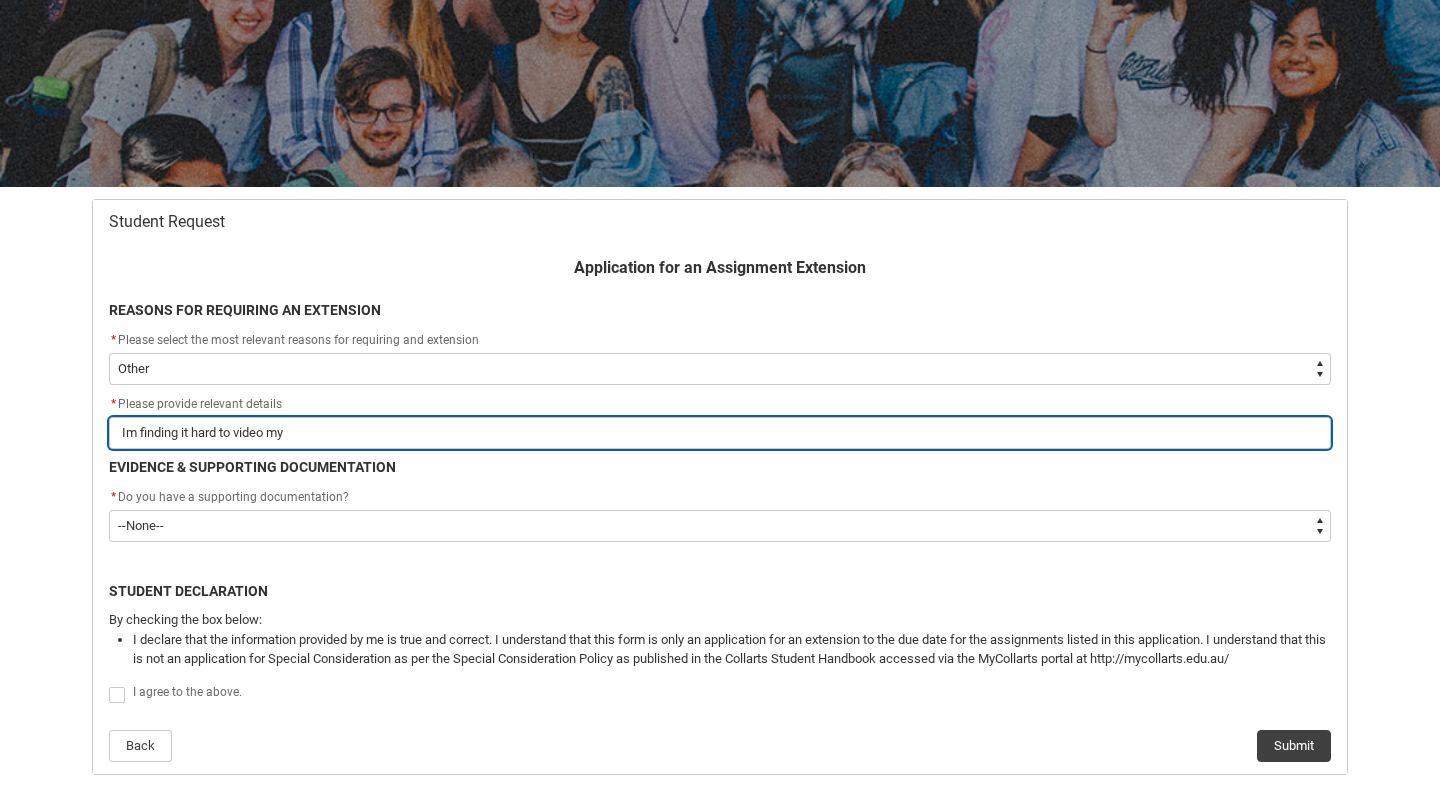 type on "Im finding it hard to video mys" 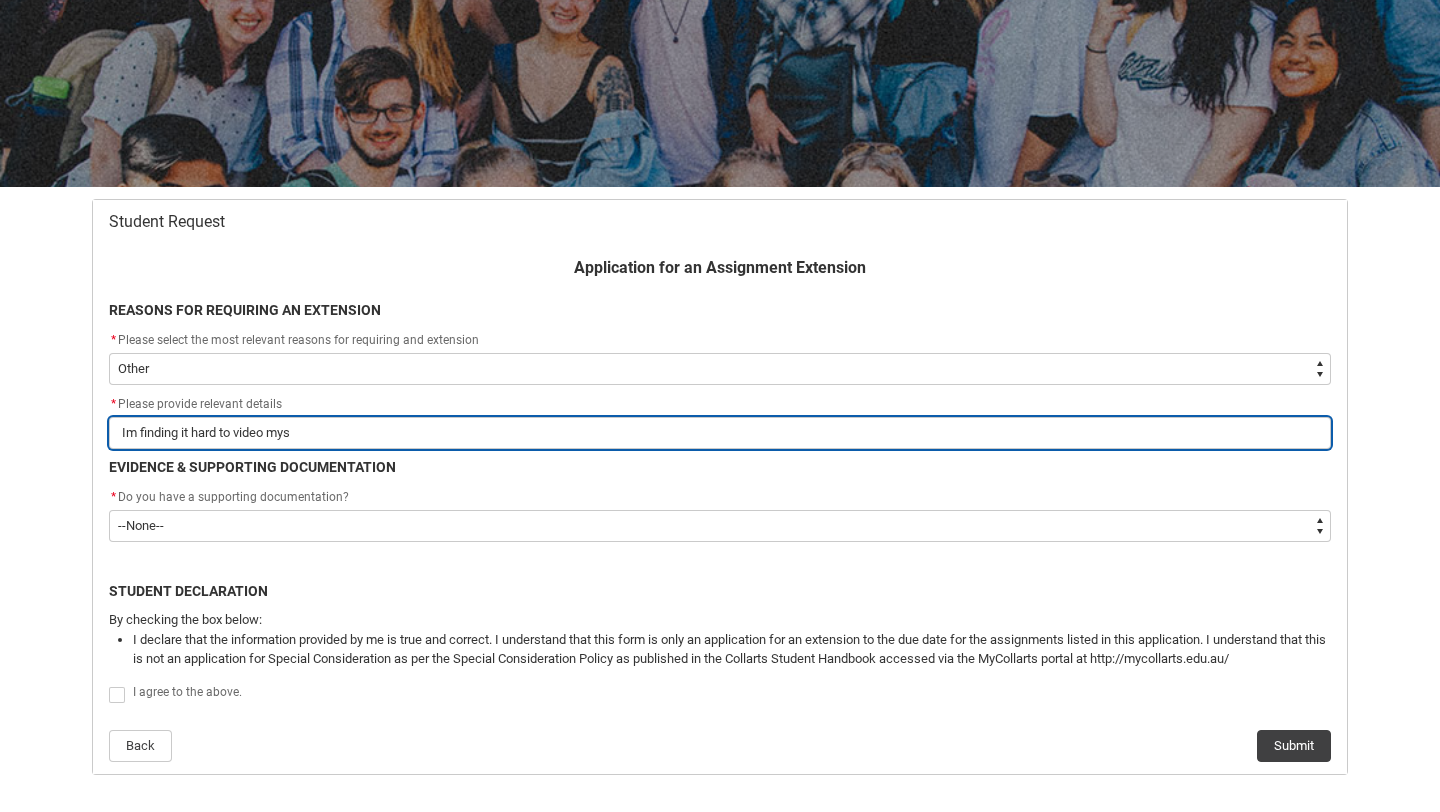 type on "Im finding it hard to video myse" 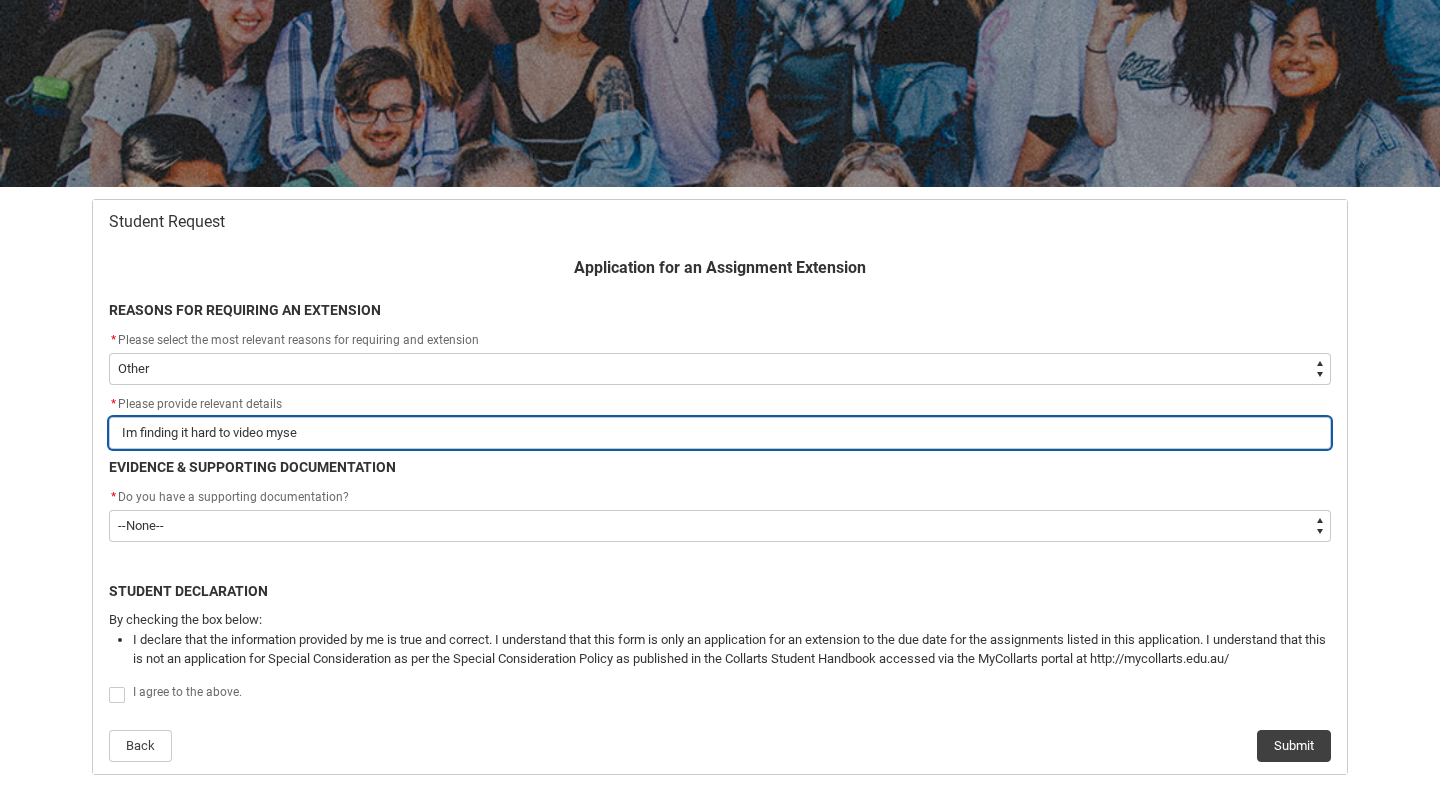 type on "Im finding it hard to video mysel" 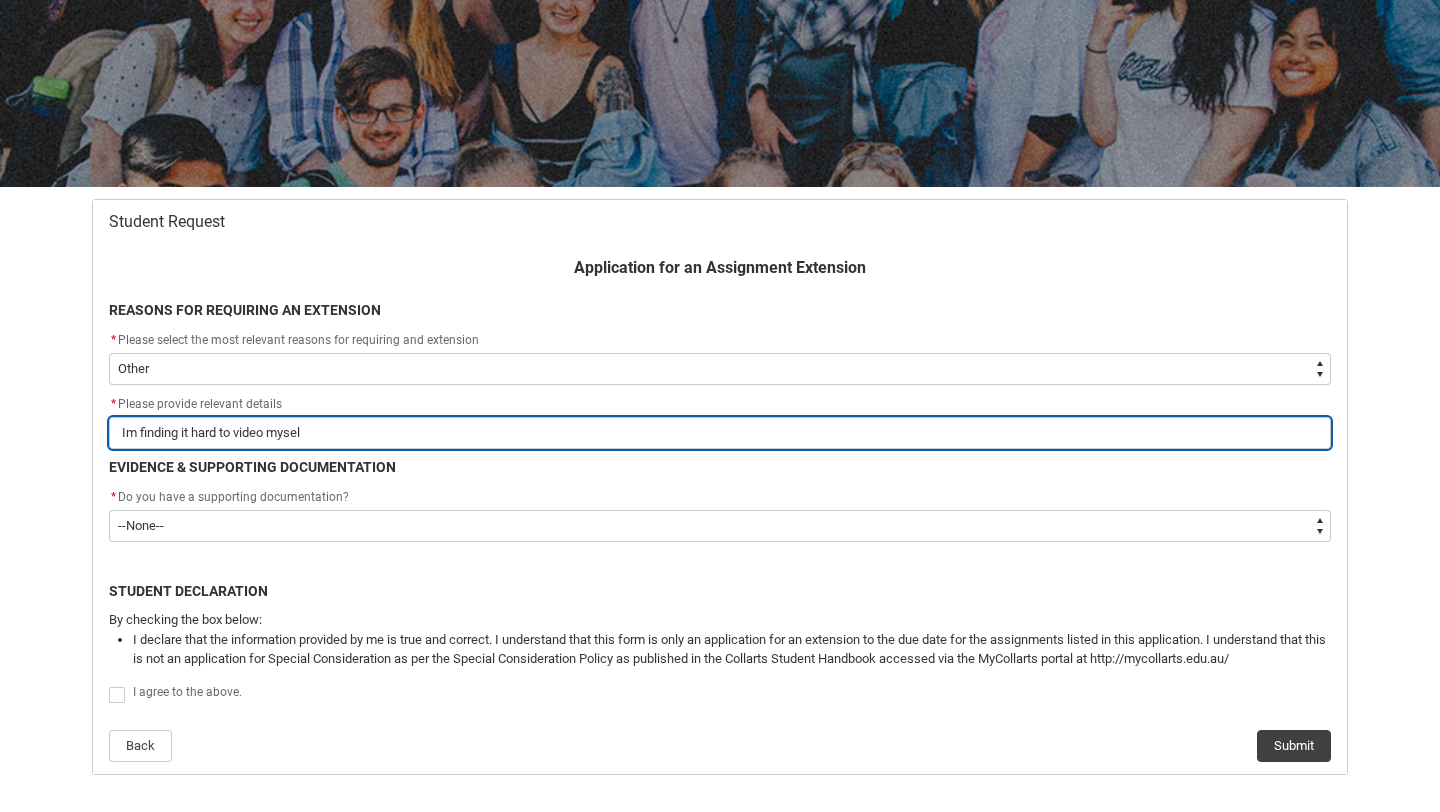 type on "Im finding it hard to video myself" 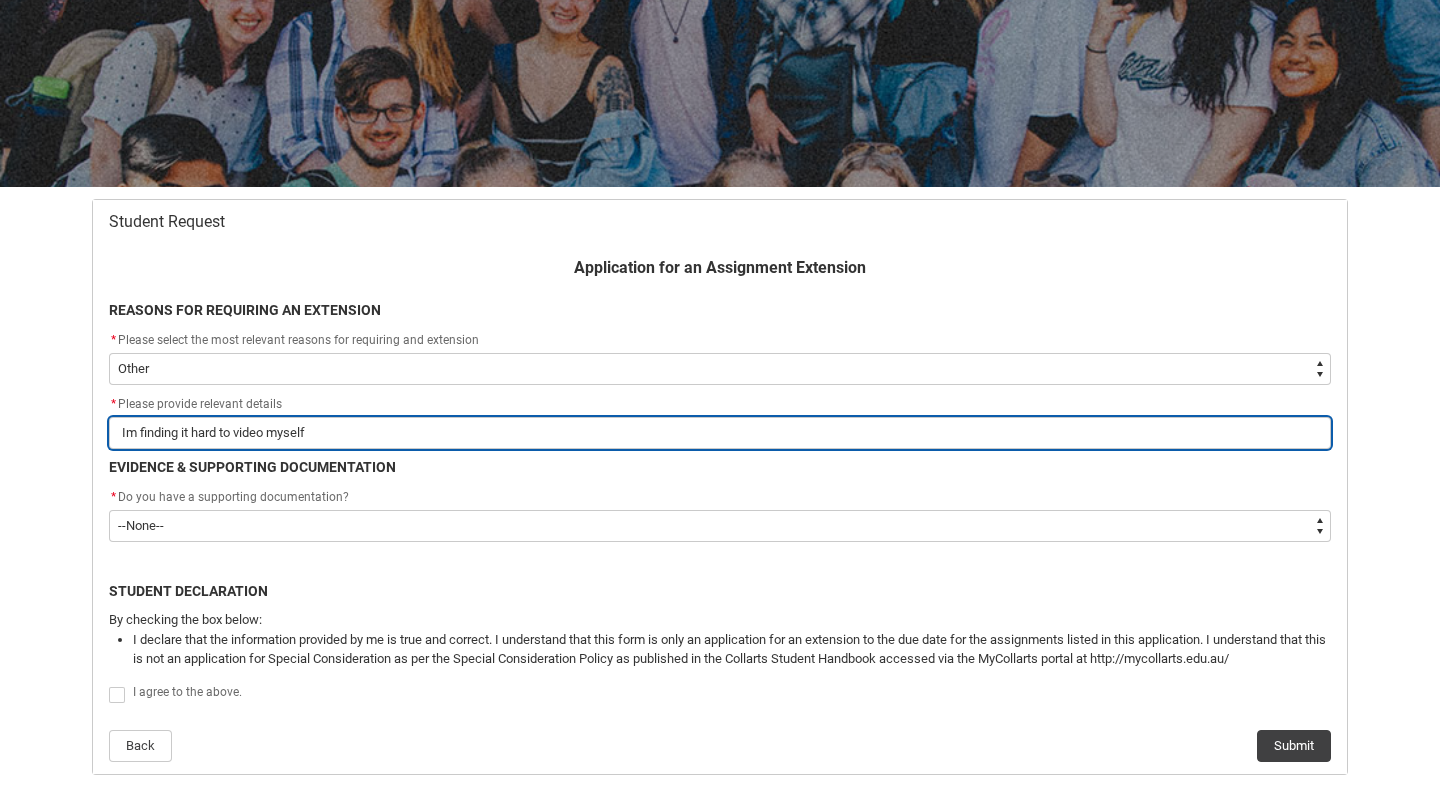 type on "Im finding it hard to video myself" 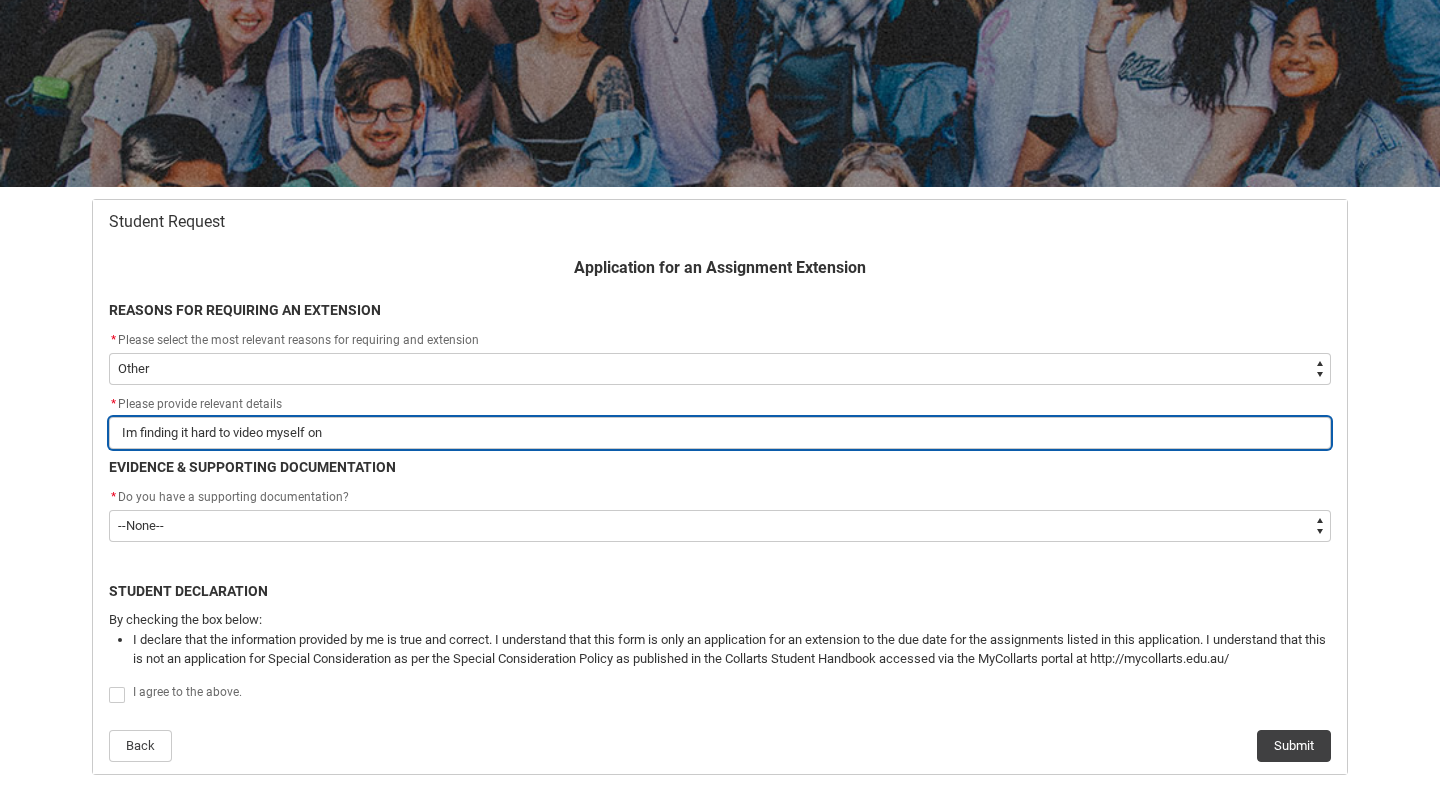 type on "Im finding it hard to video myself on" 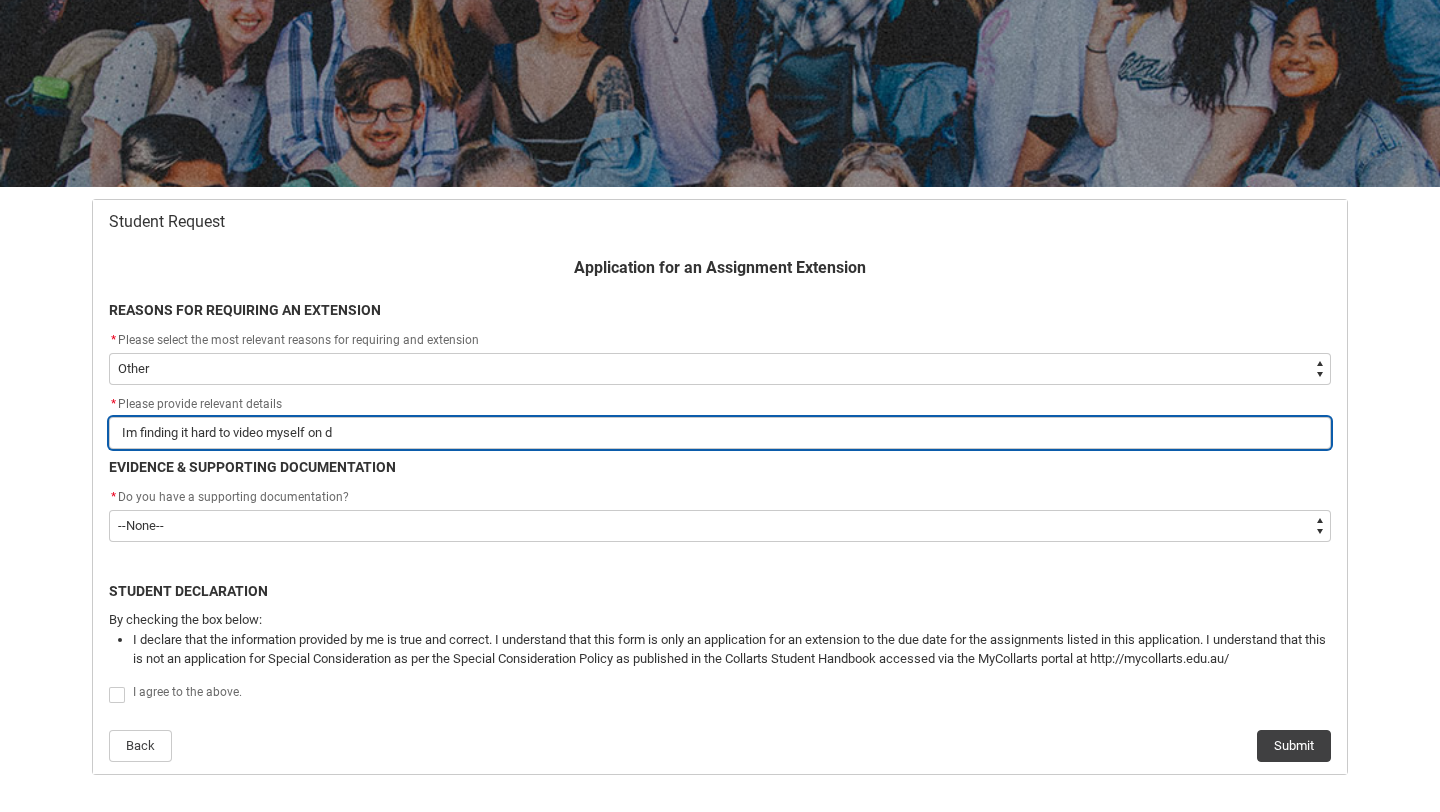 type on "Im finding it hard to video myself on da" 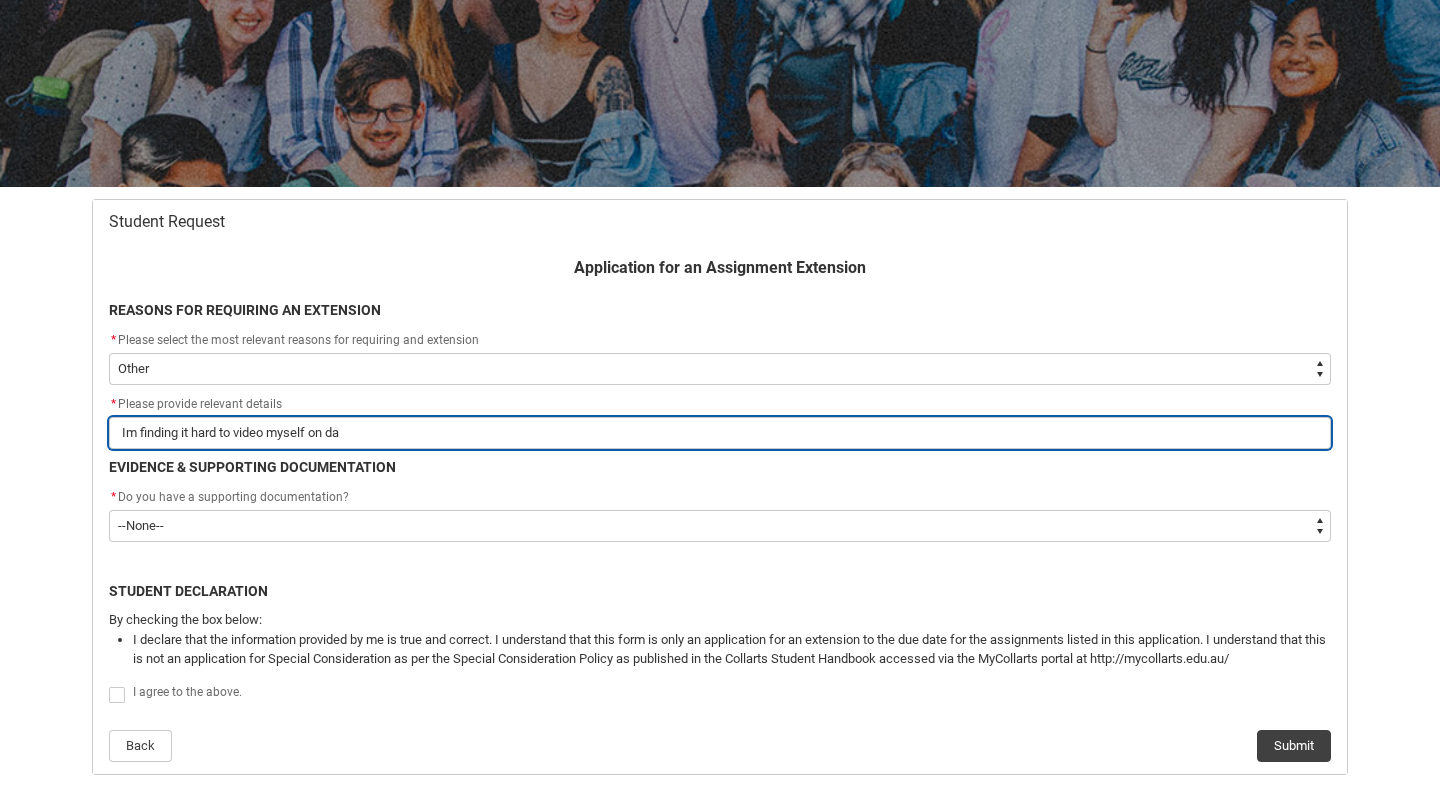type on "Im finding it hard to video myself on day" 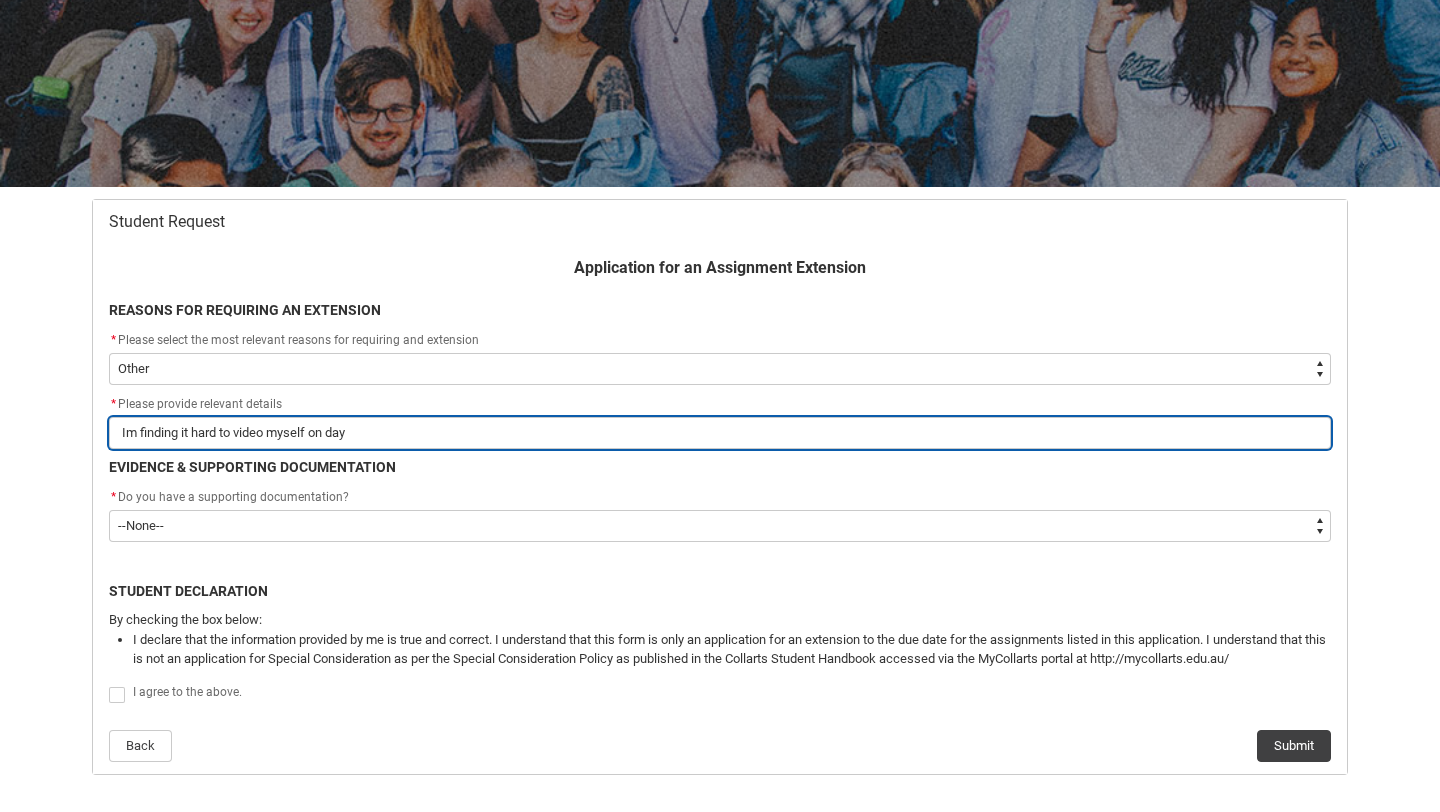 type on "Im finding it hard to video myself on days" 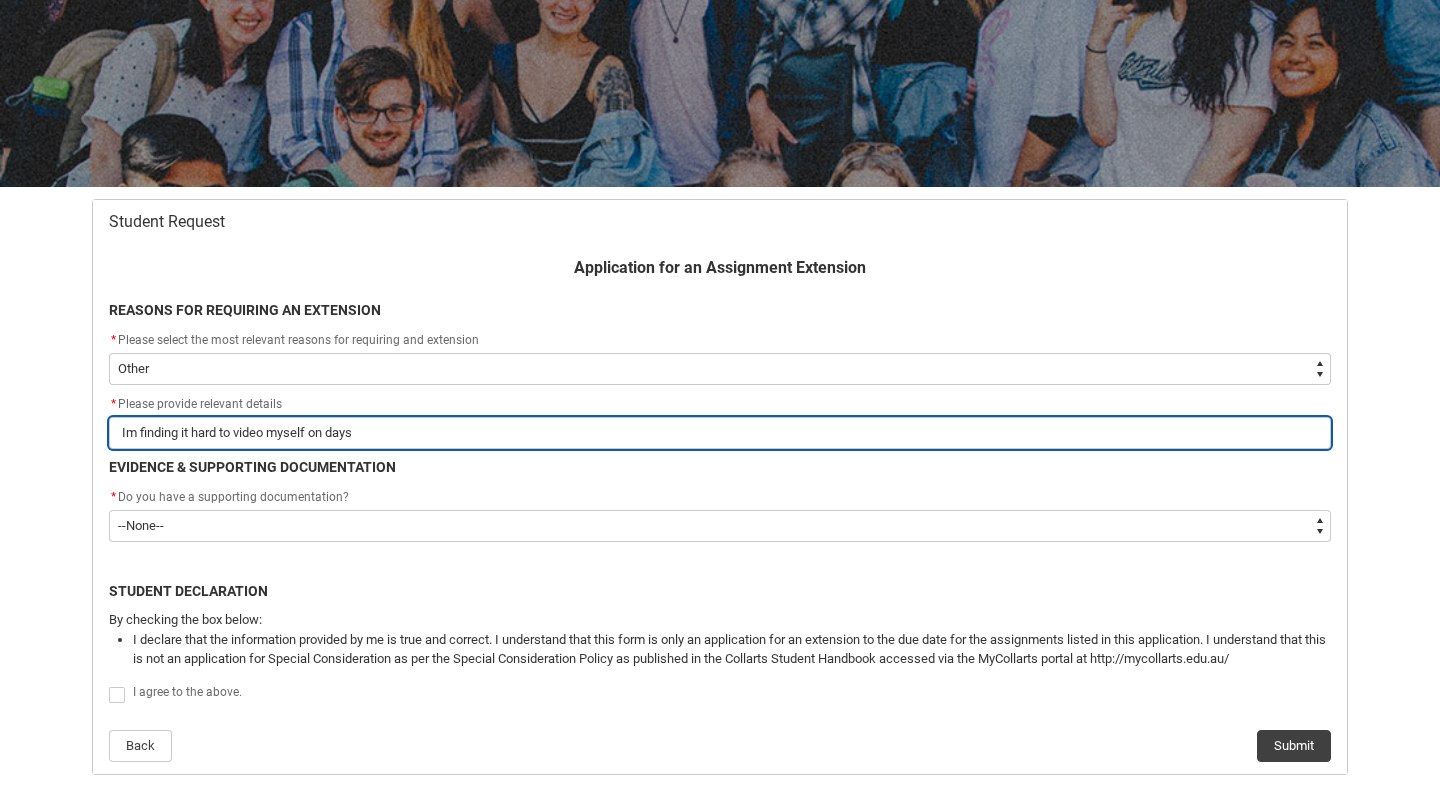 type on "Im finding it hard to video myself on days" 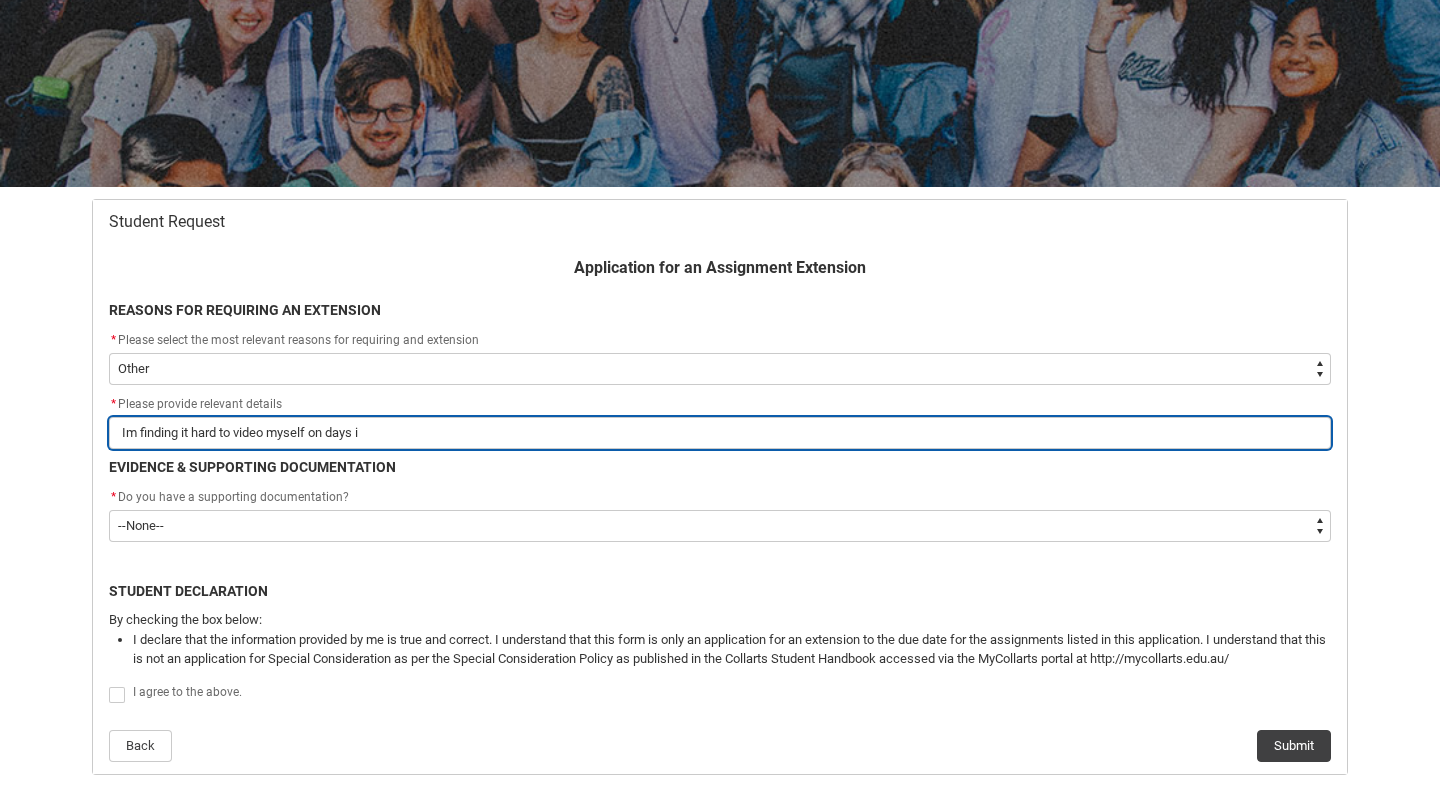 type on "Im finding it hard to video myself on days i" 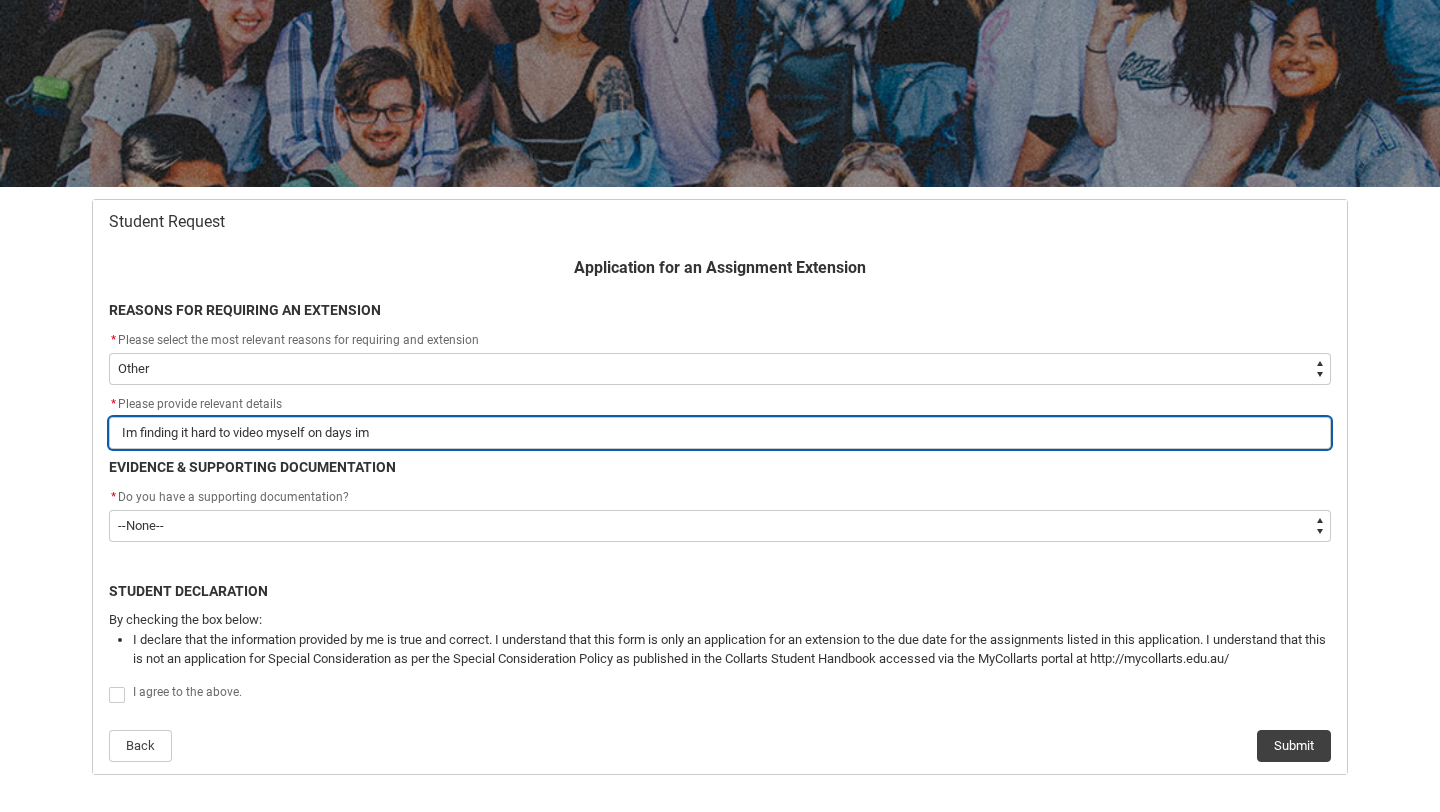 type on "Im finding it hard to video myself on days im" 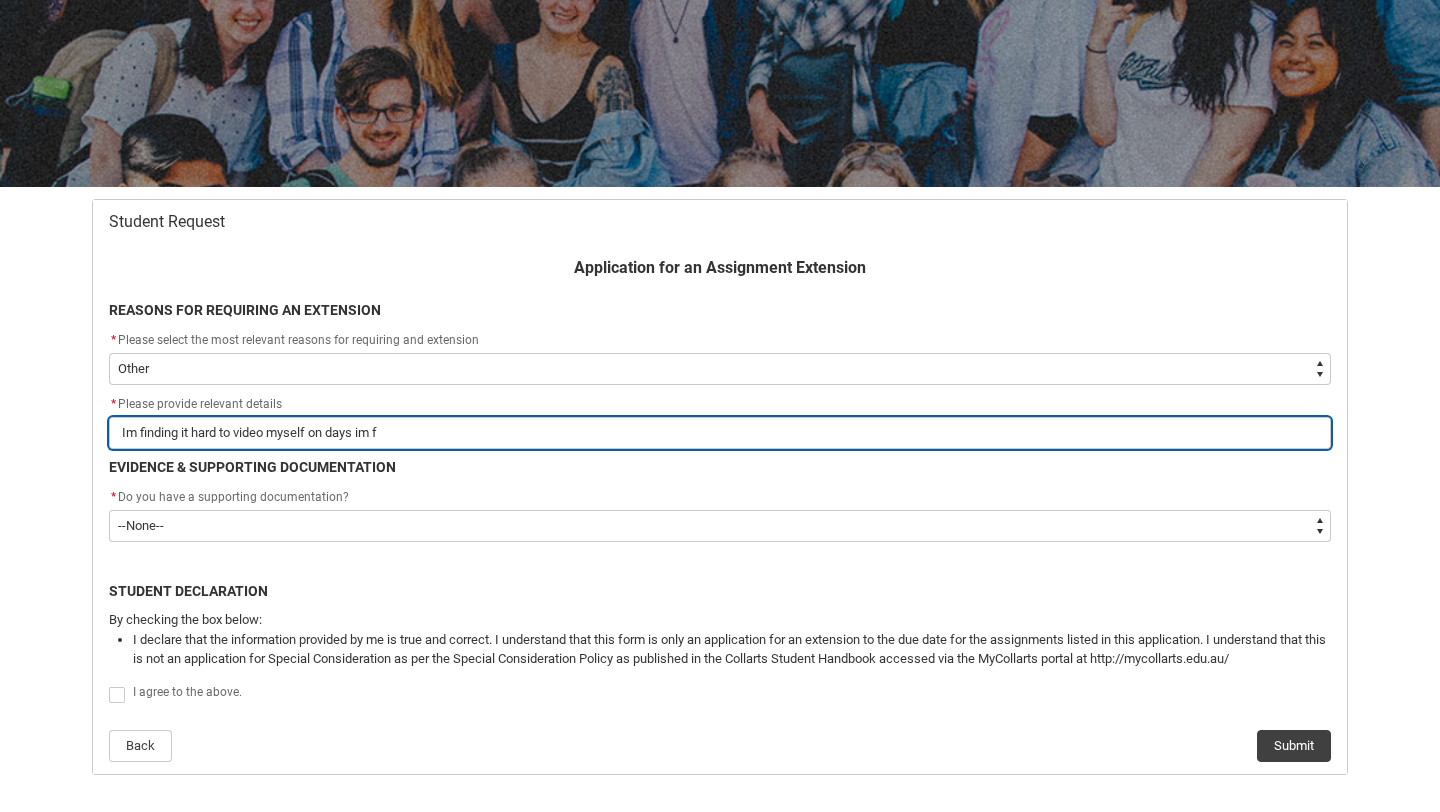 type on "Im finding it hard to video myself on days im fe" 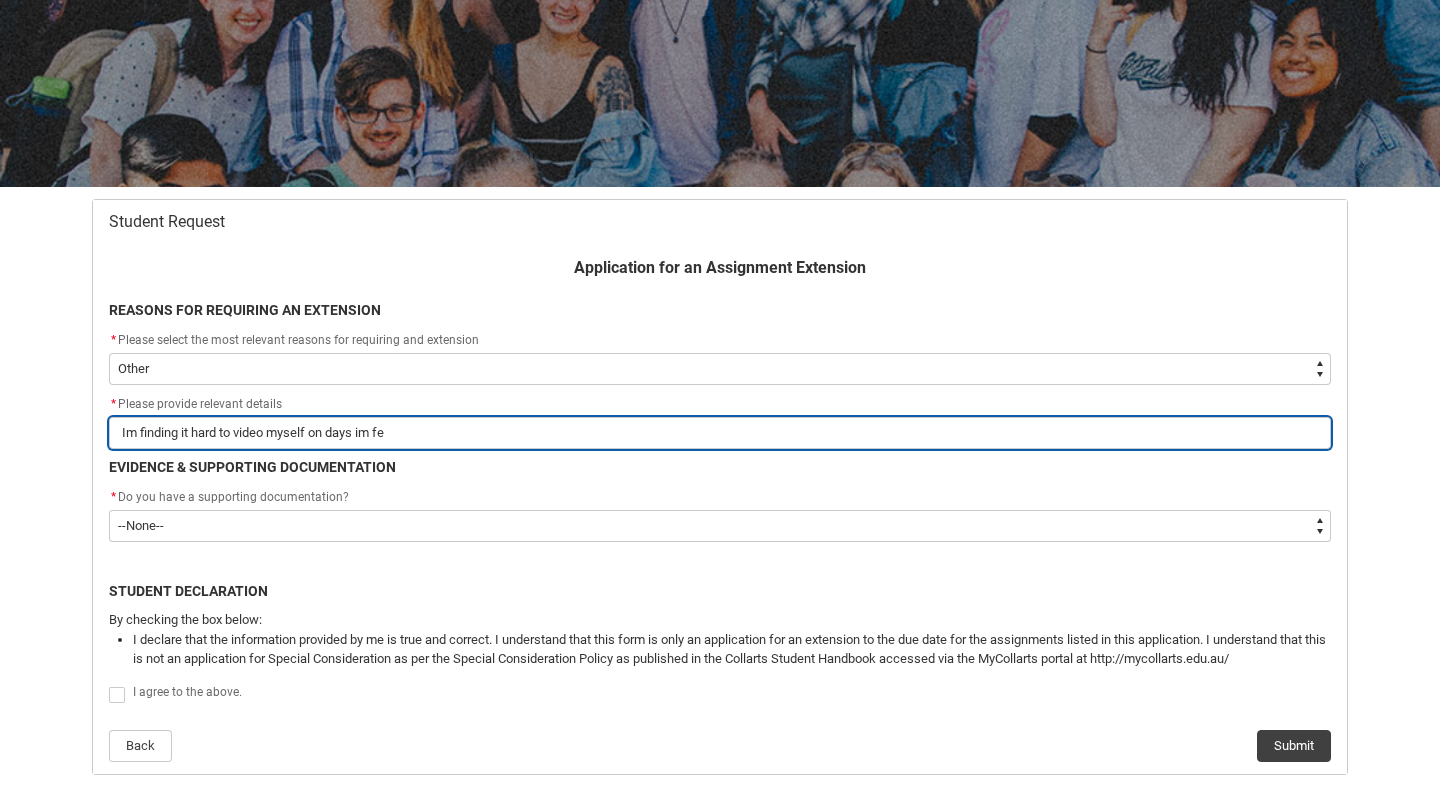 type on "Im finding it hard to video myself on days im fee" 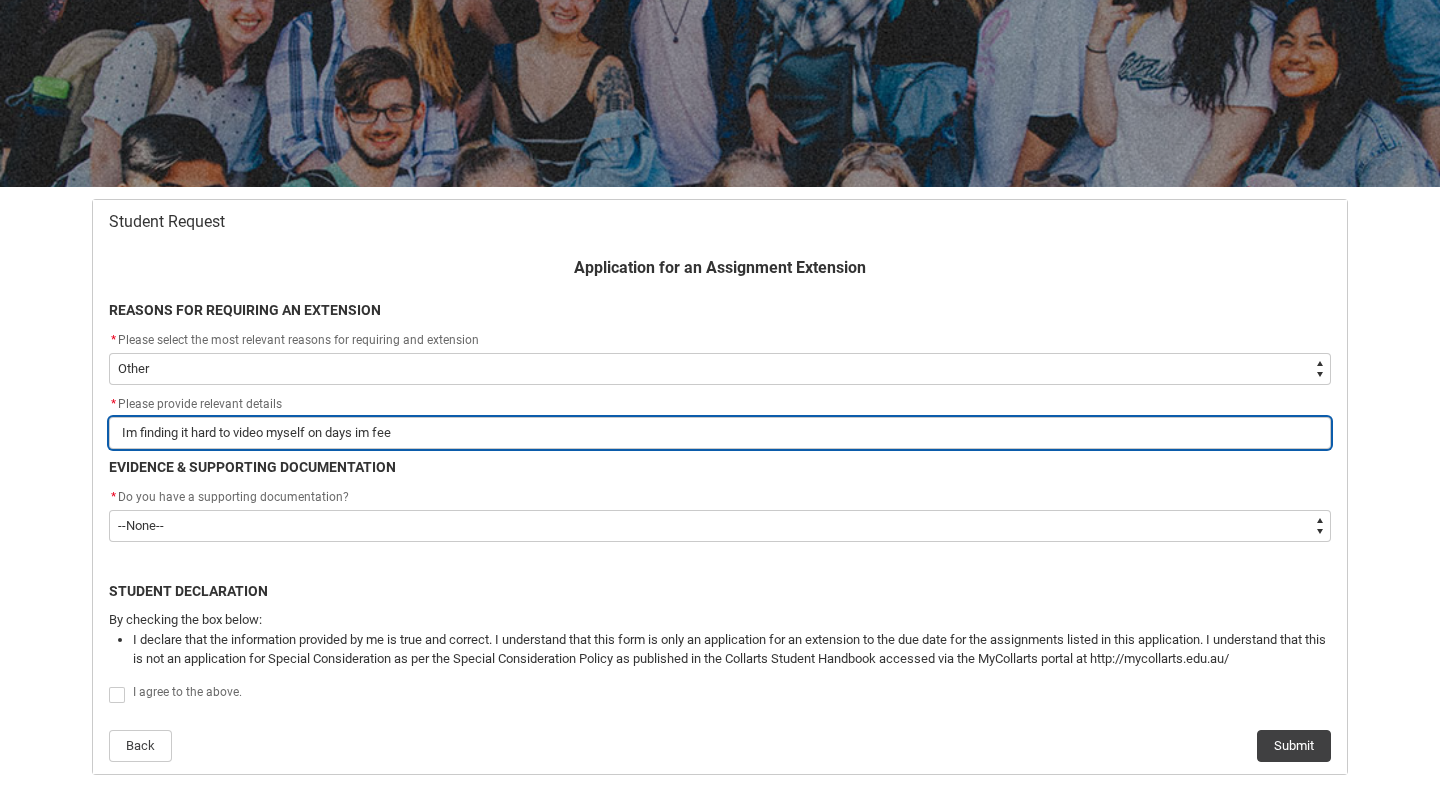 type on "Im finding it hard to video myself on days im feel" 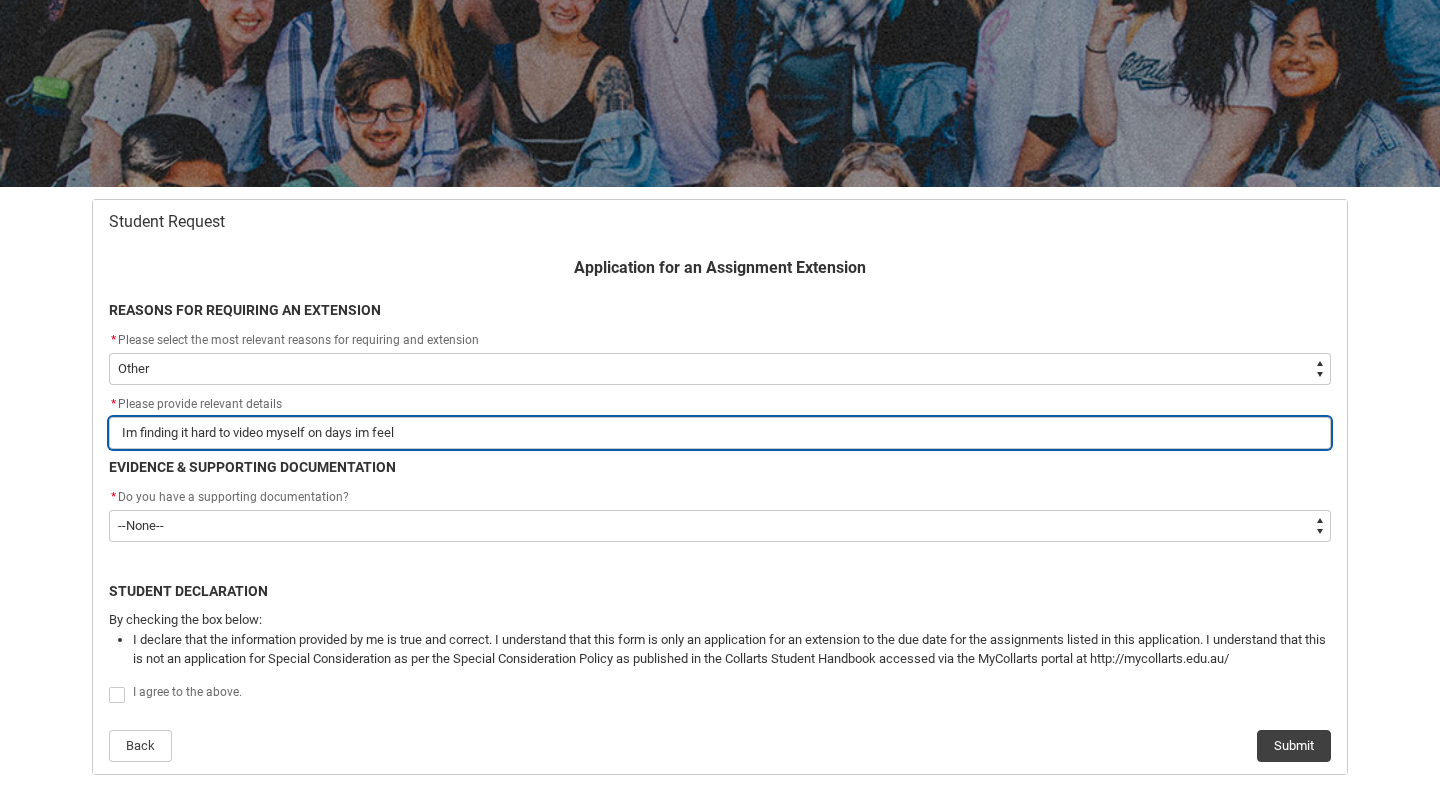 type on "Im finding it hard to video myself on days im feeli" 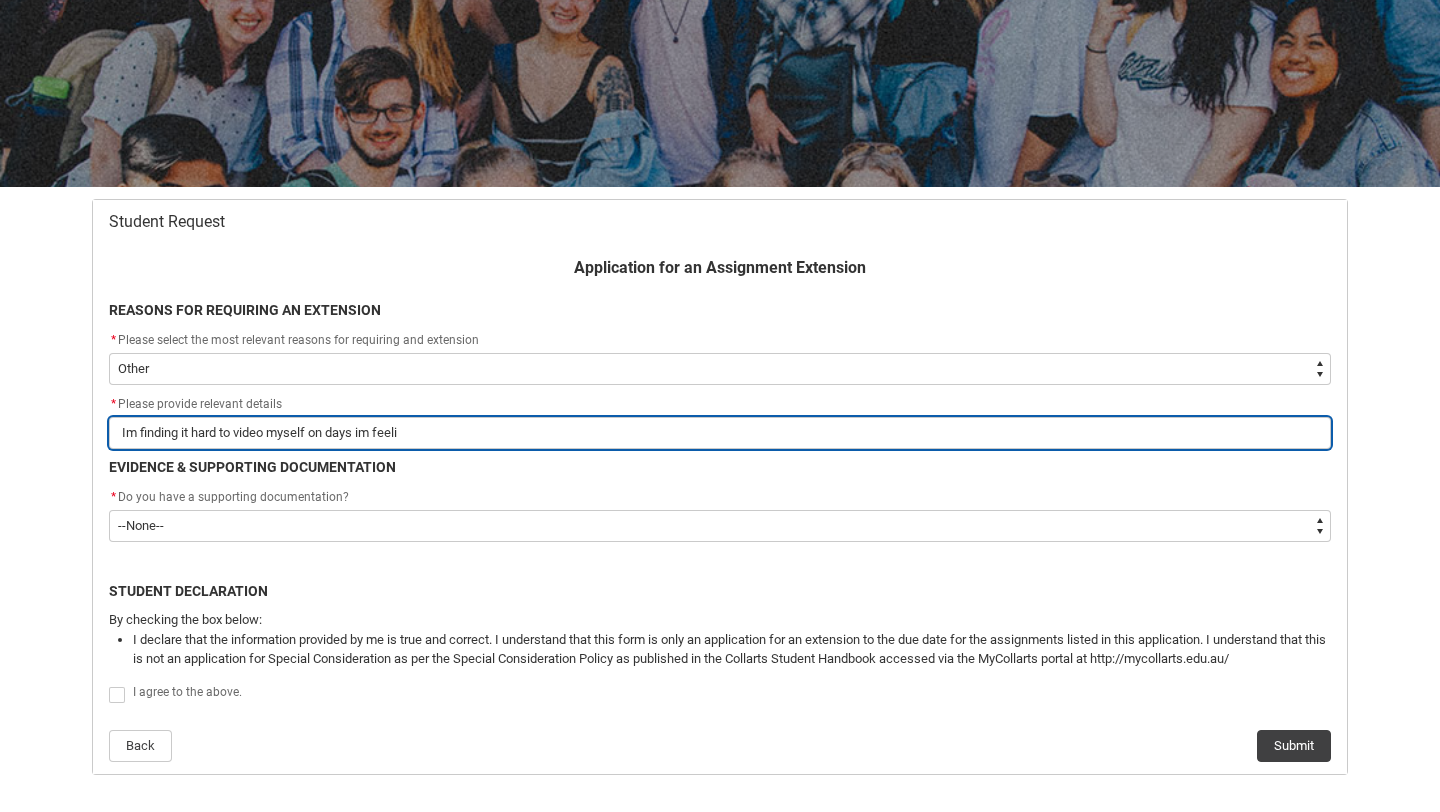 type on "Im finding it hard to video myself on days im feelin" 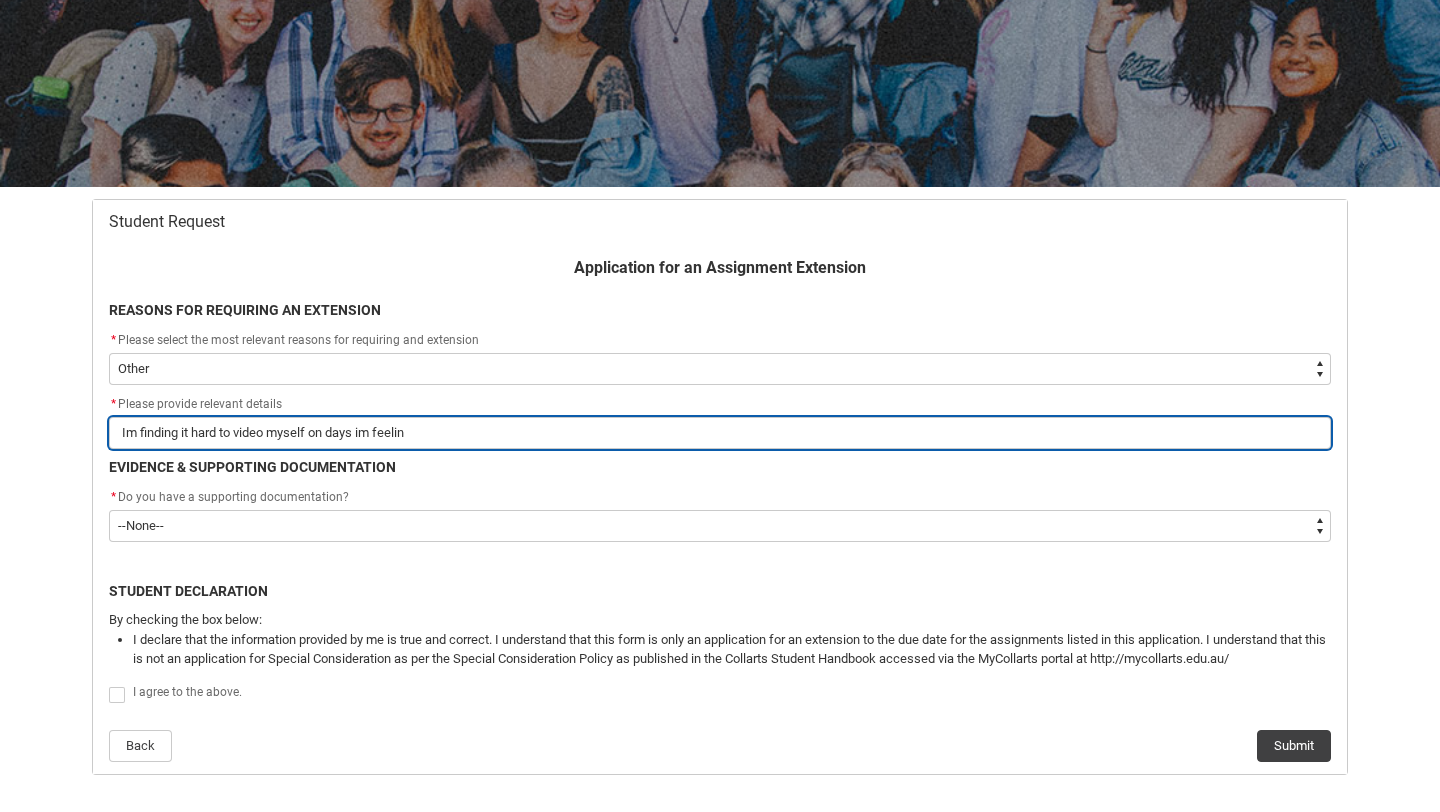 type on "Im finding it hard to video myself on days im feeling" 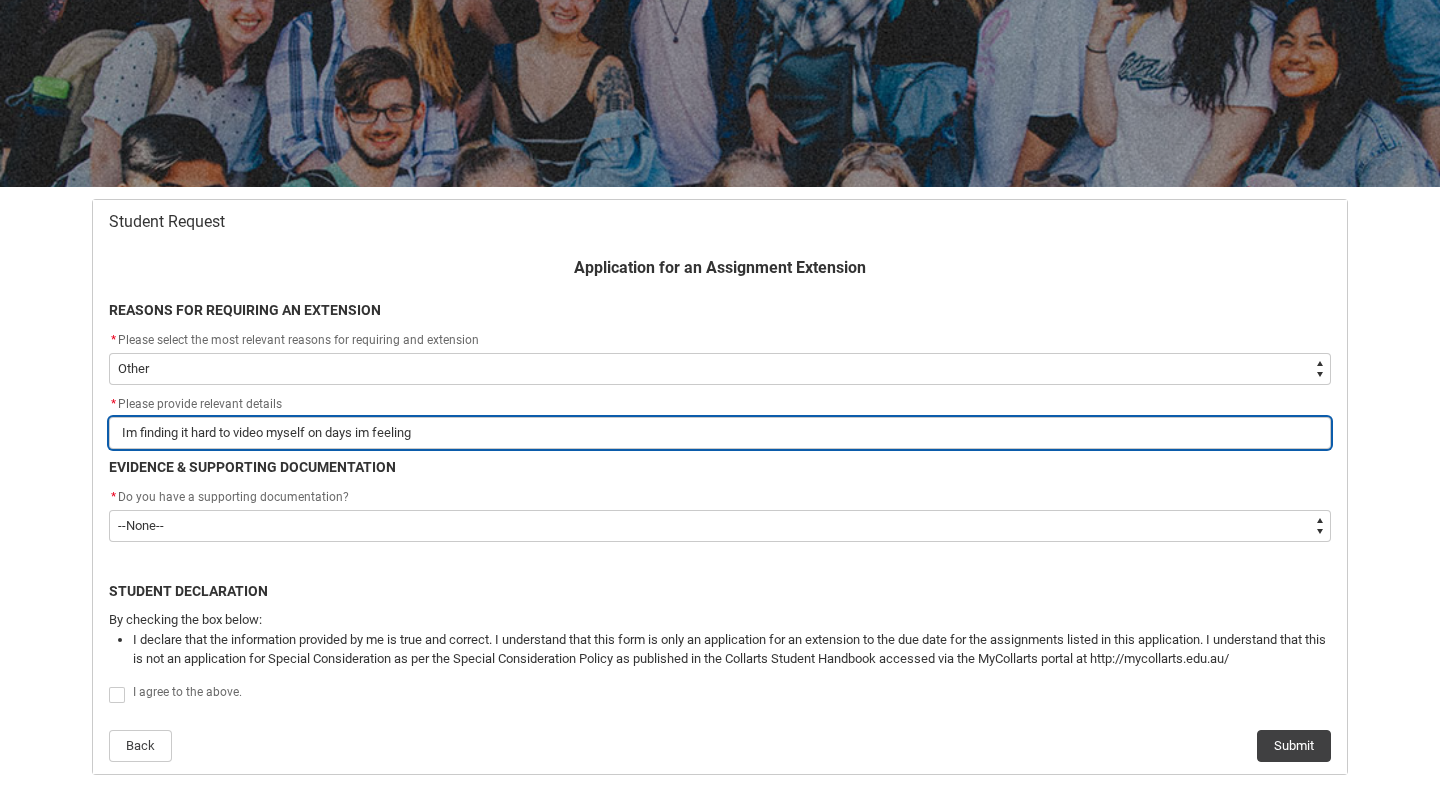type on "Im finding it hard to video myself on days im feelin" 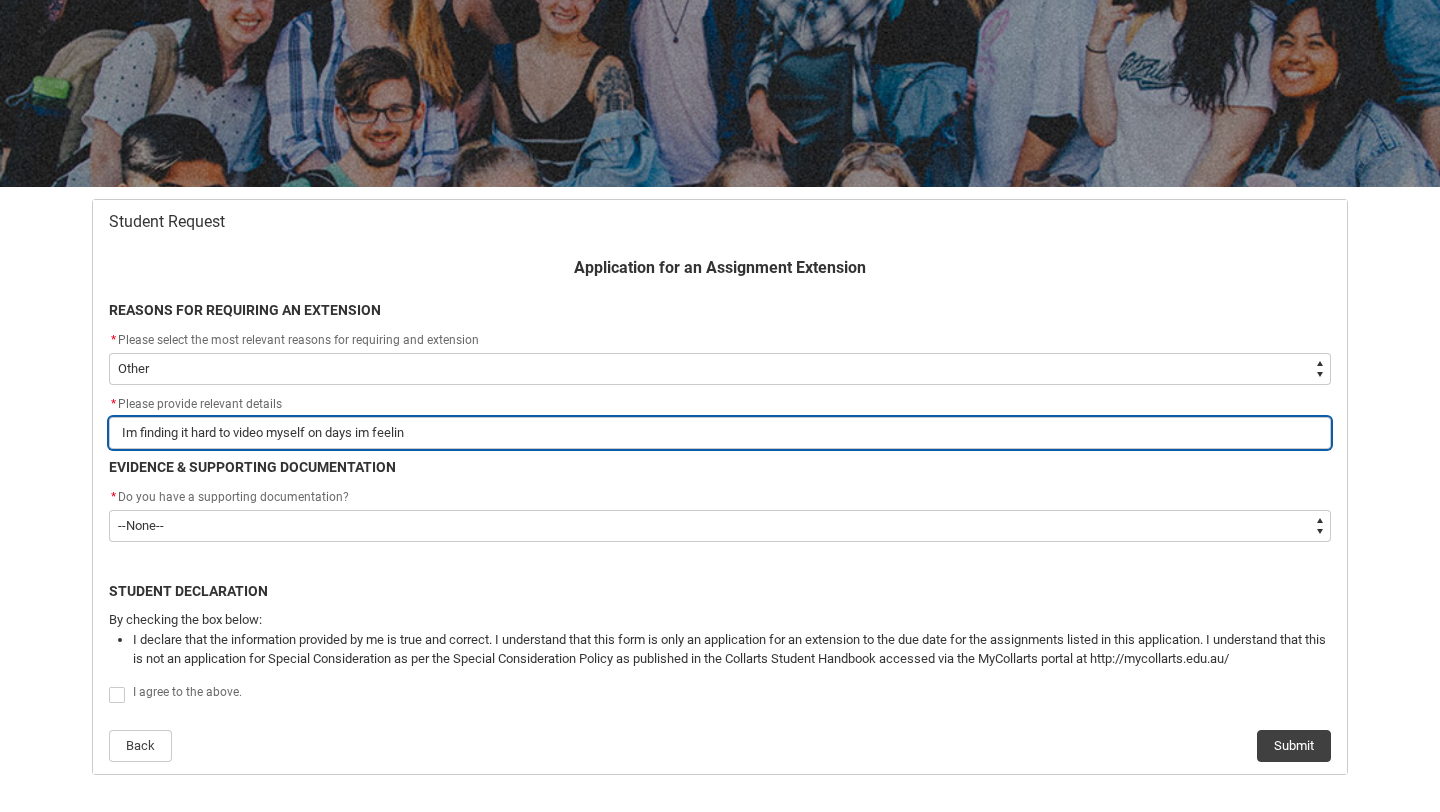 type on "Im finding it hard to video myself on days im feeli" 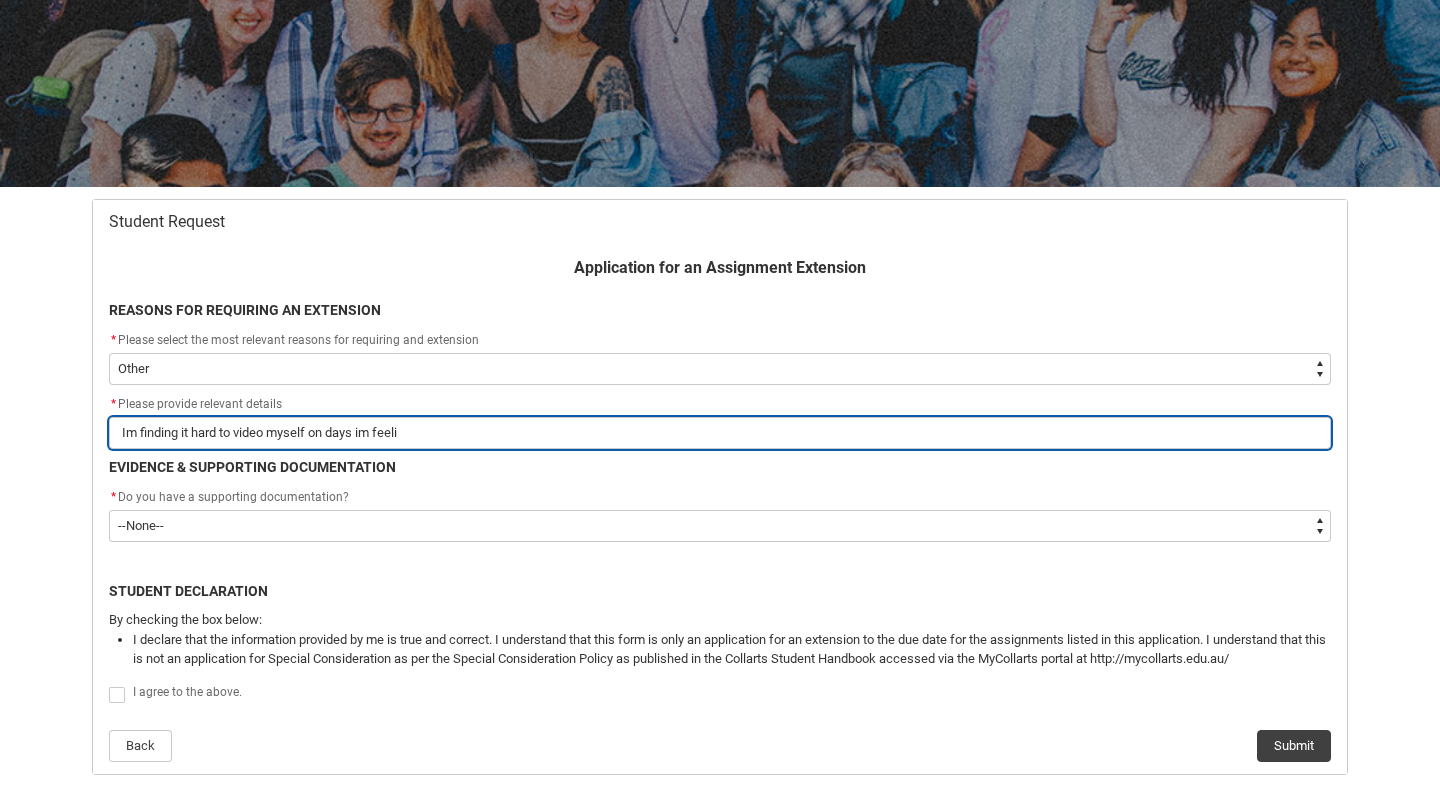 type on "Im finding it hard to video myself on days im feel" 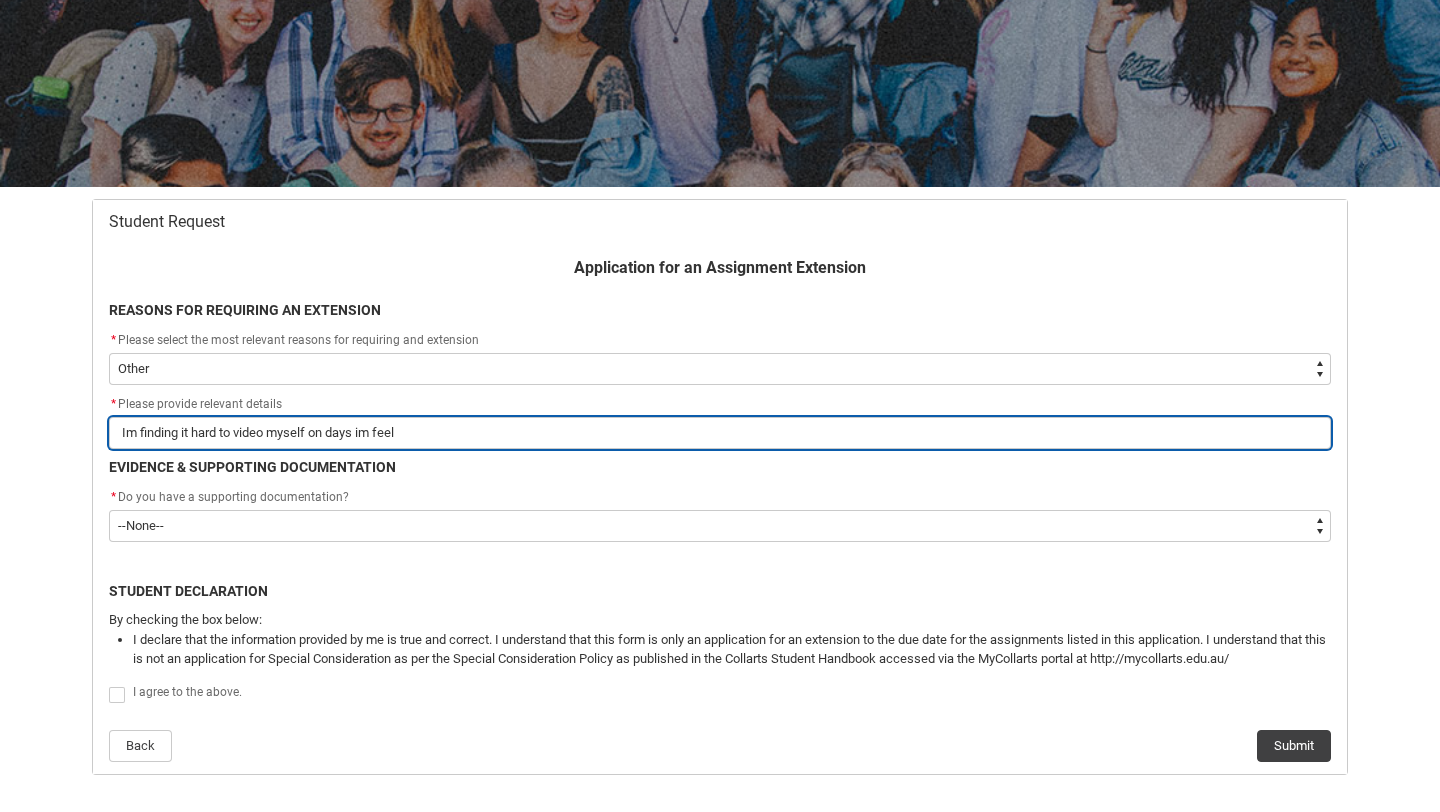 type on "Im finding it hard to video myself on days im fee" 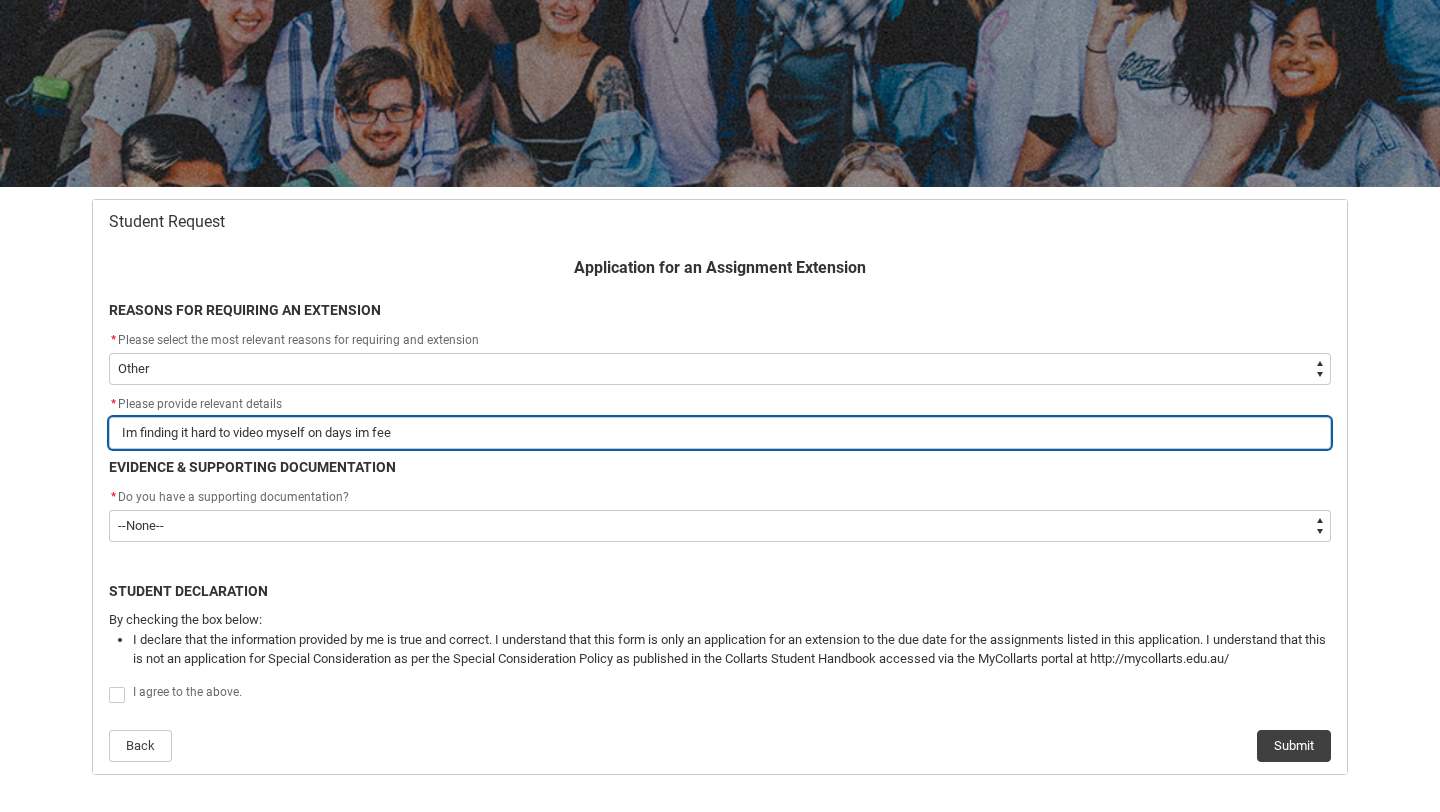 type on "Im finding it hard to video myself on days im fe" 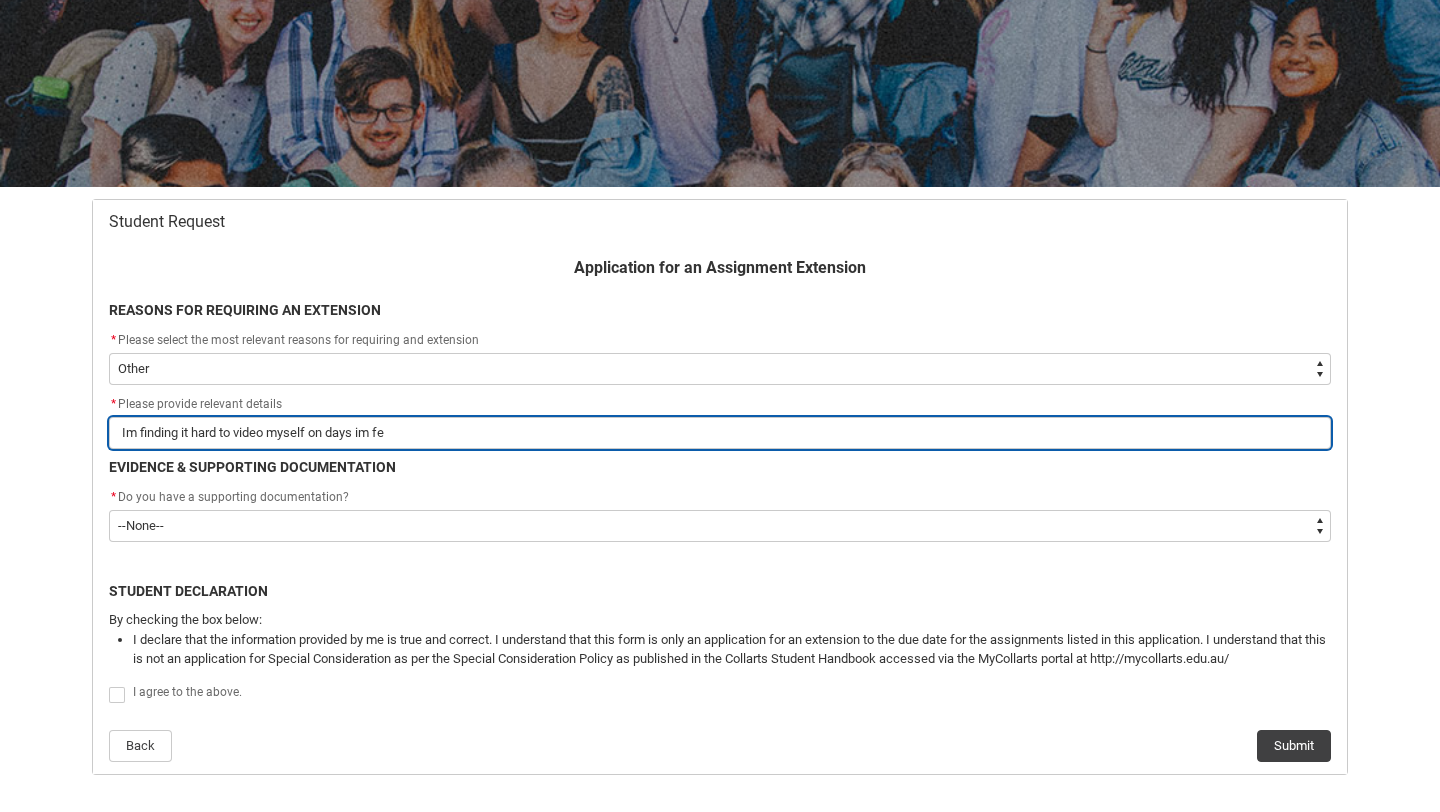 type on "Im finding it hard to video myself on days im f" 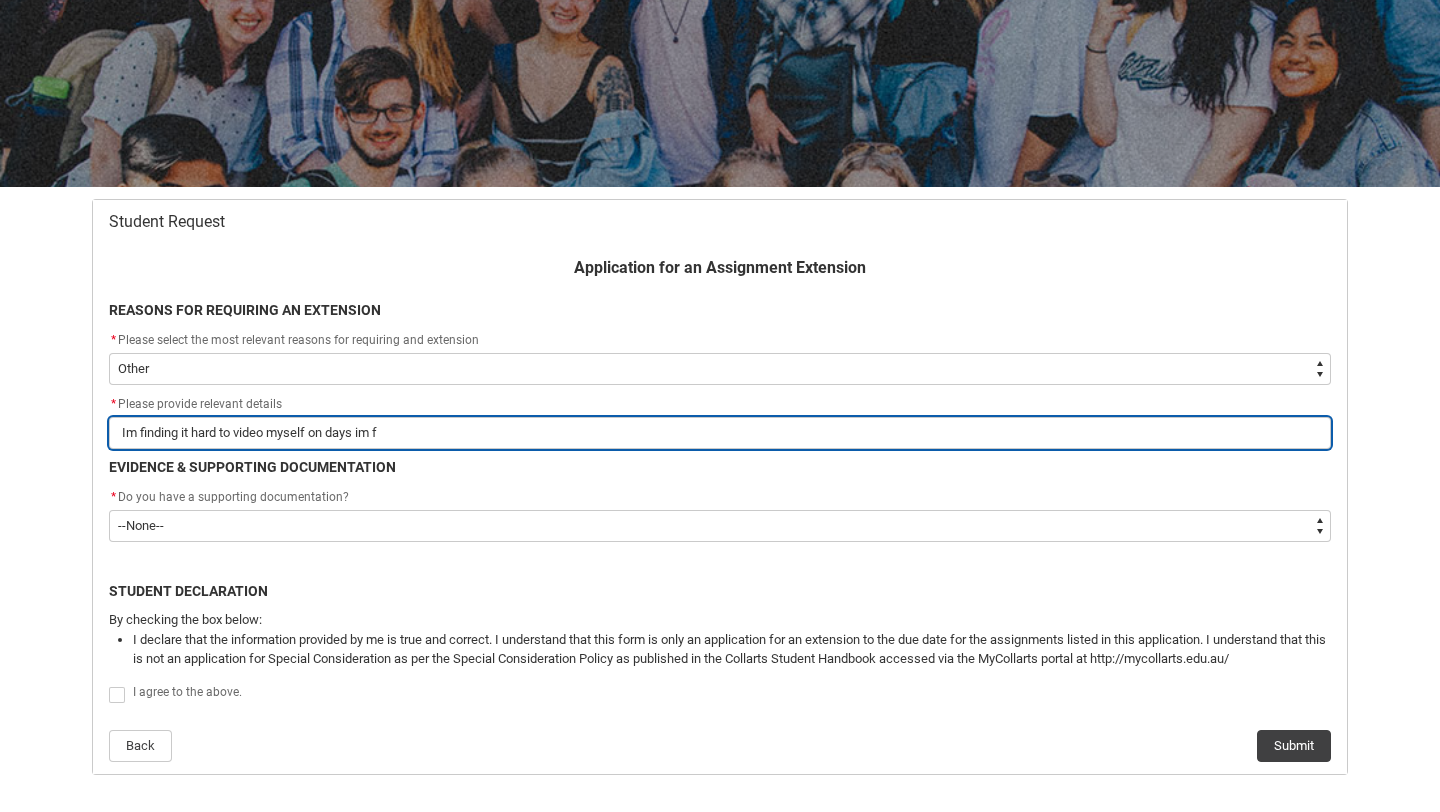 type on "Im finding it hard to video myself on days im" 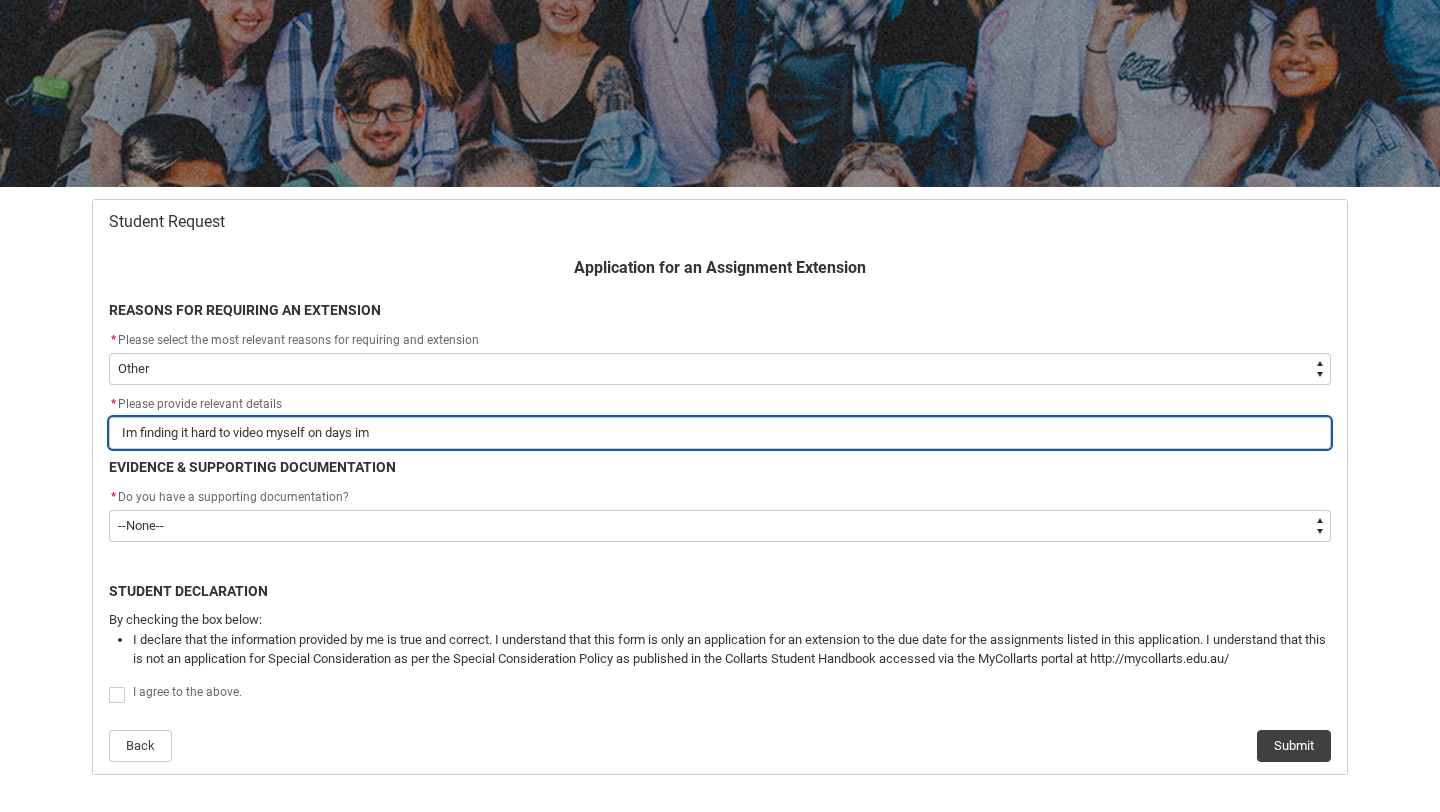 type on "Im finding it hard to video myself on days im g" 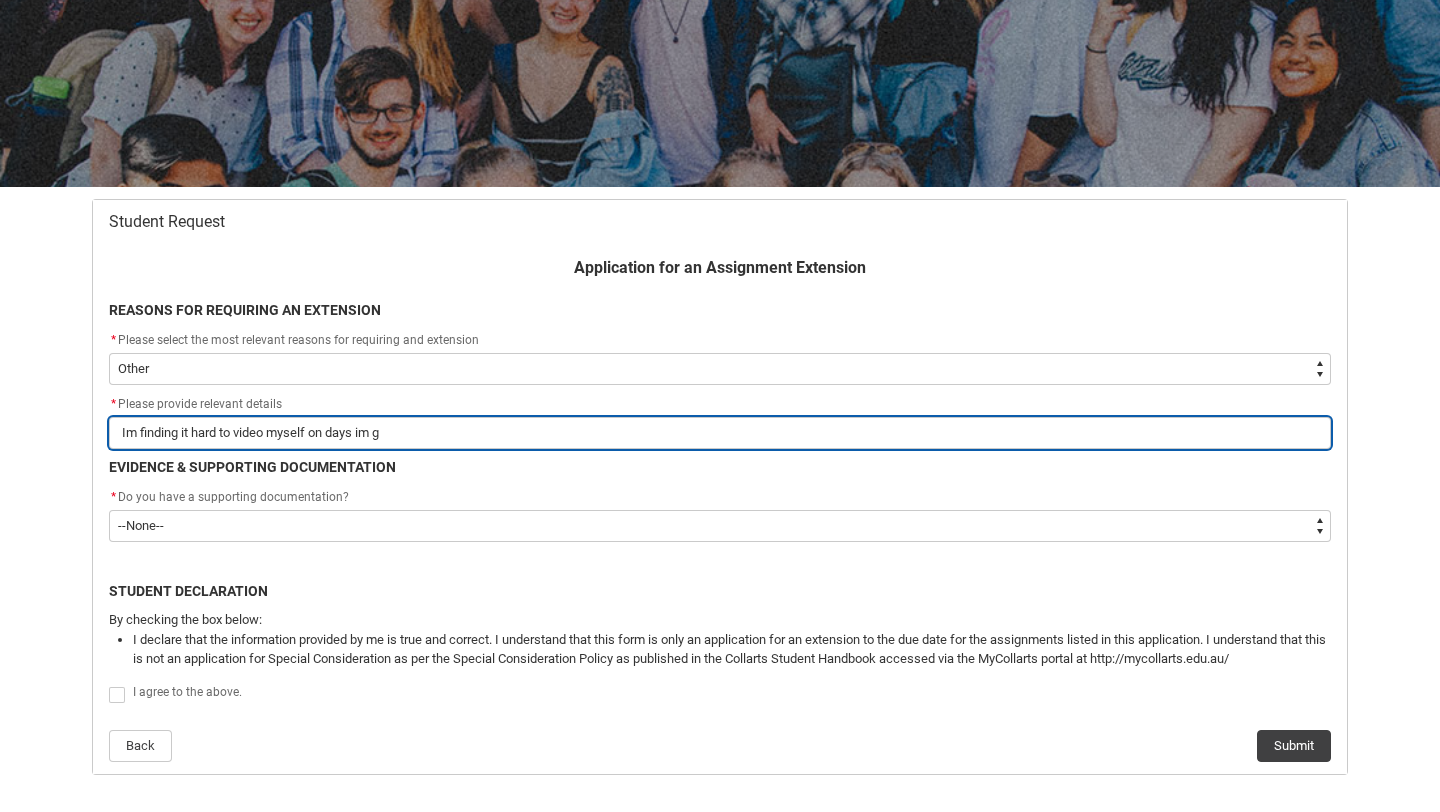 type 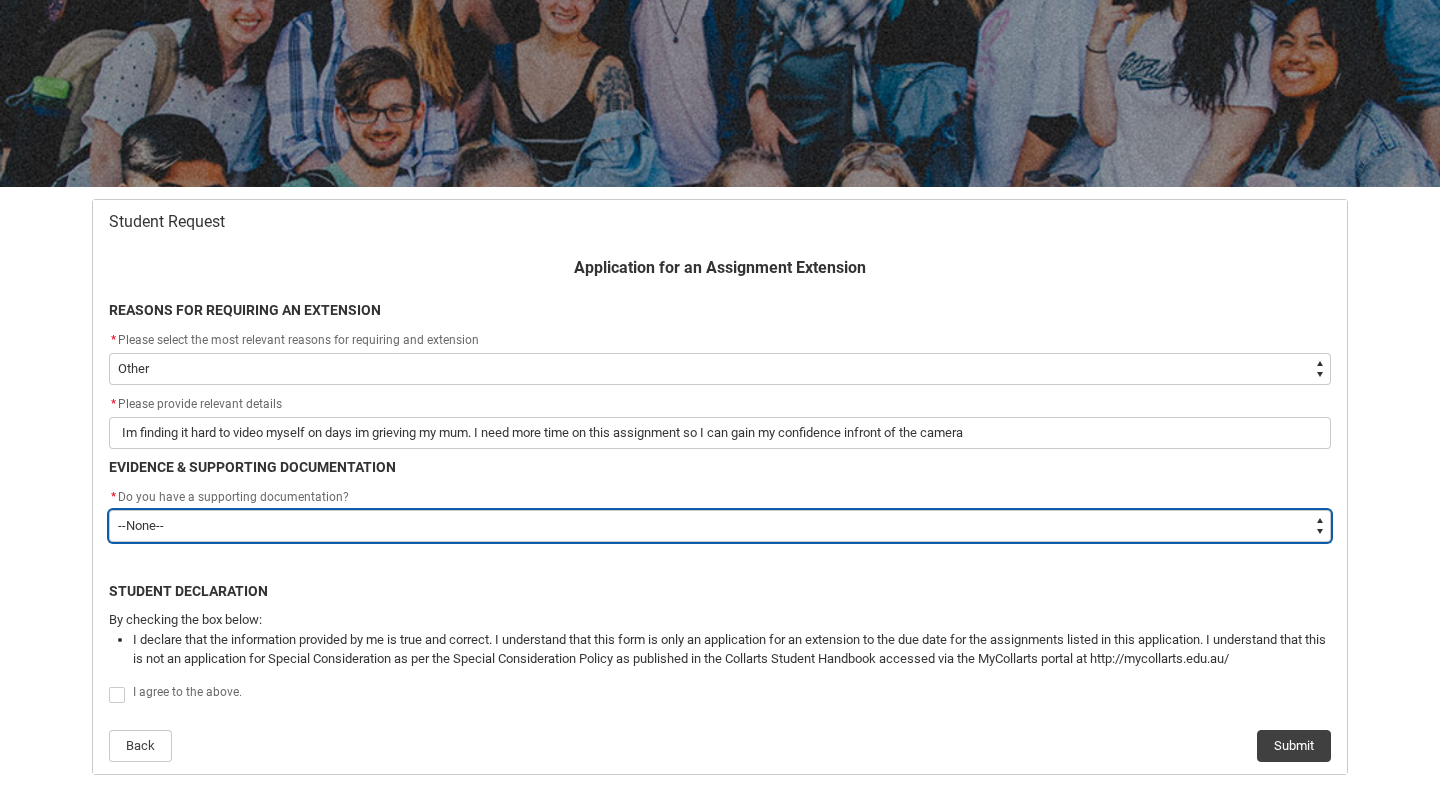 click on "--None-- Yes No" at bounding box center (720, 526) 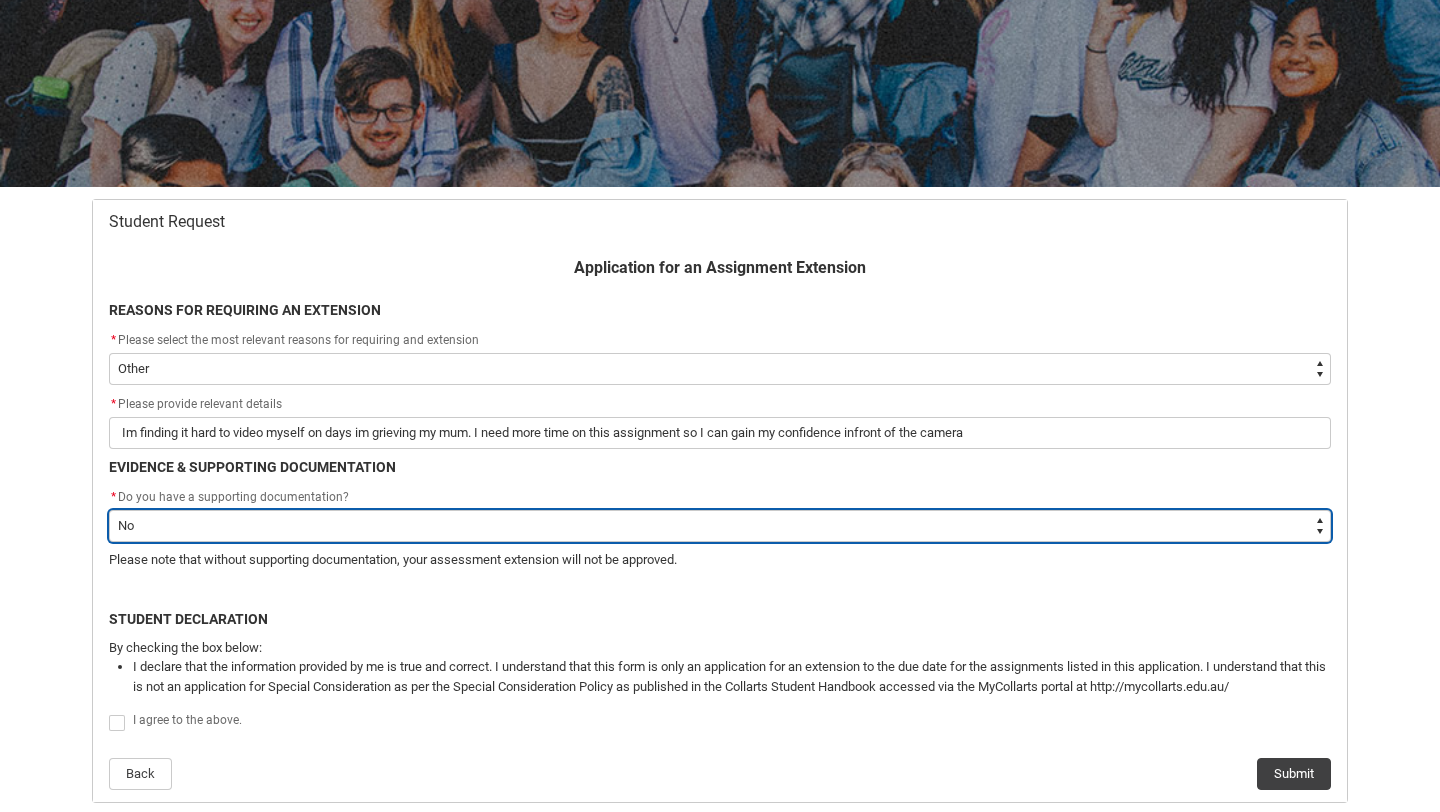 click on "--None-- Yes No" at bounding box center [720, 526] 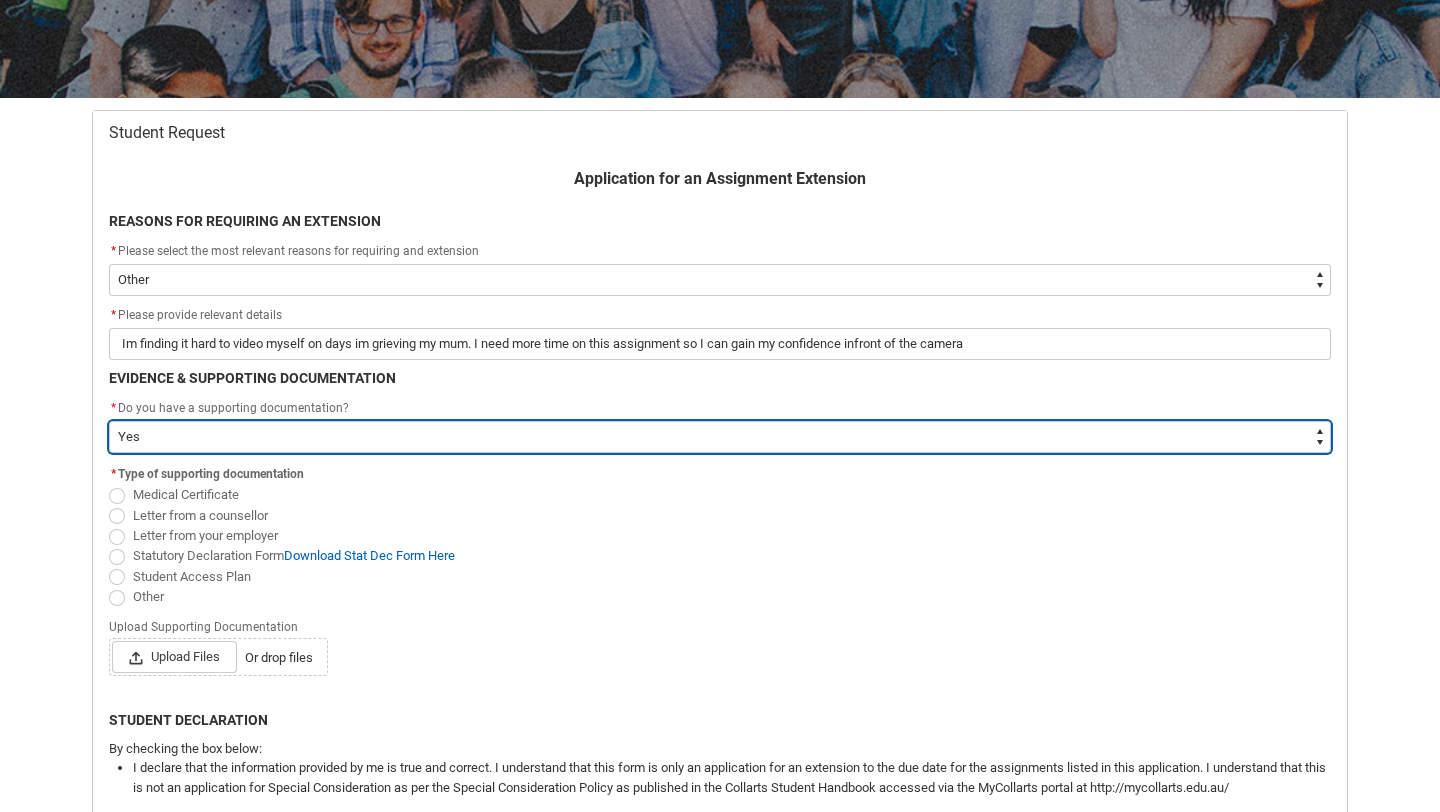 scroll, scrollTop: 348, scrollLeft: 0, axis: vertical 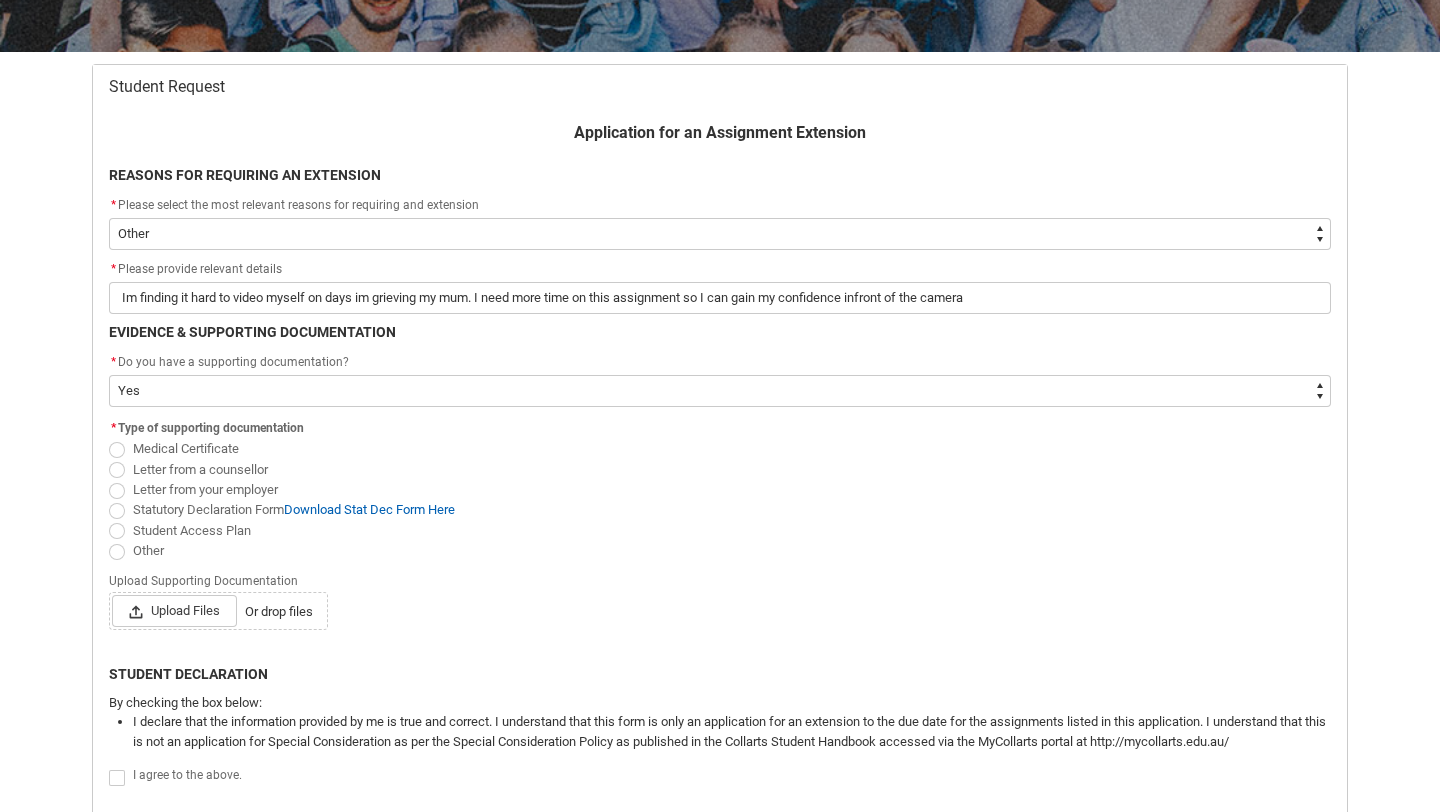 click on "Other" at bounding box center [148, 550] 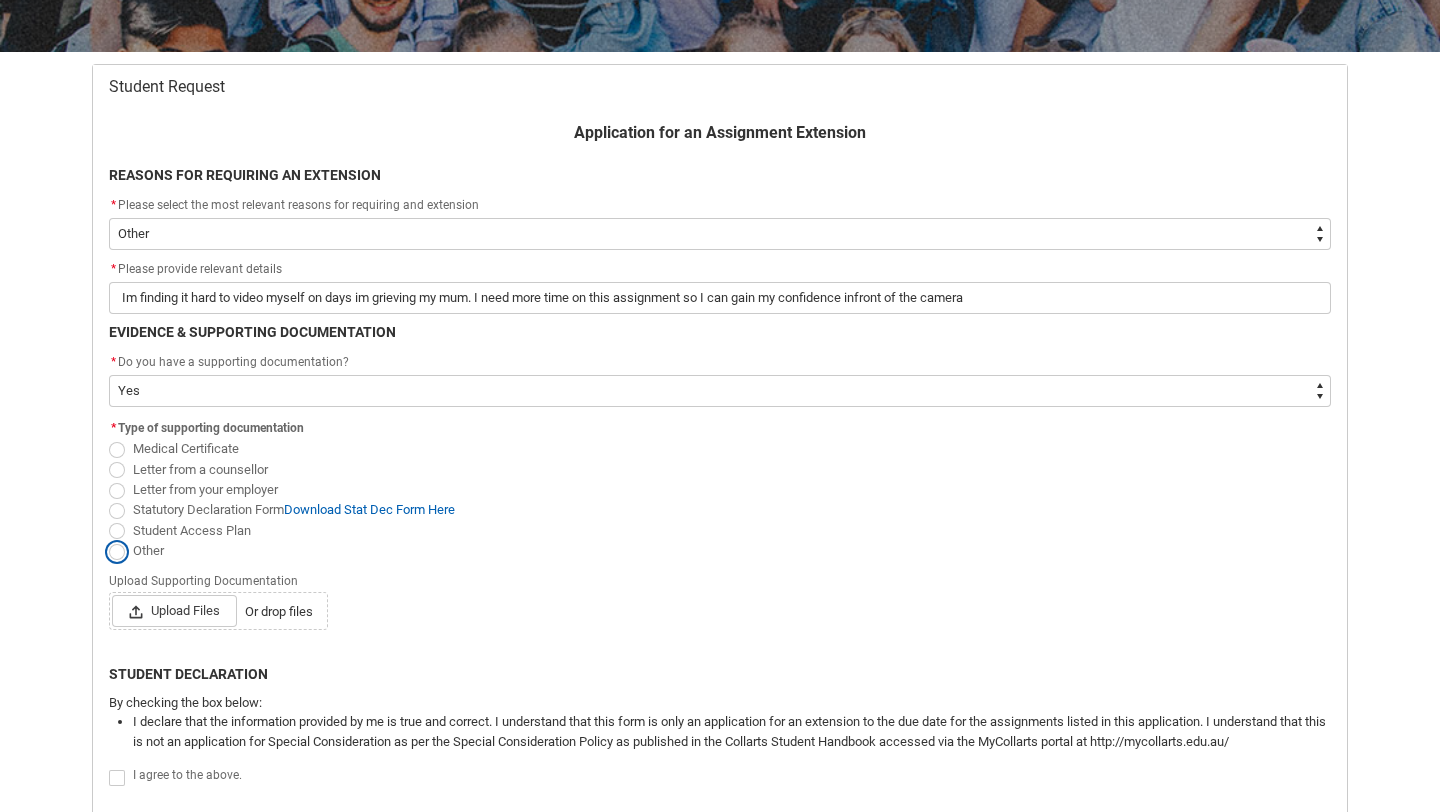 click on "Other" at bounding box center [108, 539] 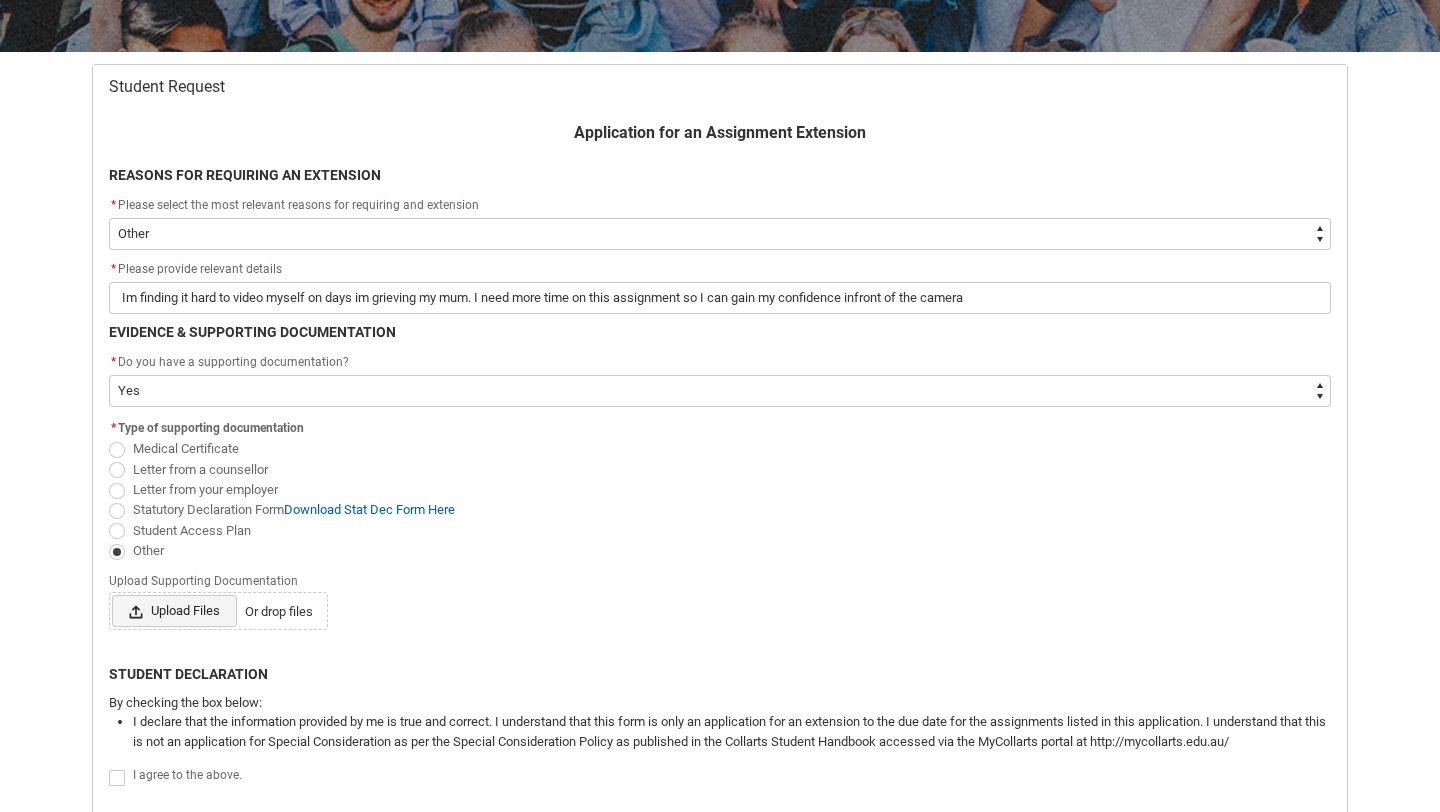 click on "Upload Files" at bounding box center [174, 611] 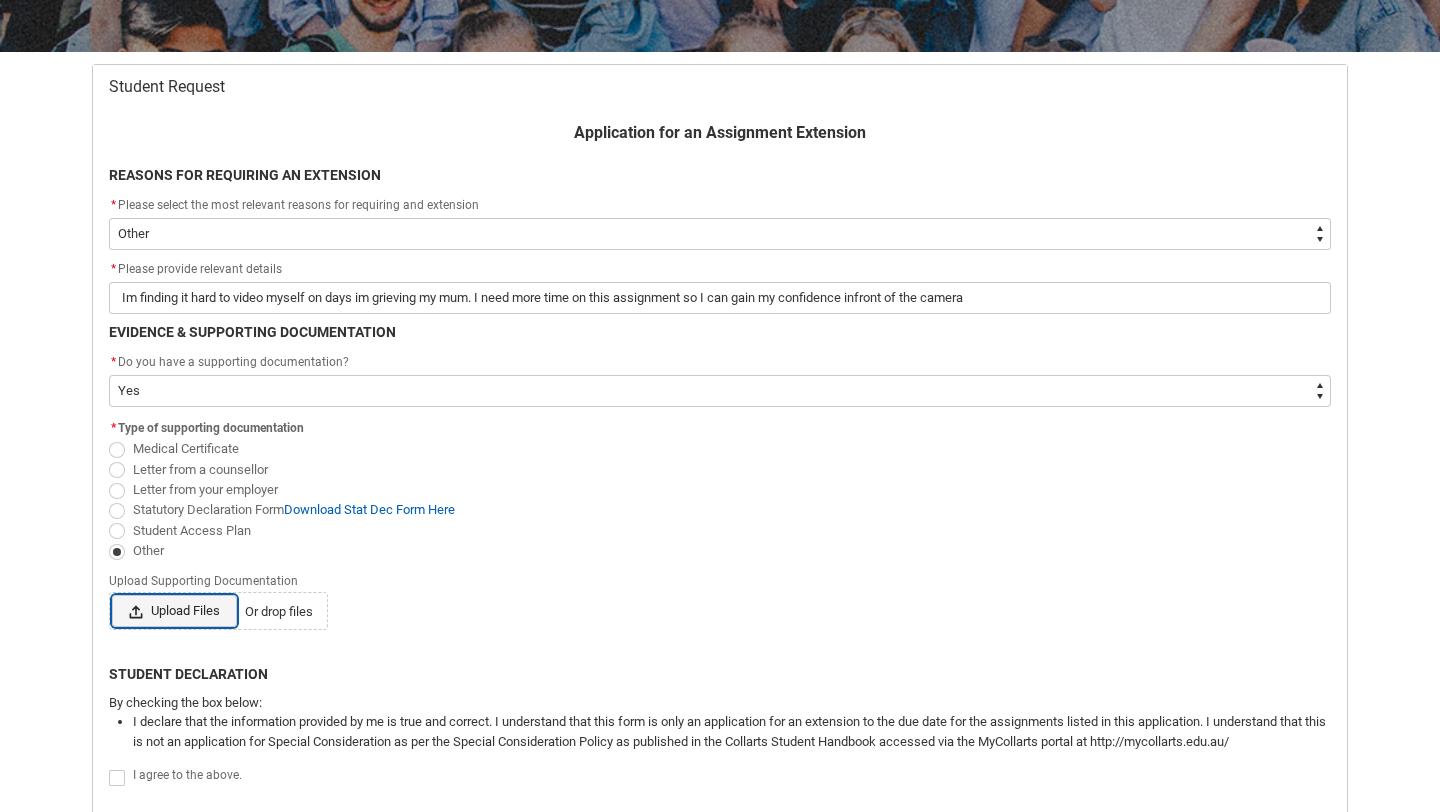click on "Upload Files Or drop files" at bounding box center [111, 594] 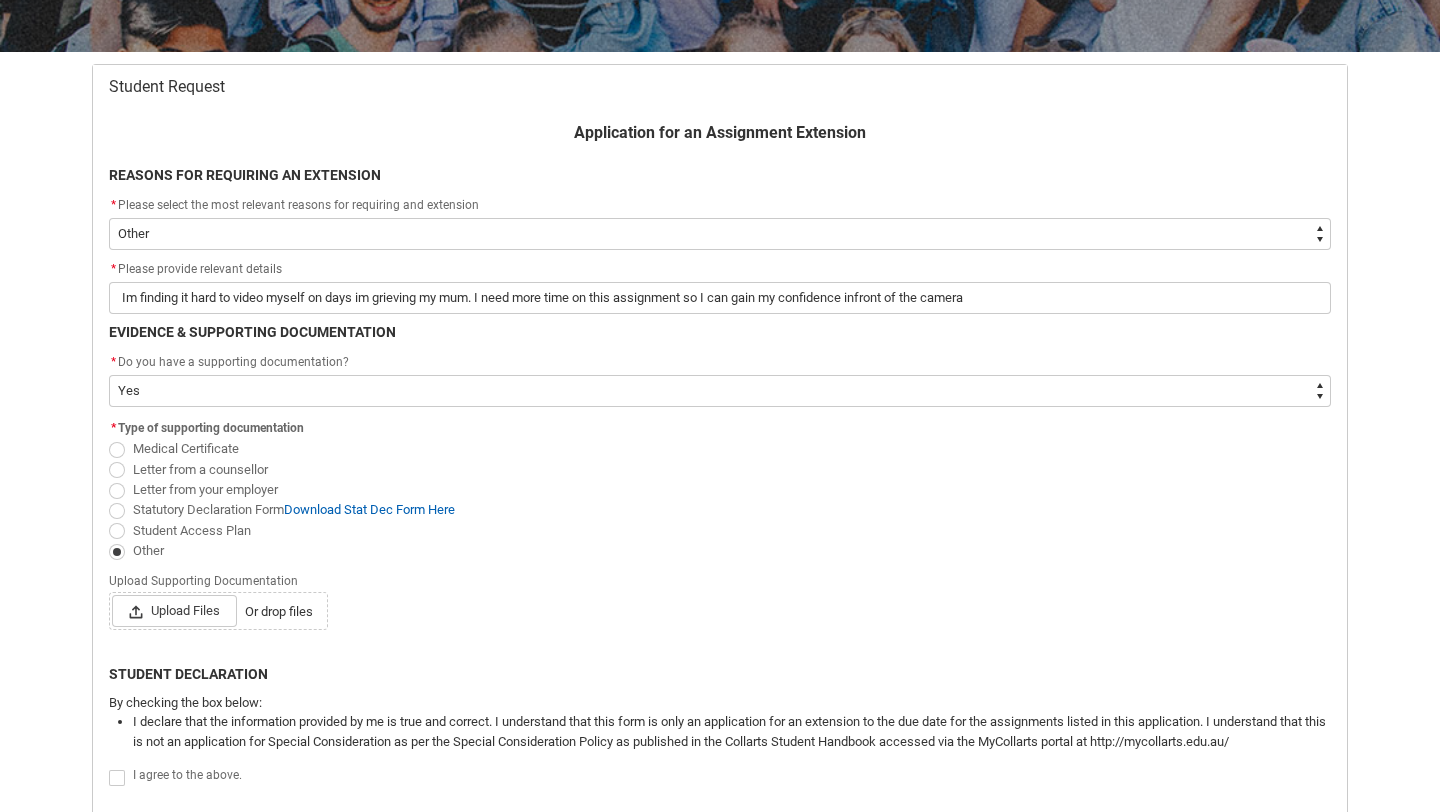 click on "Upload Supporting Documentation Upload Files Or drop files" 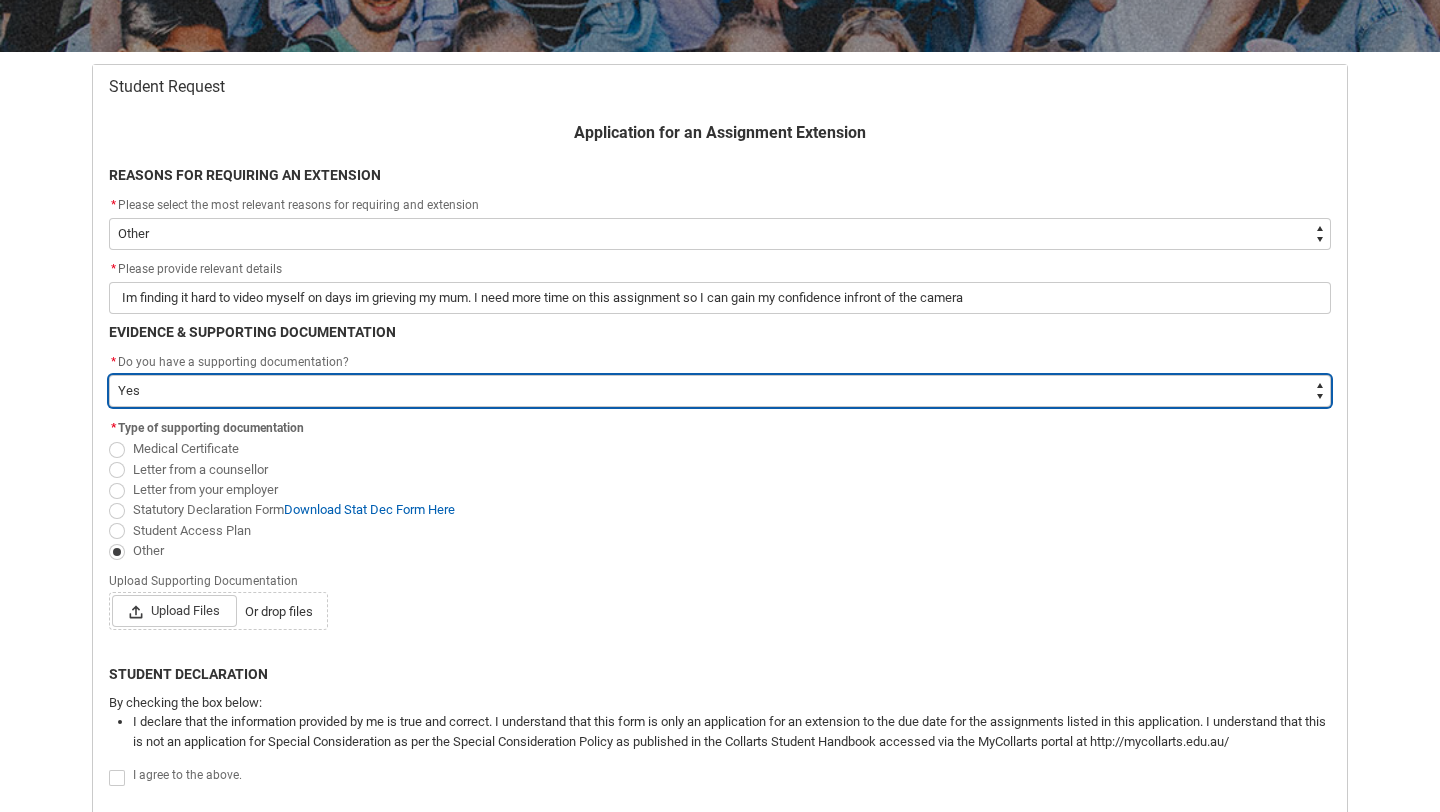 click on "--None-- Yes No" at bounding box center (720, 391) 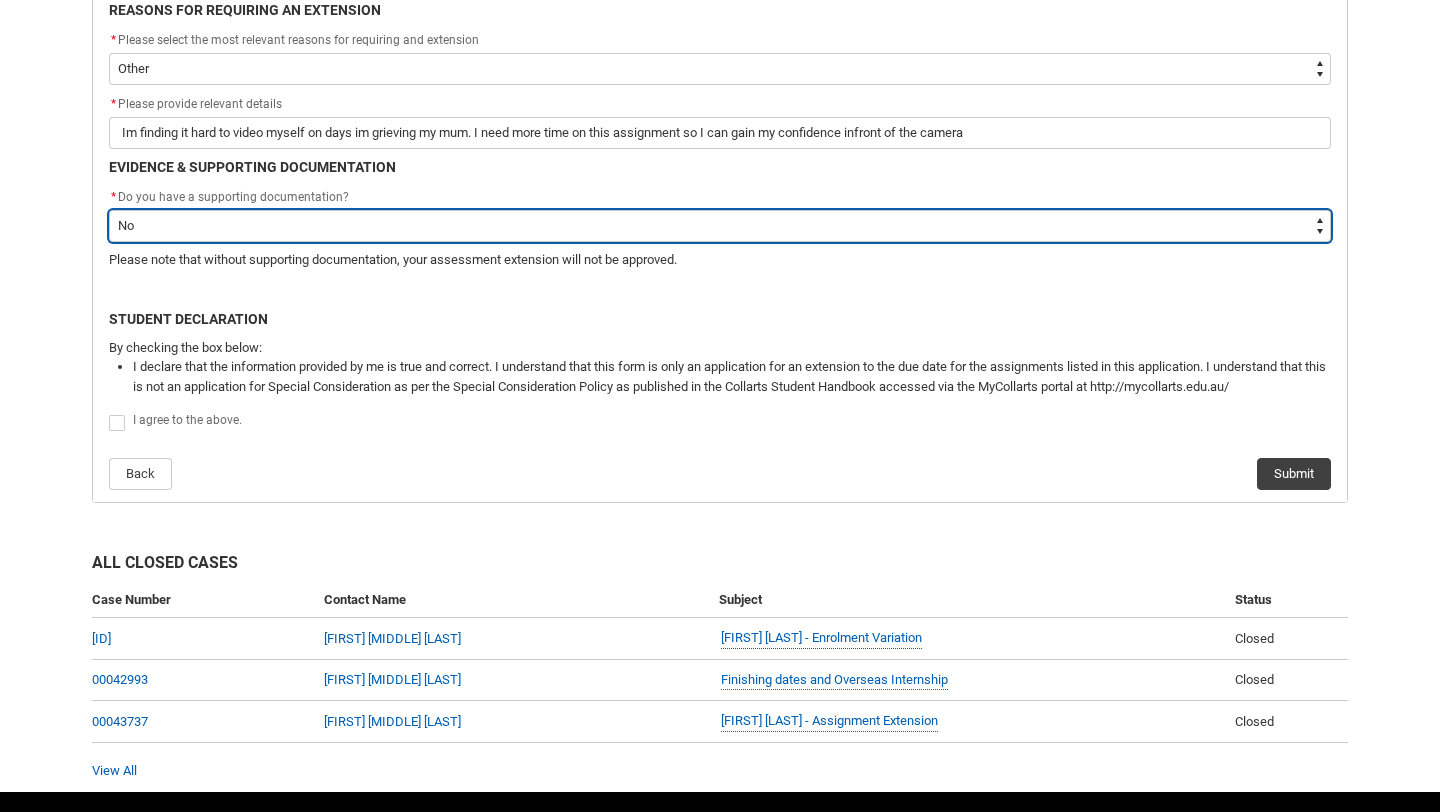 scroll, scrollTop: 570, scrollLeft: 0, axis: vertical 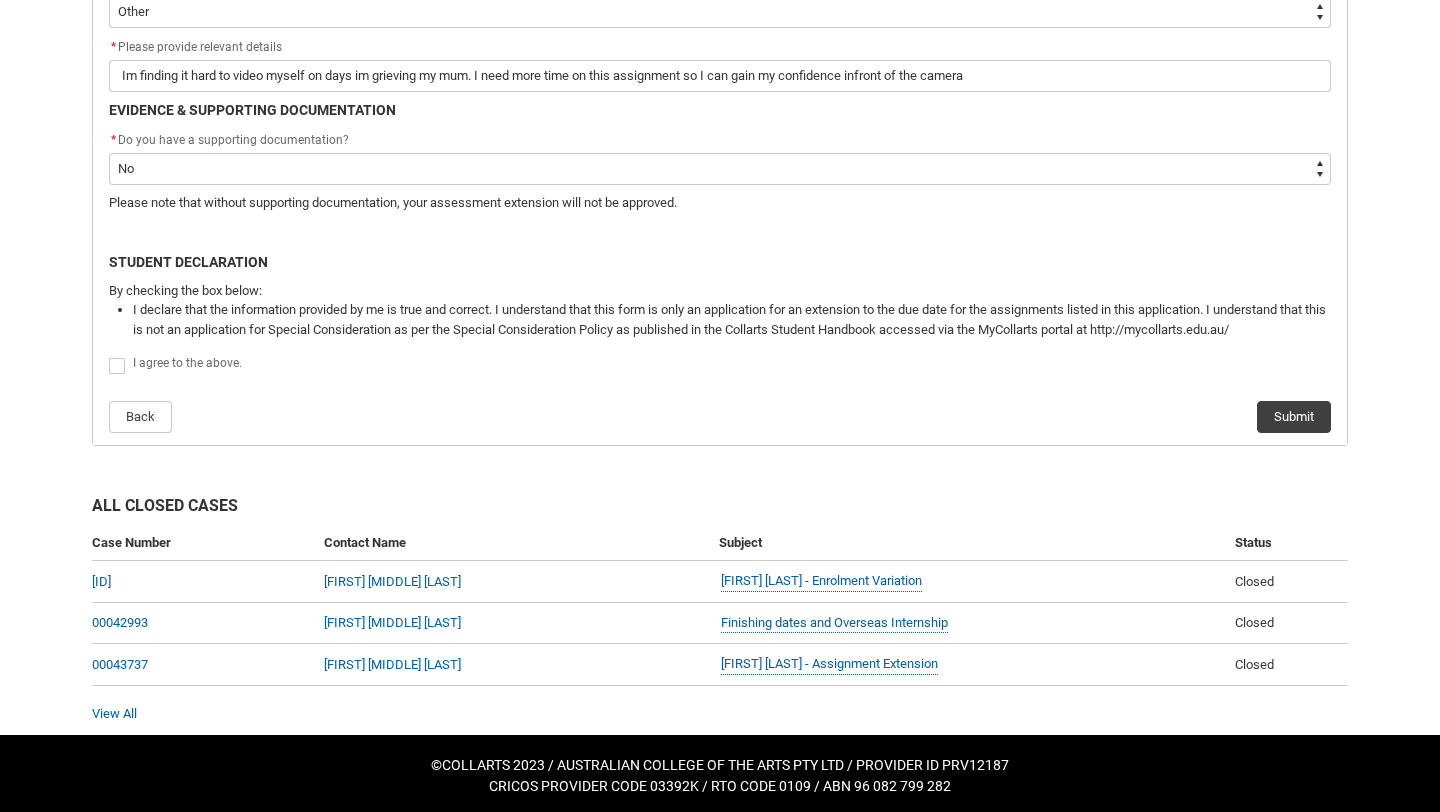 click on "I agree to the above." at bounding box center [187, 363] 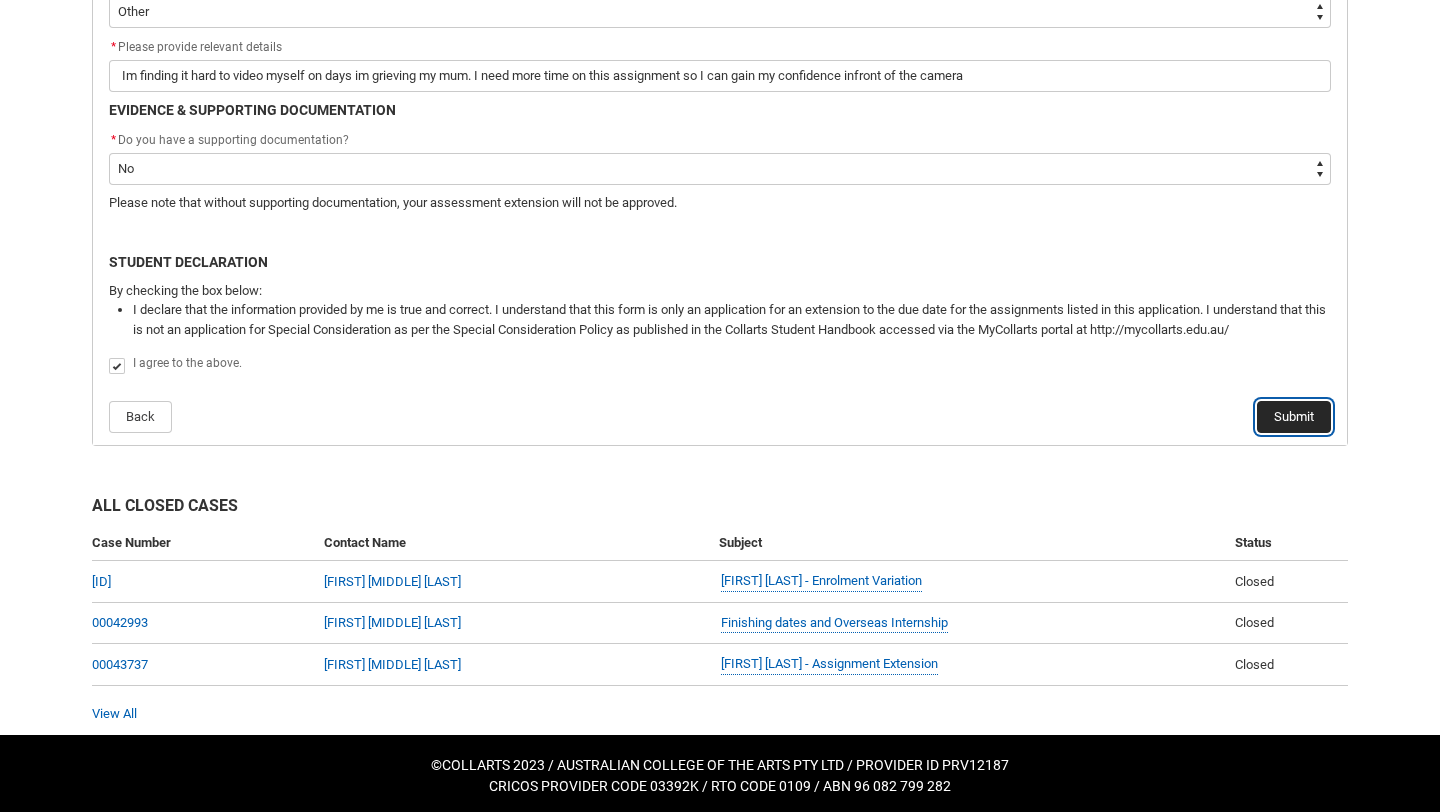 click on "Submit" 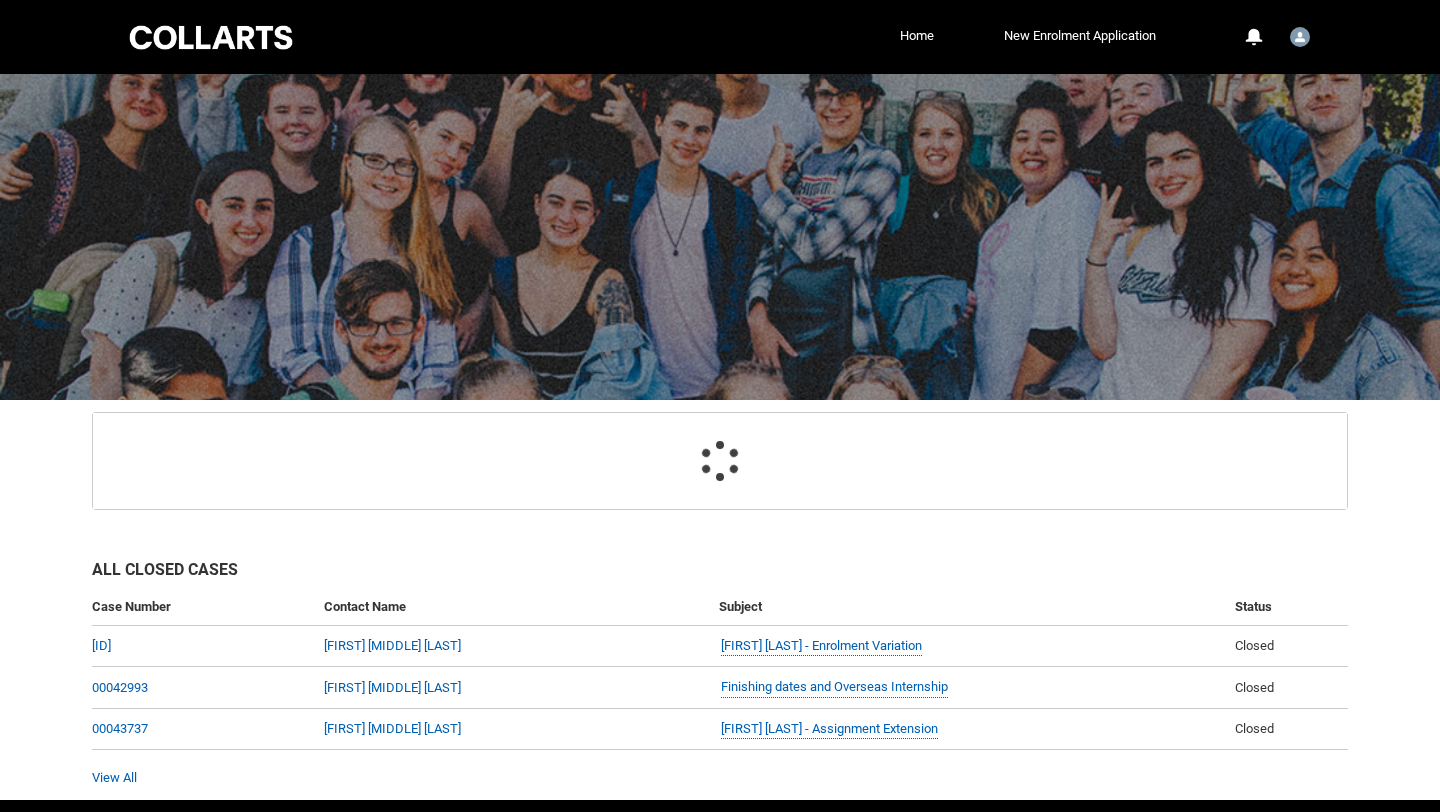 scroll, scrollTop: 126, scrollLeft: 0, axis: vertical 